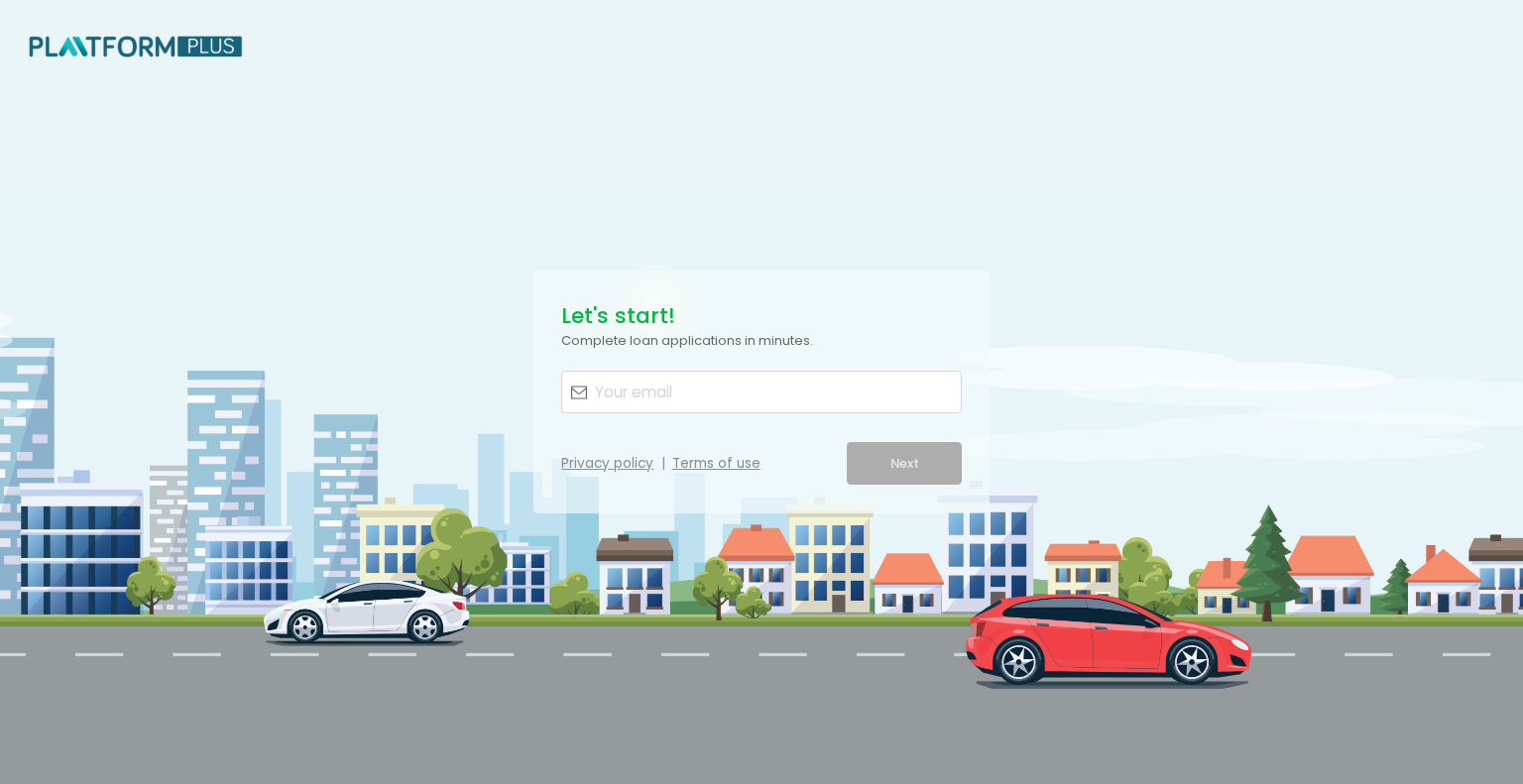 scroll, scrollTop: 0, scrollLeft: 0, axis: both 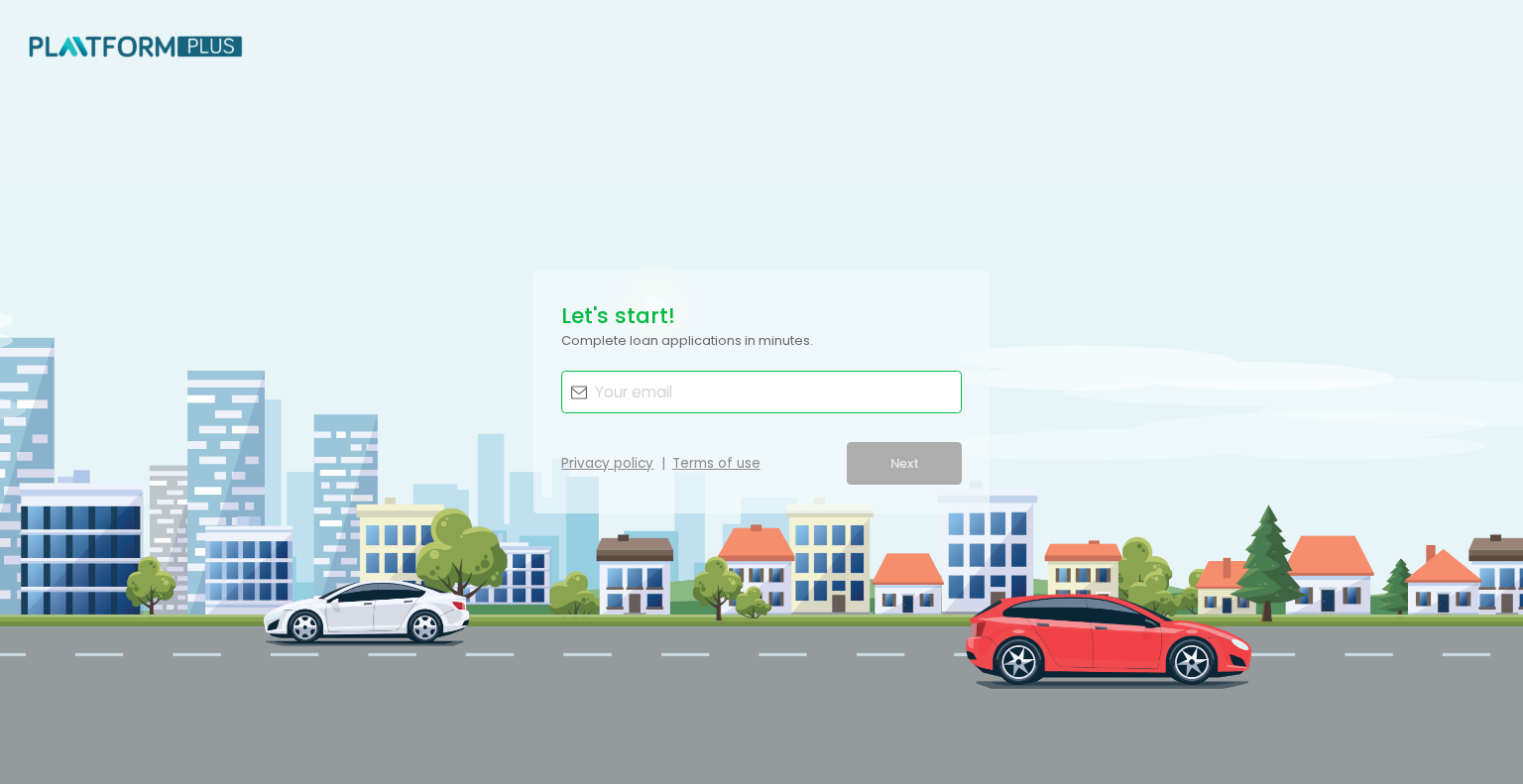 click at bounding box center (773, 392) 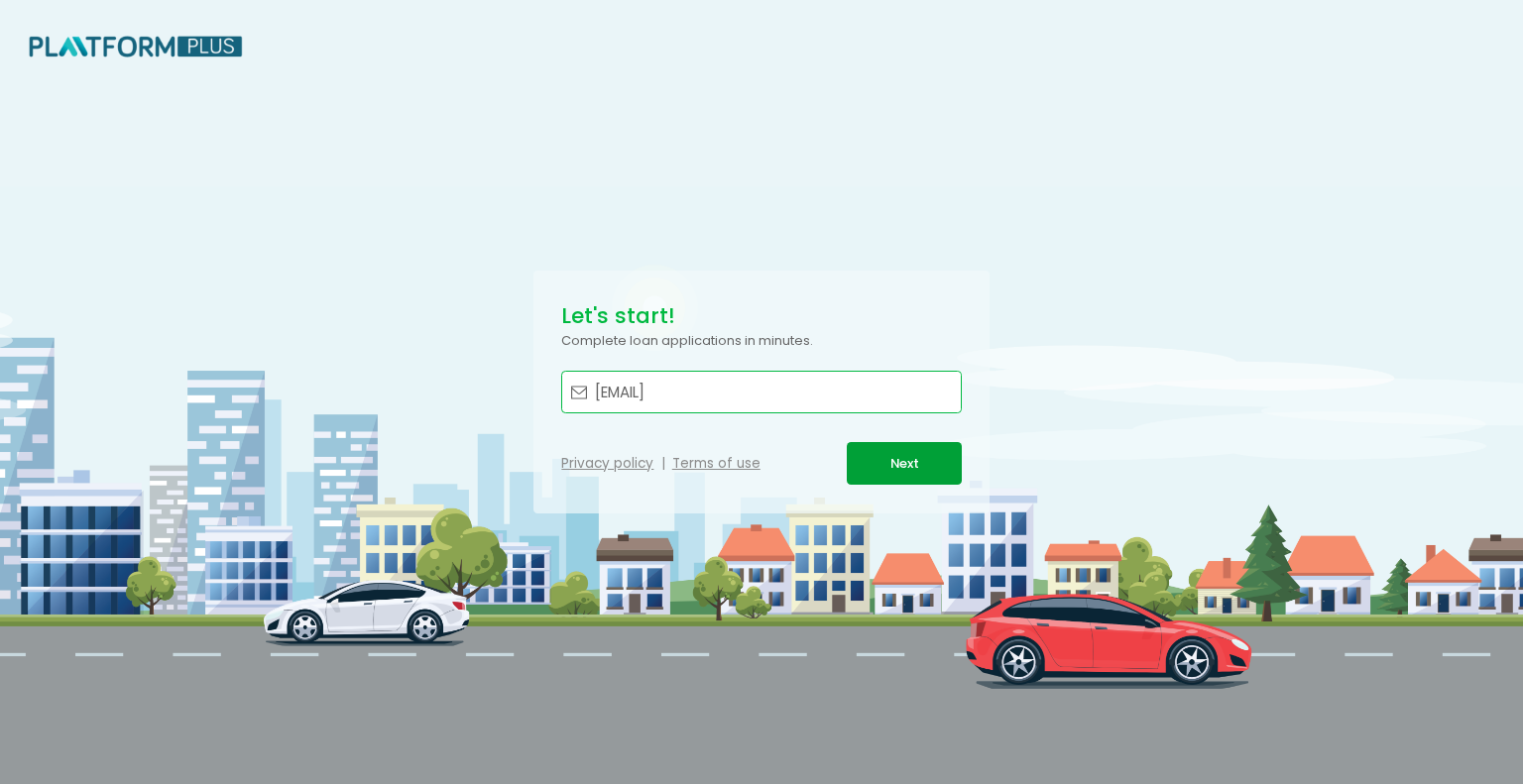 type on "[EMAIL]" 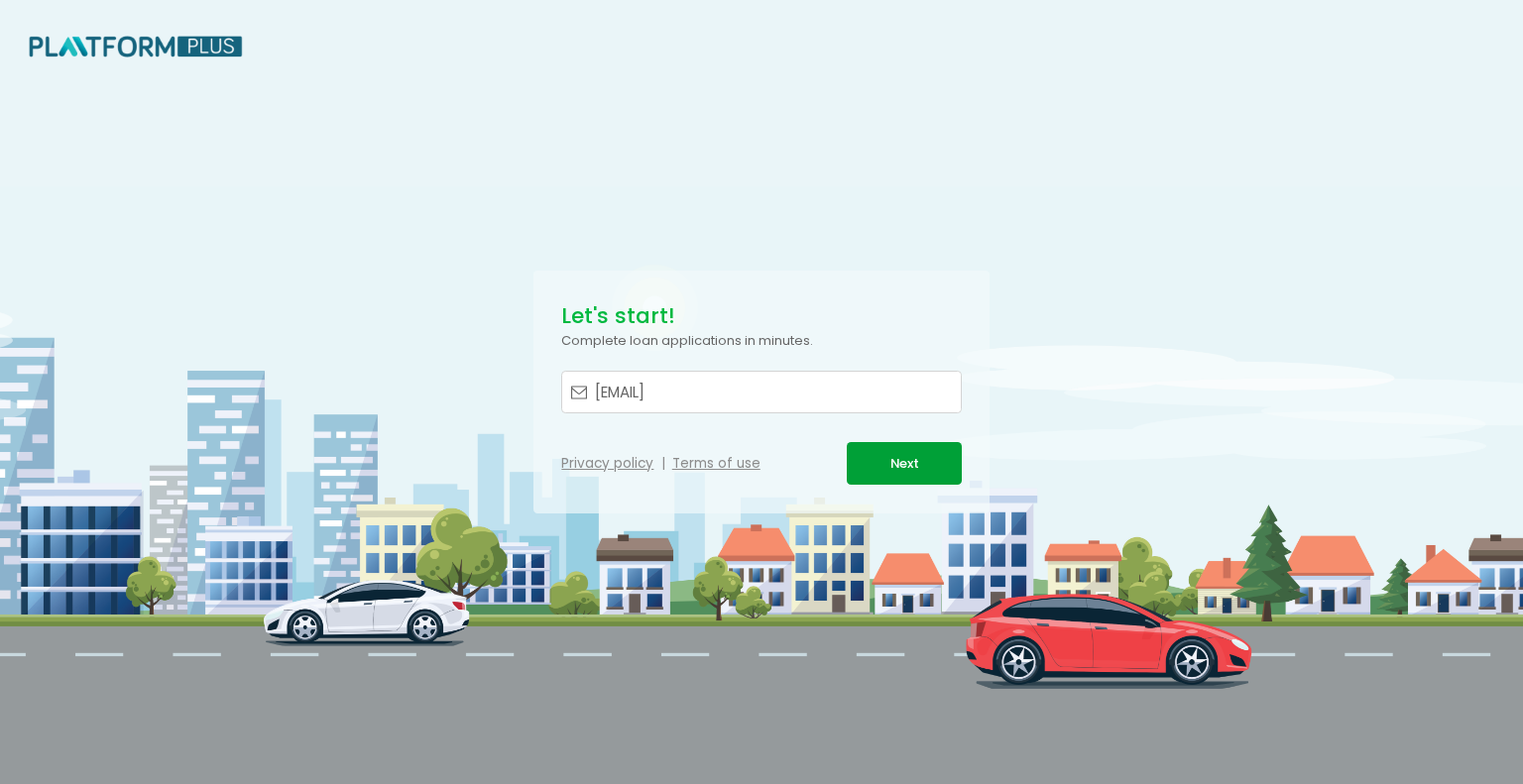 click on "Next" at bounding box center [903, 463] 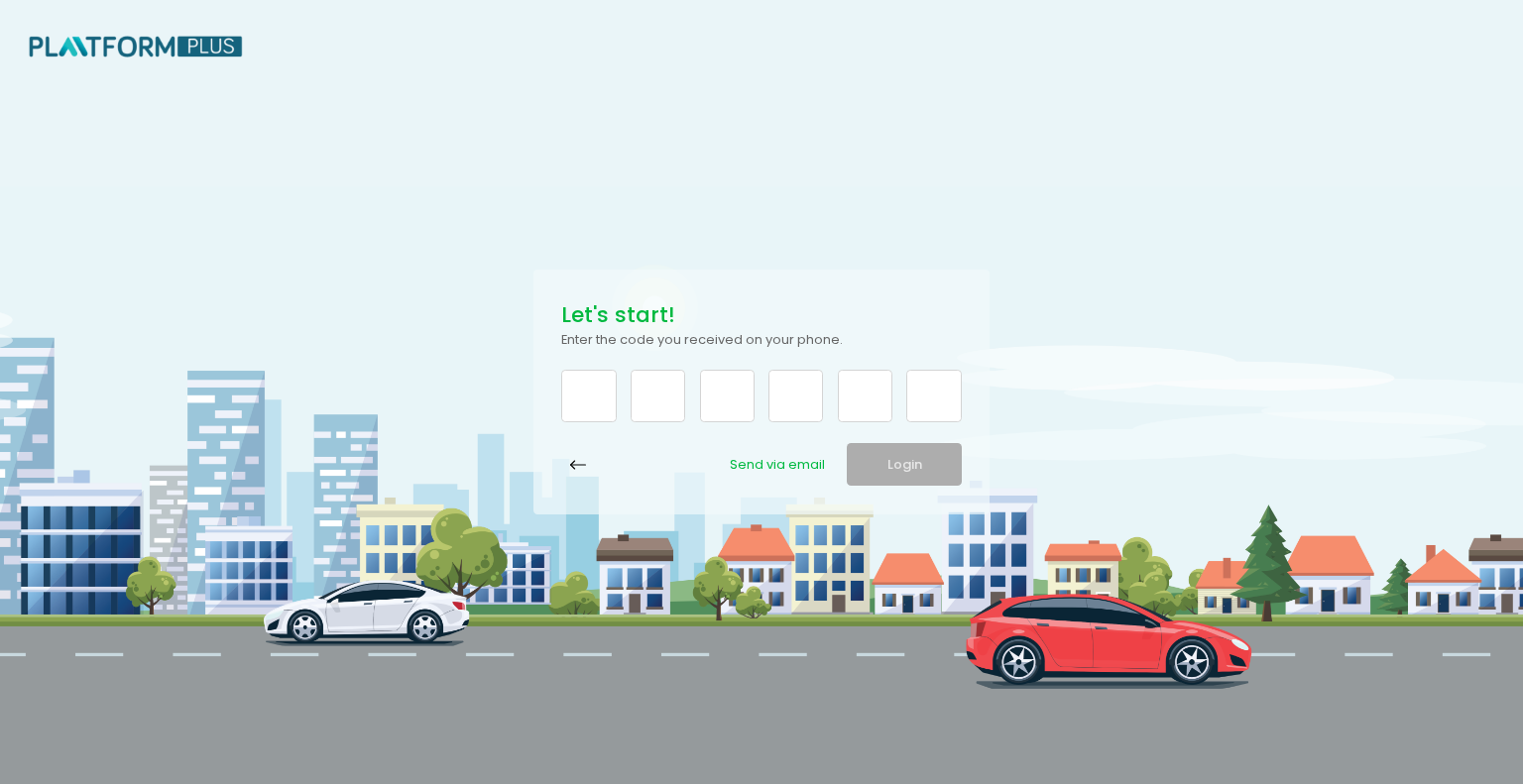 click on "Send via email" at bounding box center [777, 465] 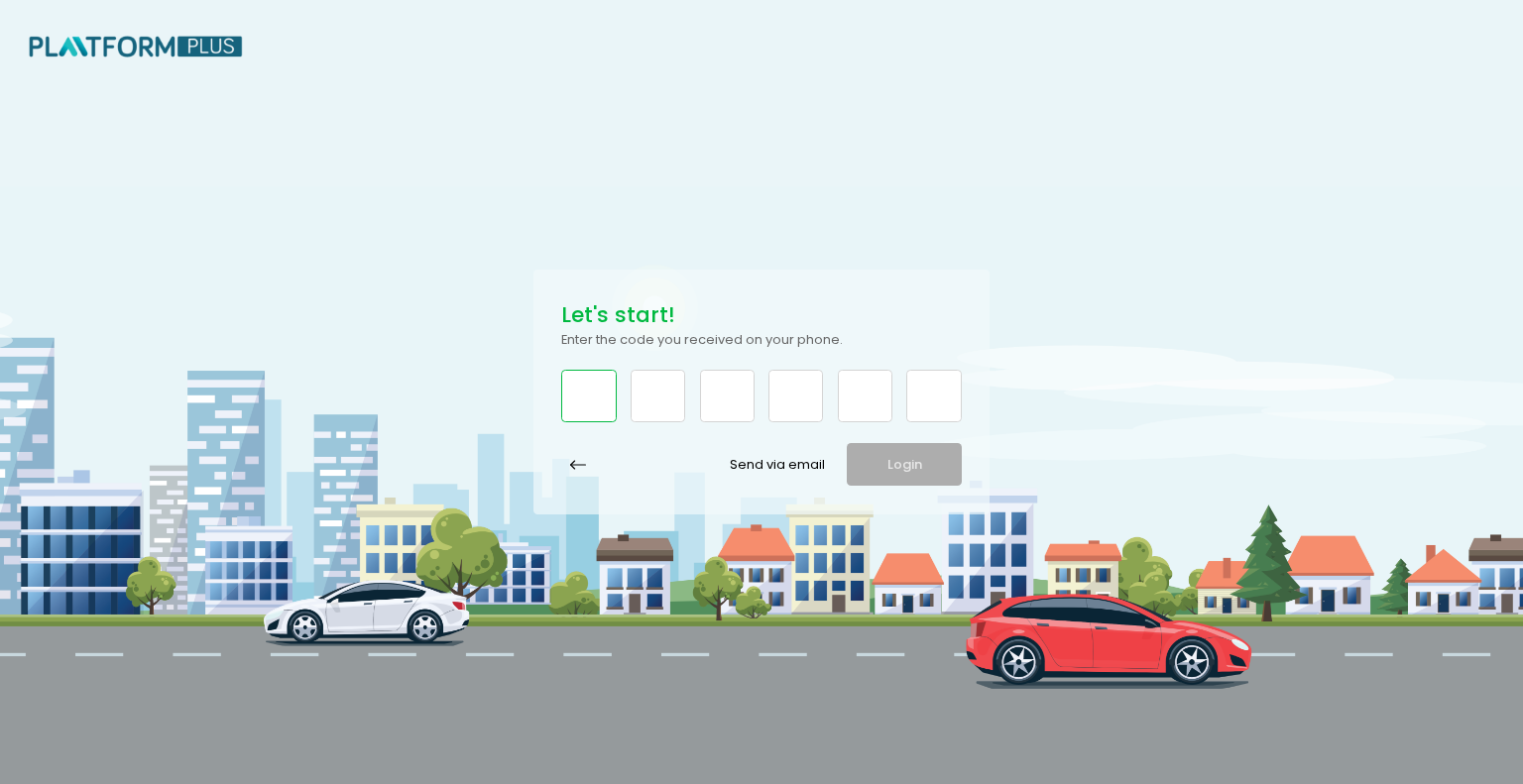 click at bounding box center (588, 395) 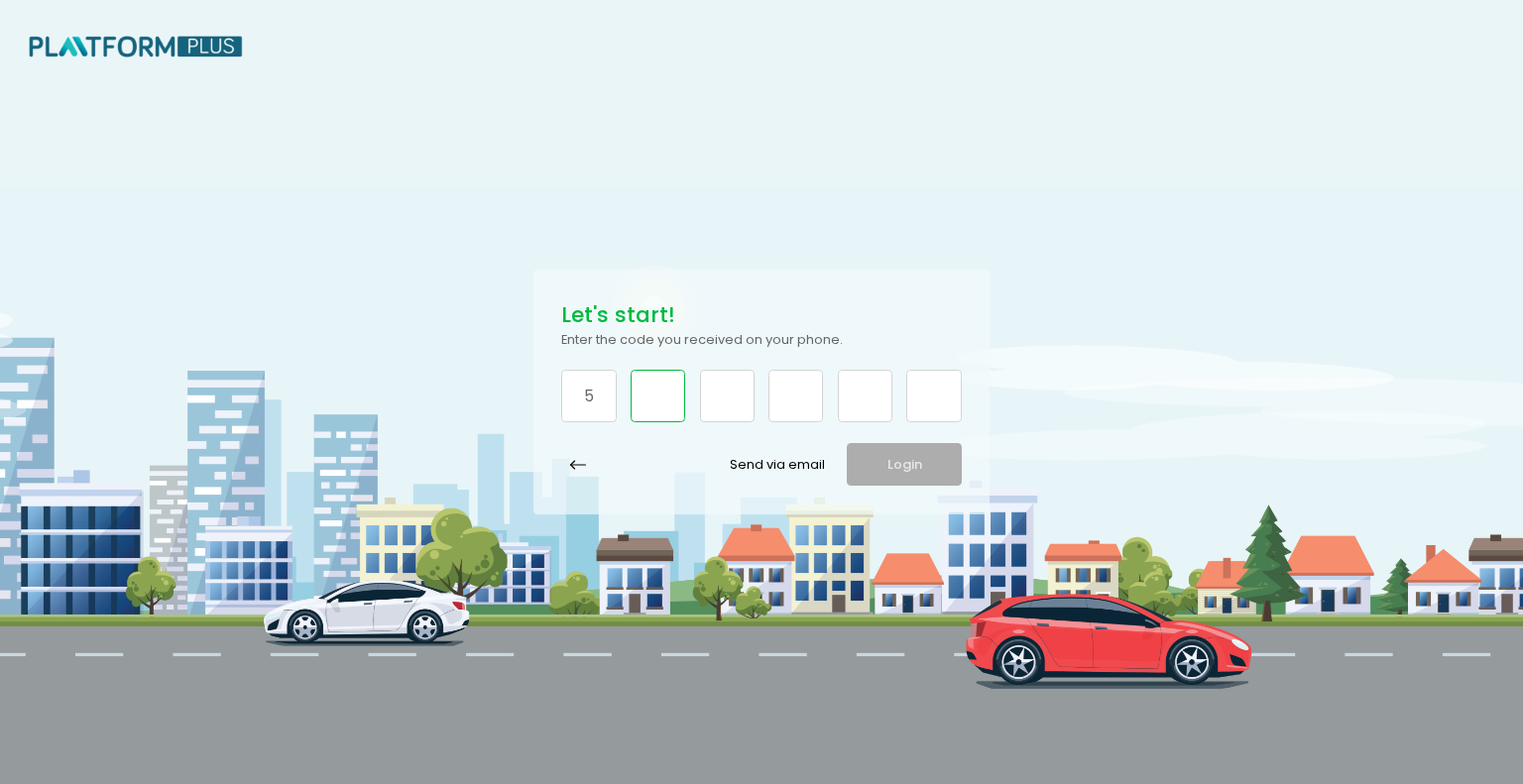 type on "4" 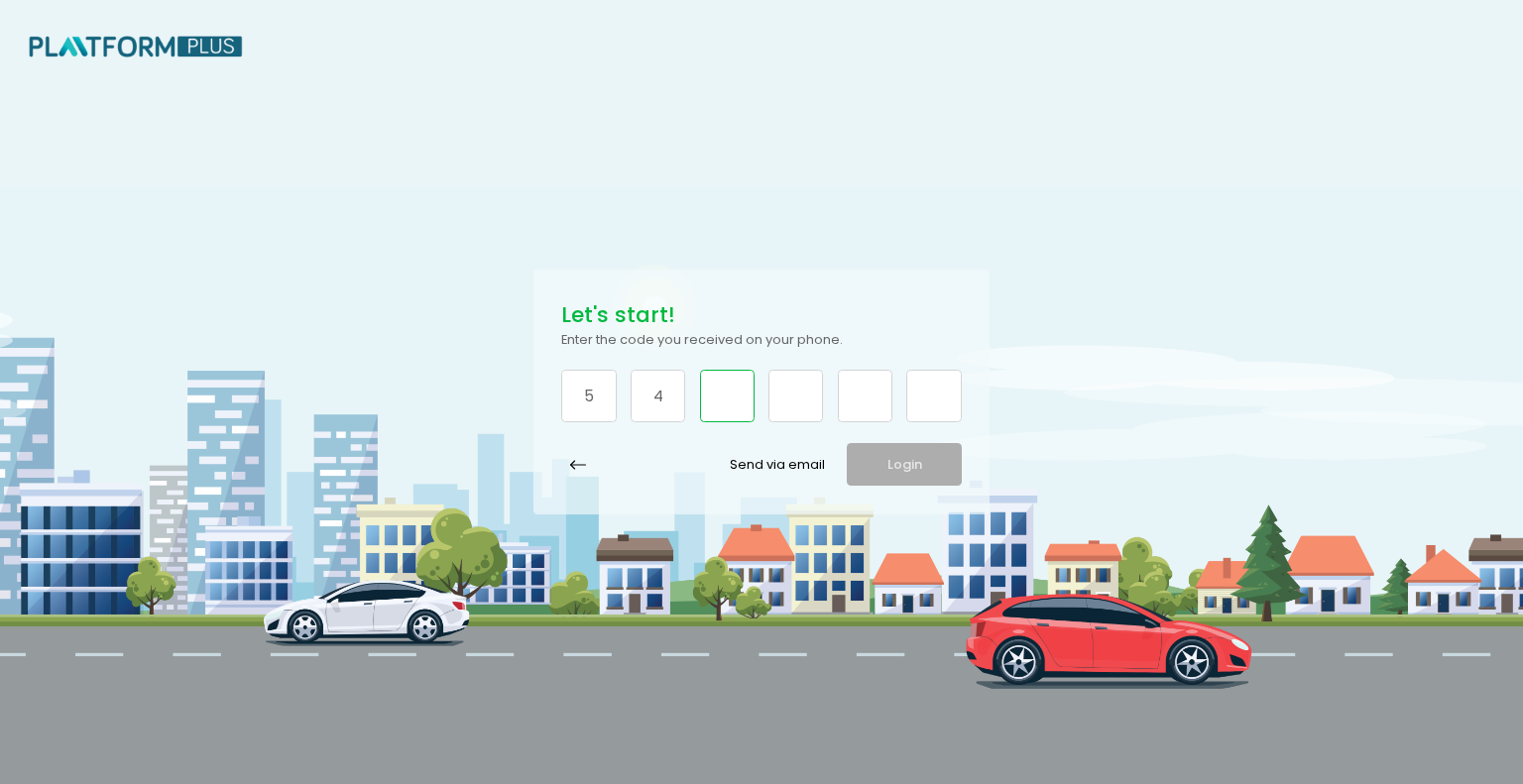 type on "0" 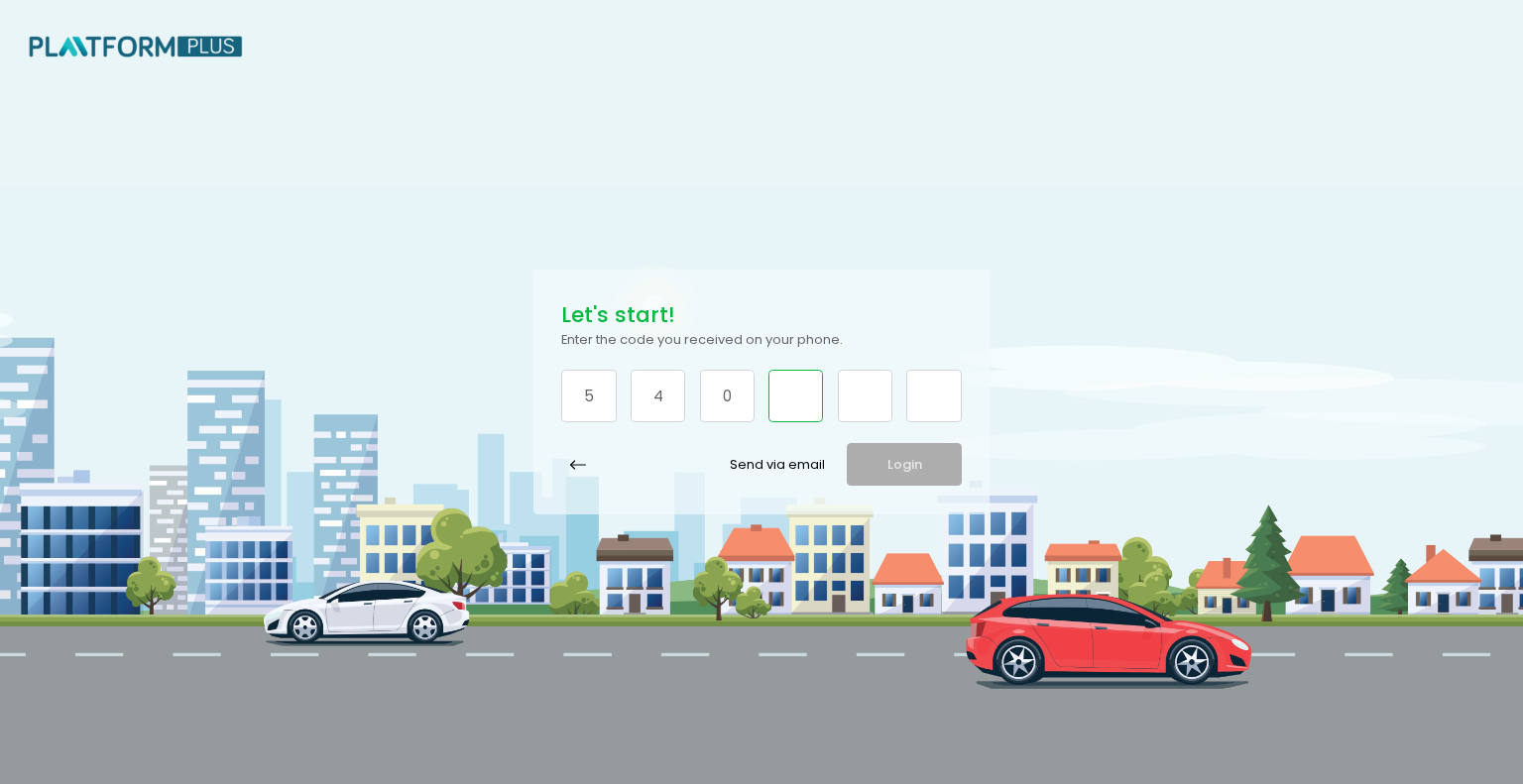 type on "4" 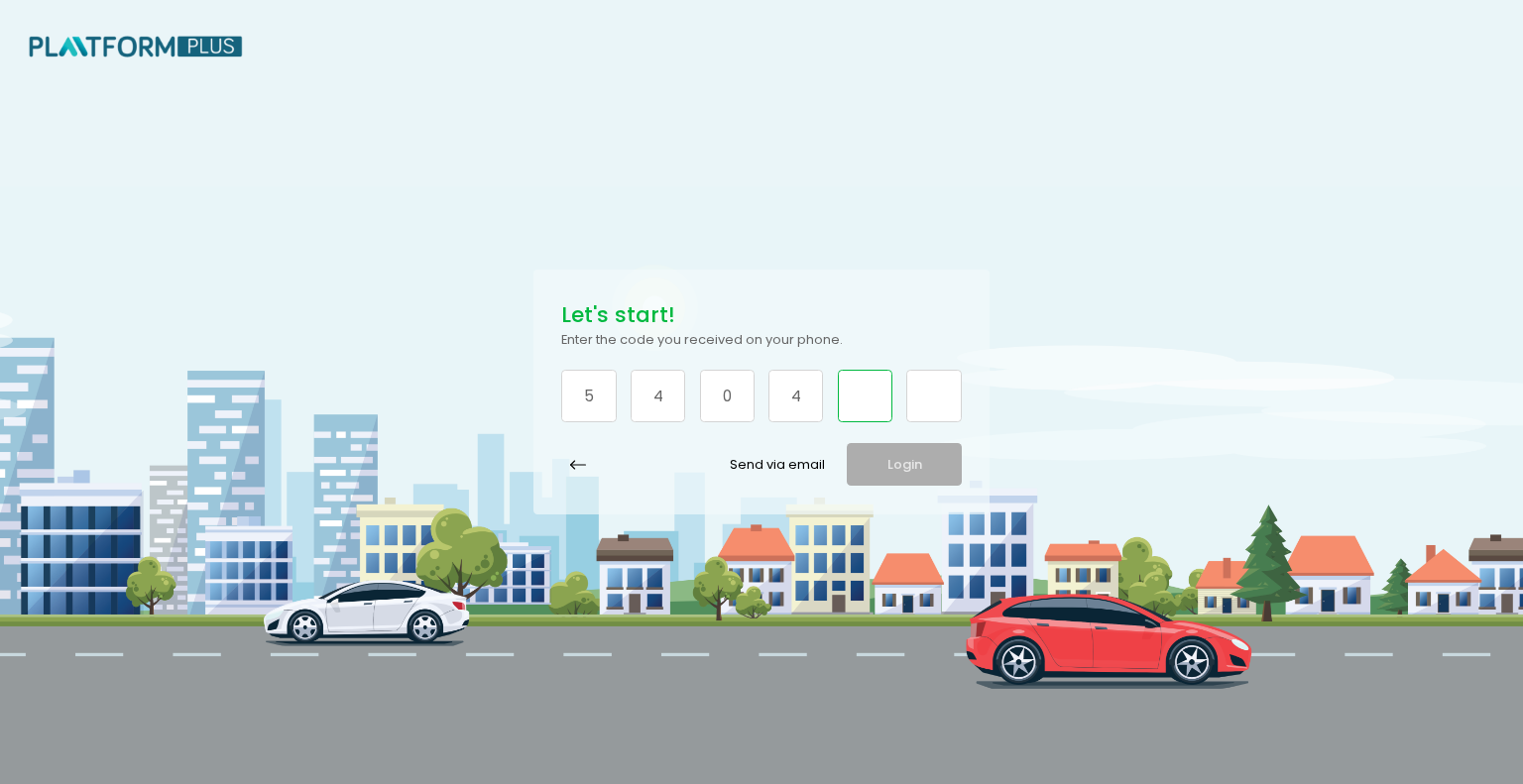 type on "1" 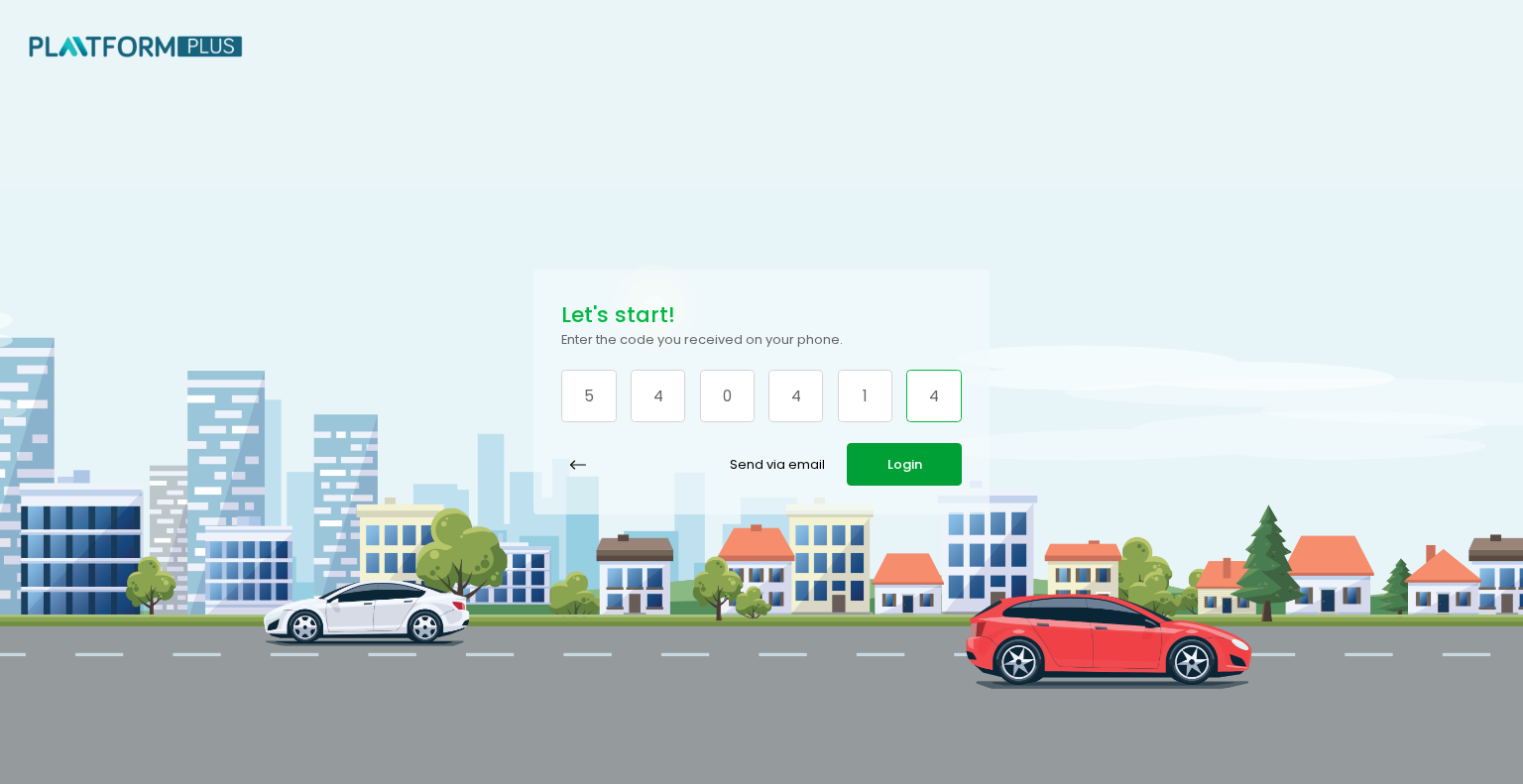 type on "4" 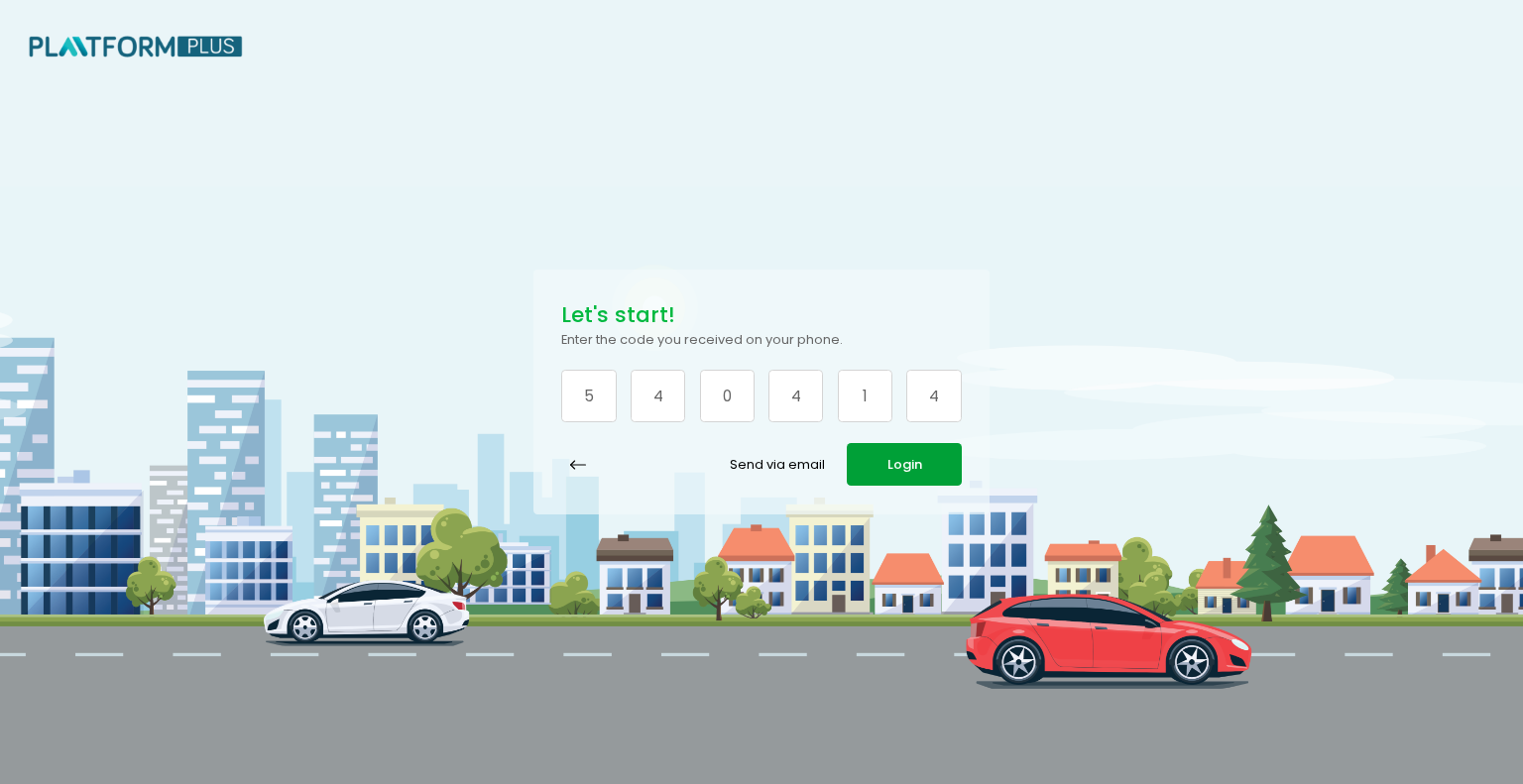 click on "Login" at bounding box center (903, 464) 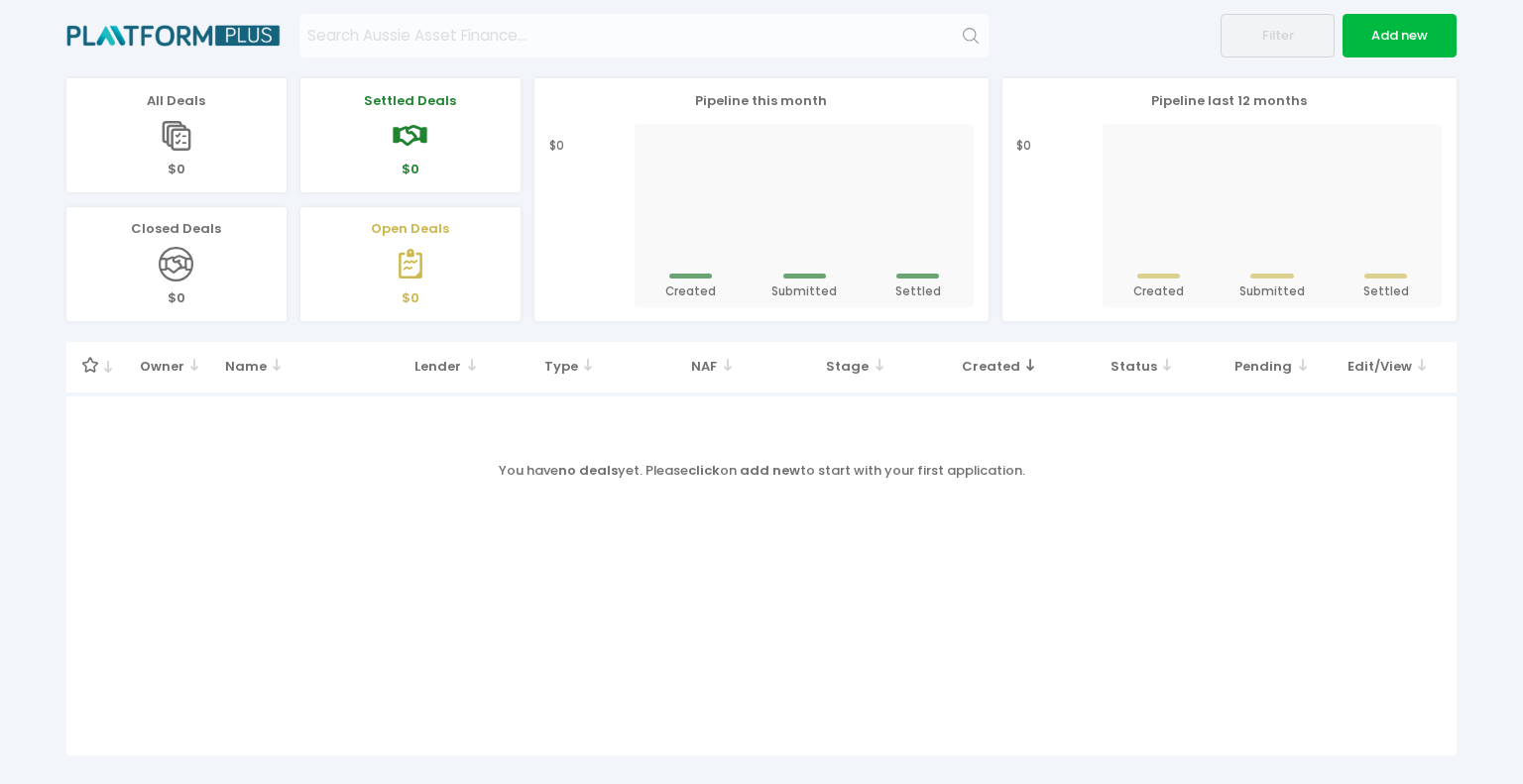 click on "Filter Add new" at bounding box center [762, 29] 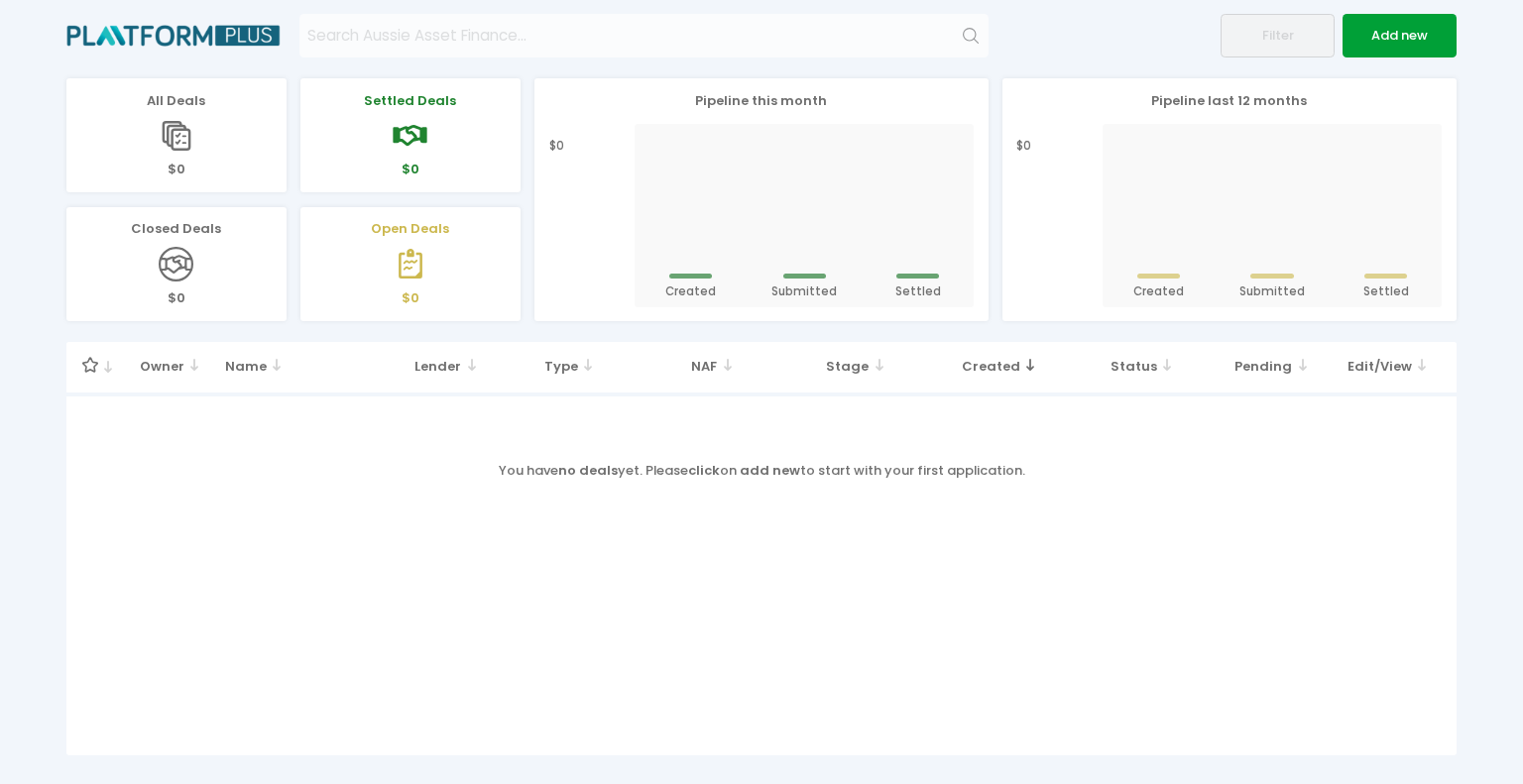 click on "Add new" at bounding box center [1399, 35] 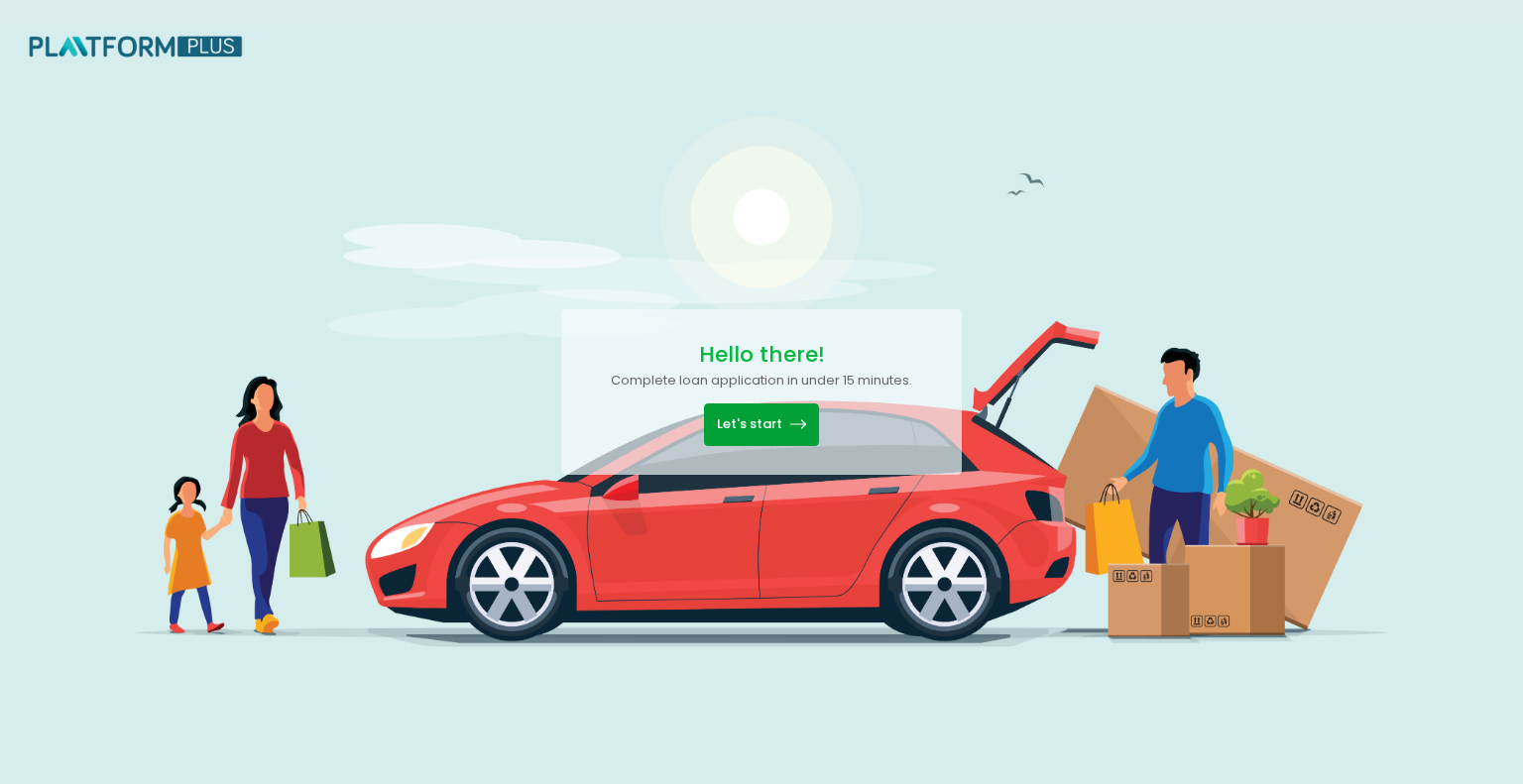 click on "Let's start" at bounding box center [761, 424] 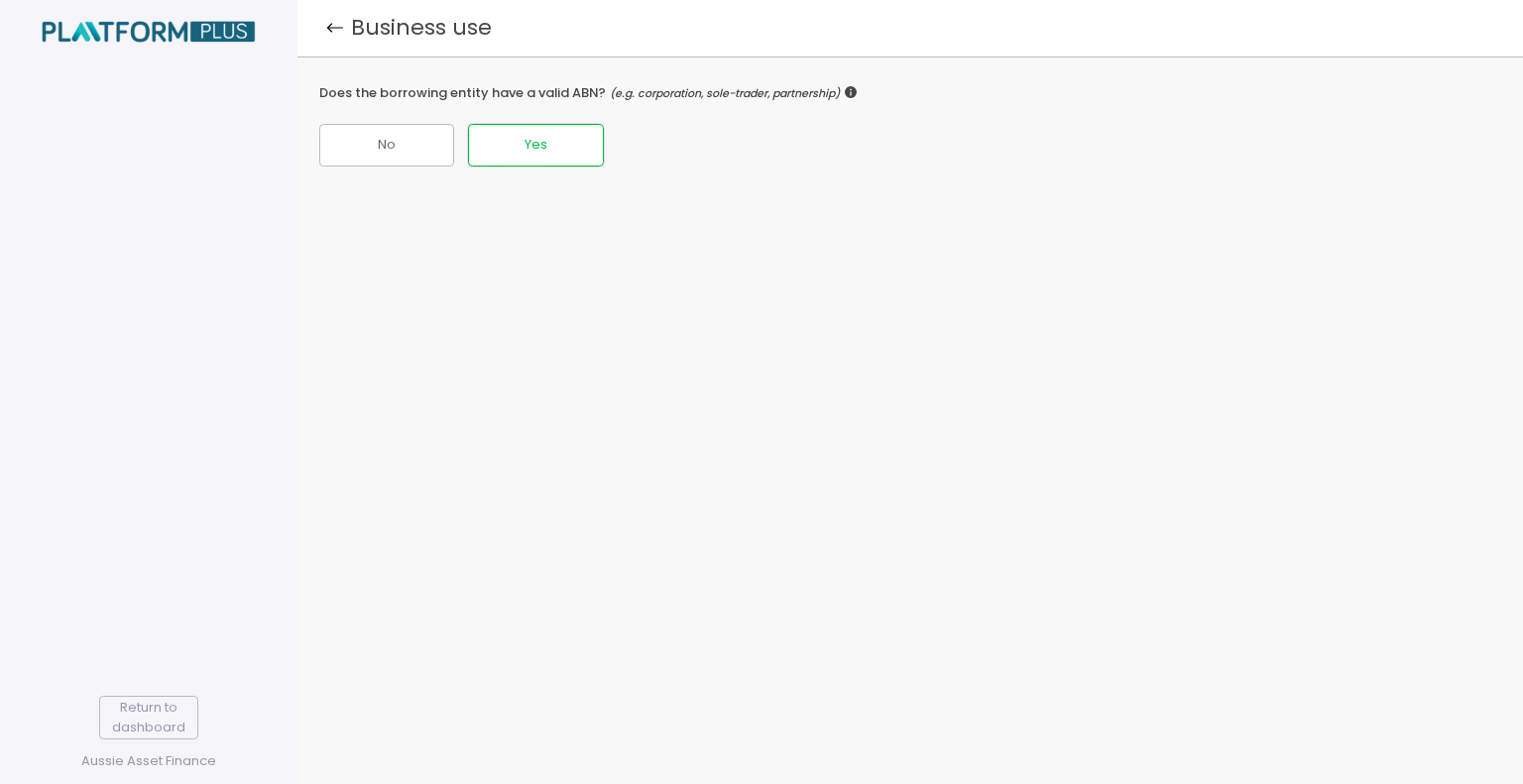 click on "Yes" at bounding box center [387, 145] 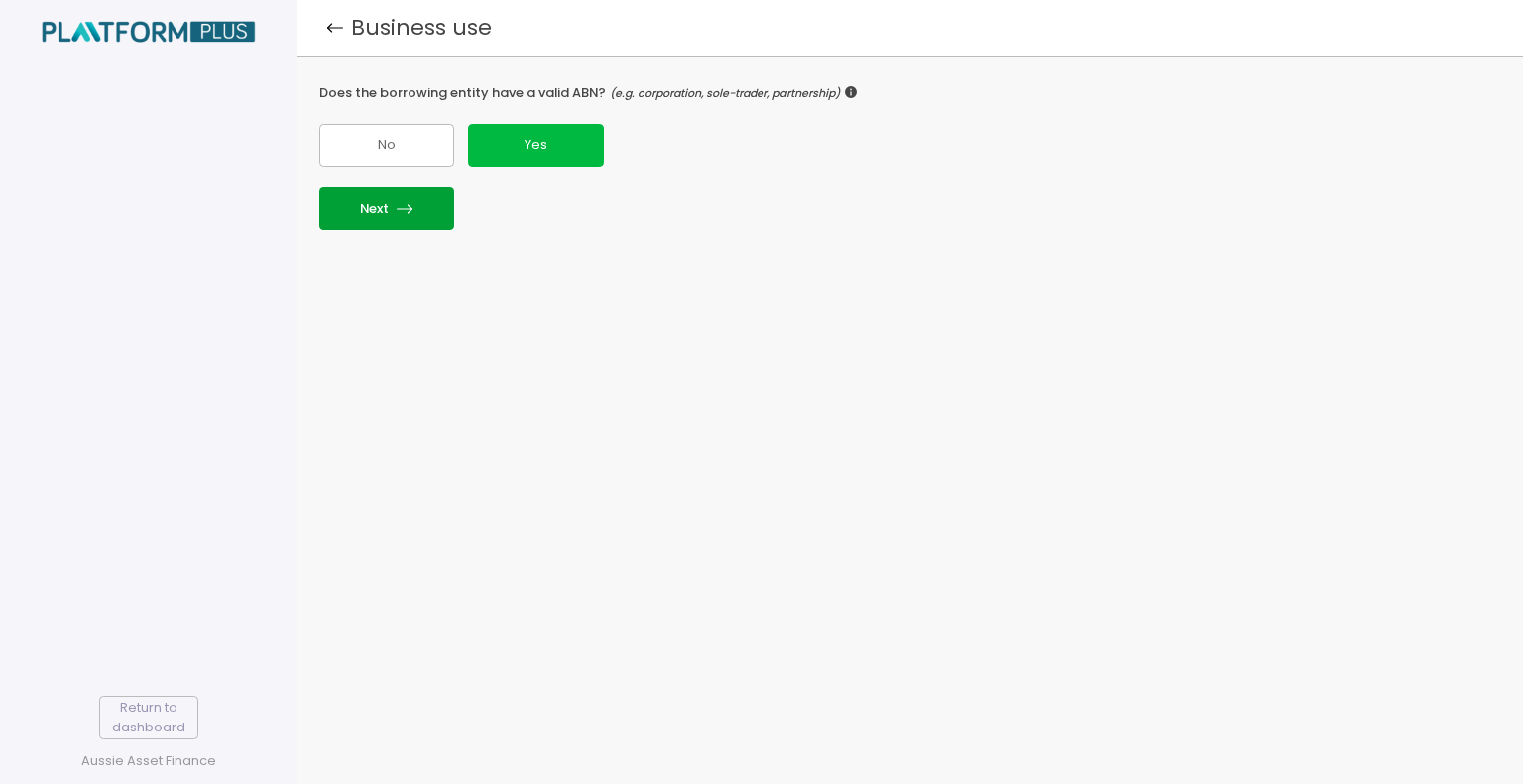 click on "Next" at bounding box center (387, 208) 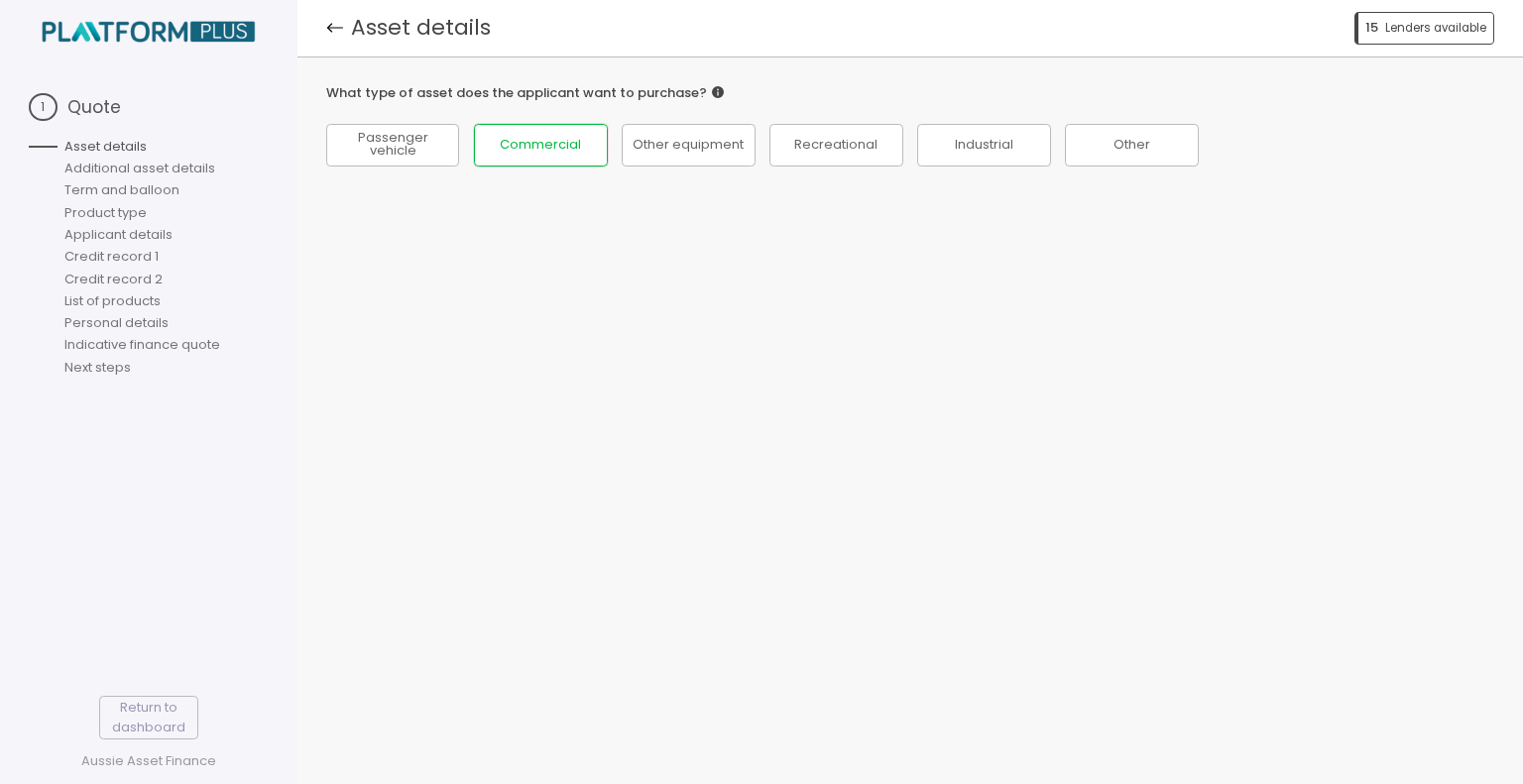 click on "Commercial" at bounding box center (393, 145) 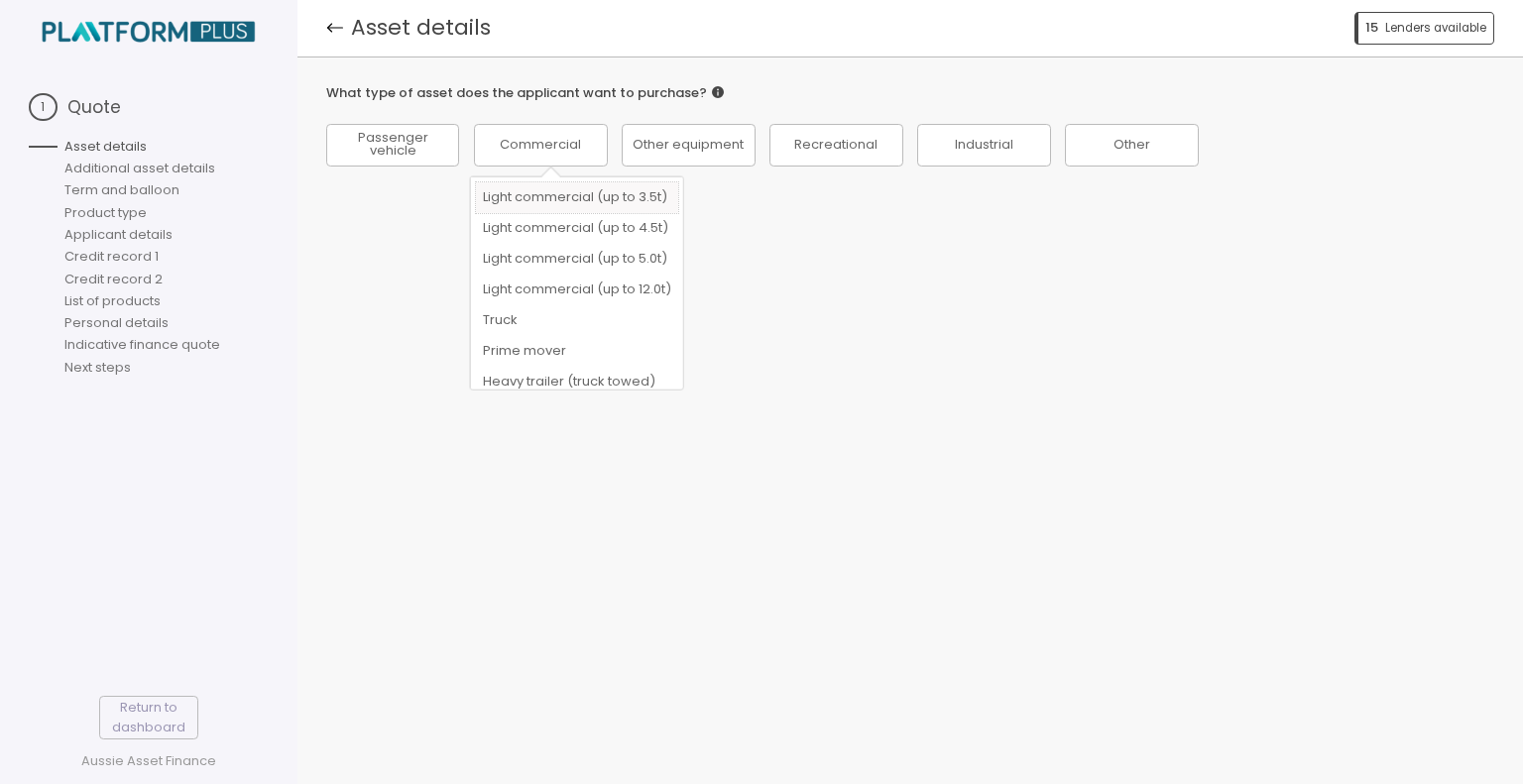 click on "Light commercial (up to 3.5t)" at bounding box center (577, 197) 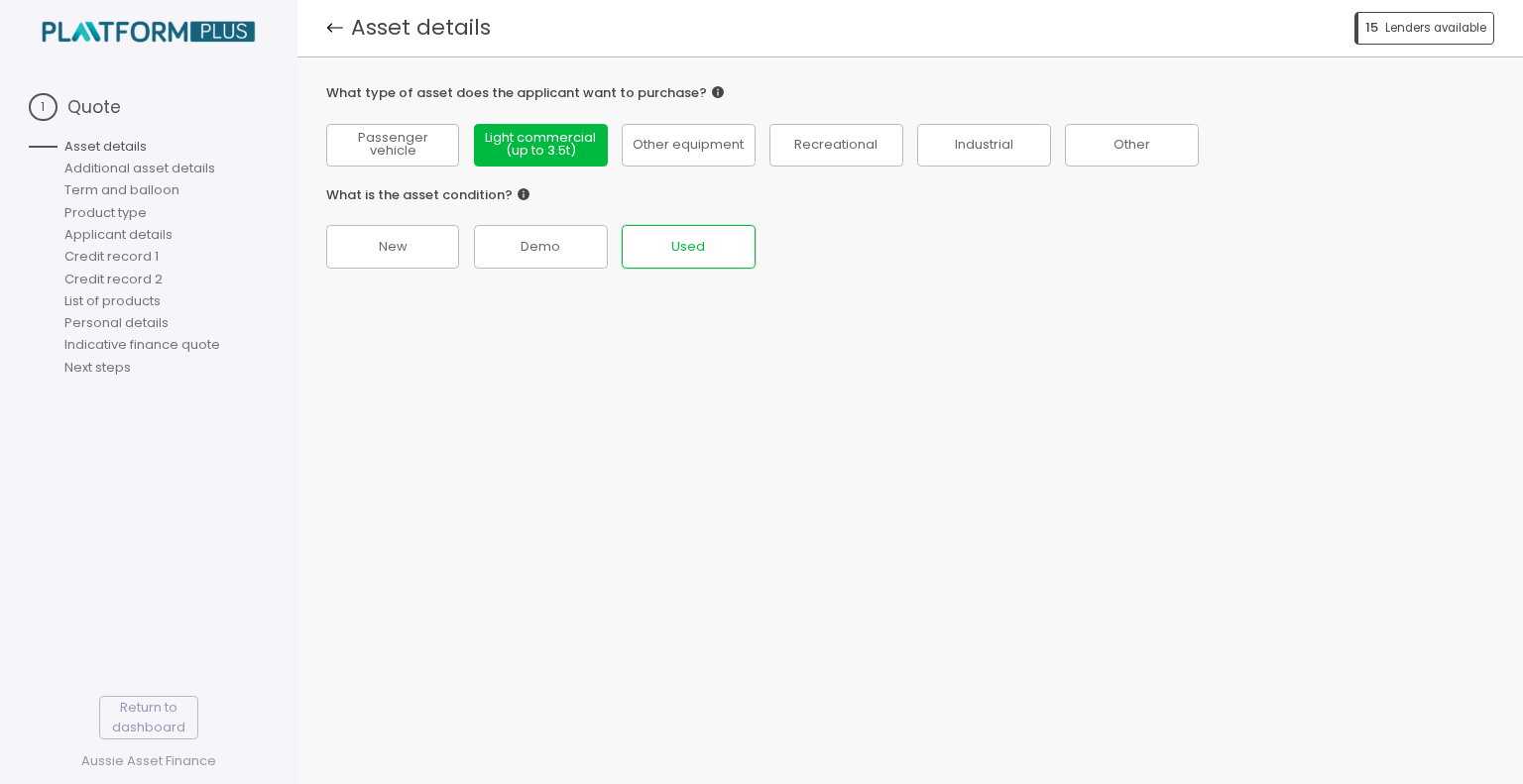 click on "Used" at bounding box center (393, 145) 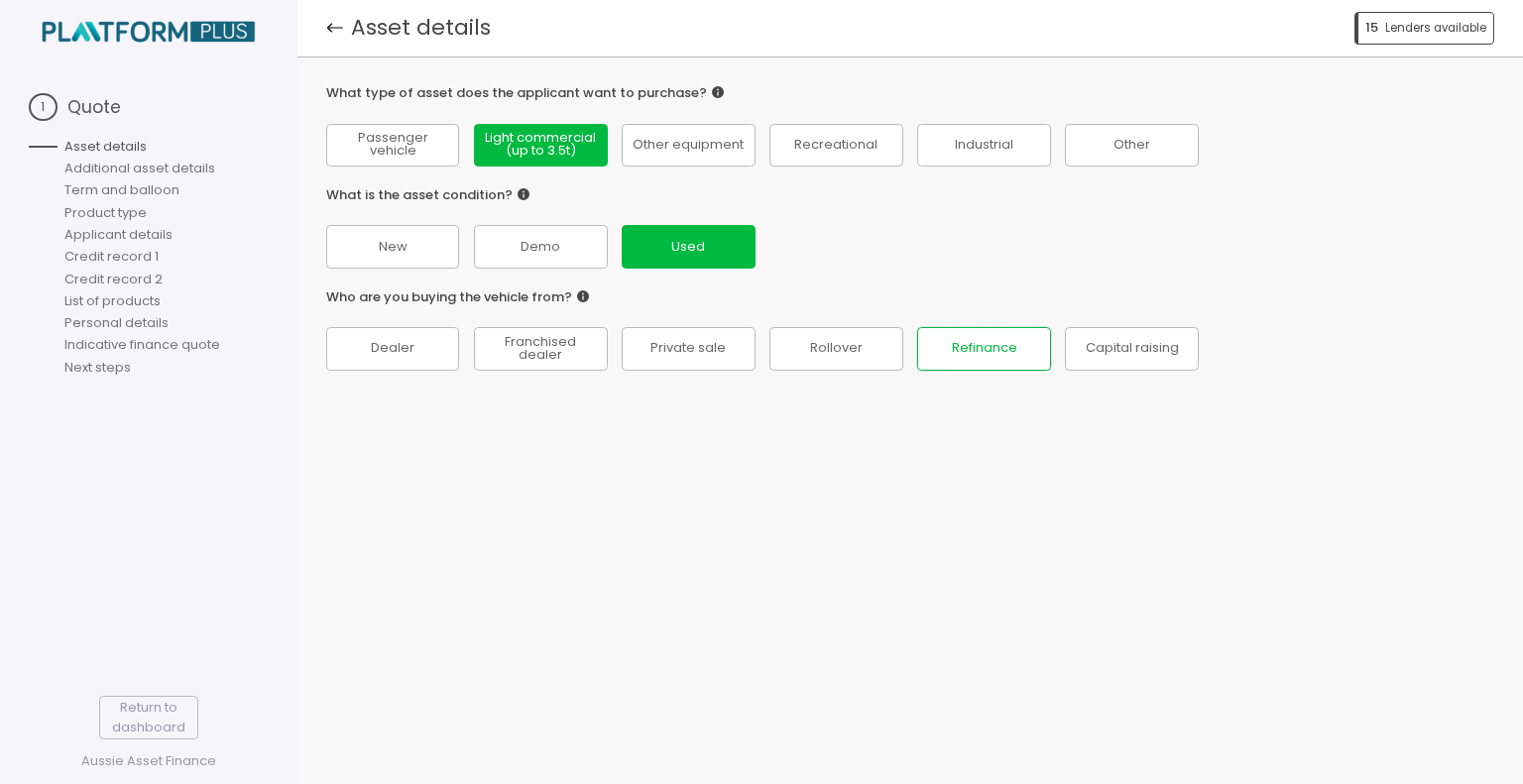 click on "Refinance" at bounding box center (393, 145) 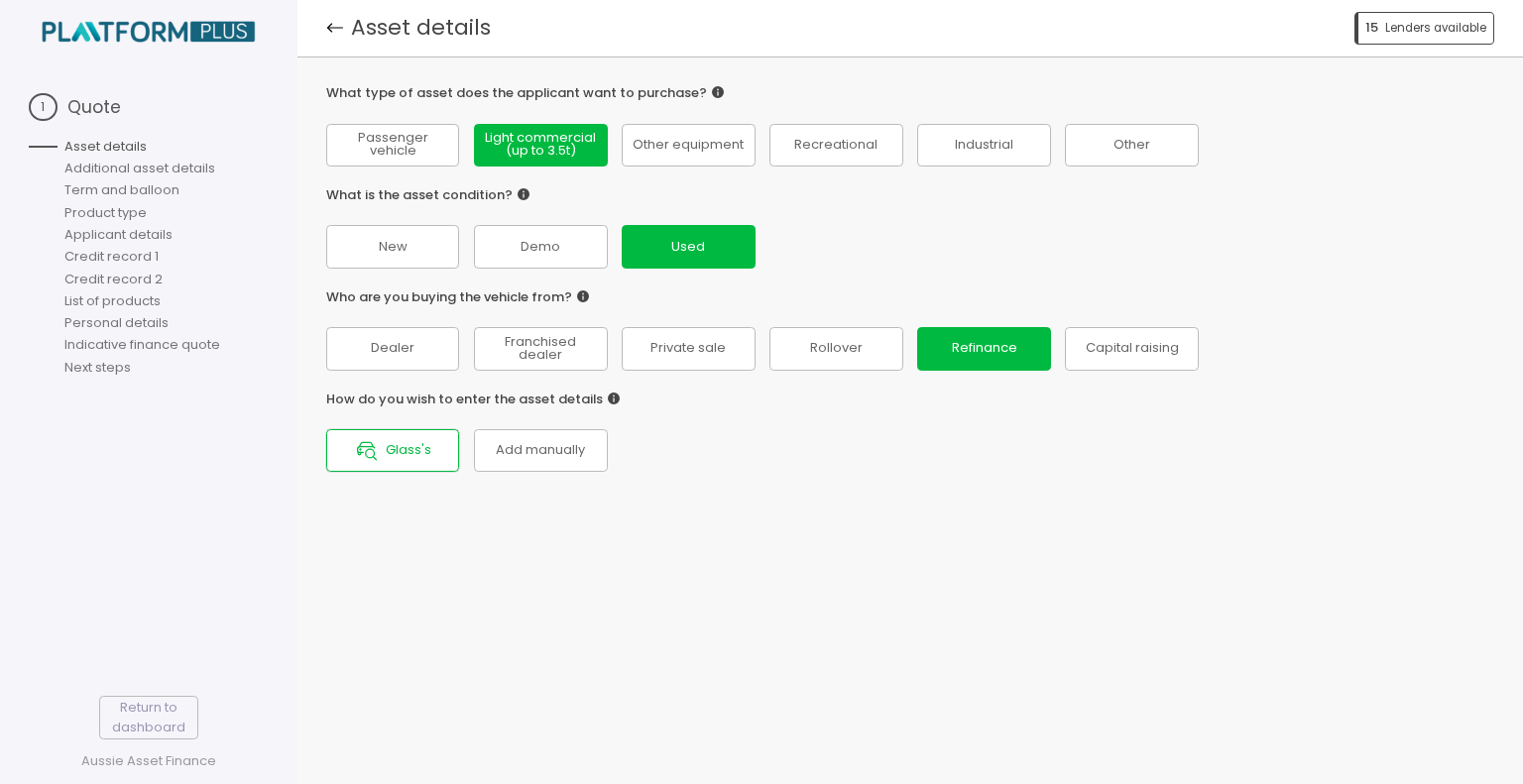 click on "Glass's" at bounding box center [409, 450] 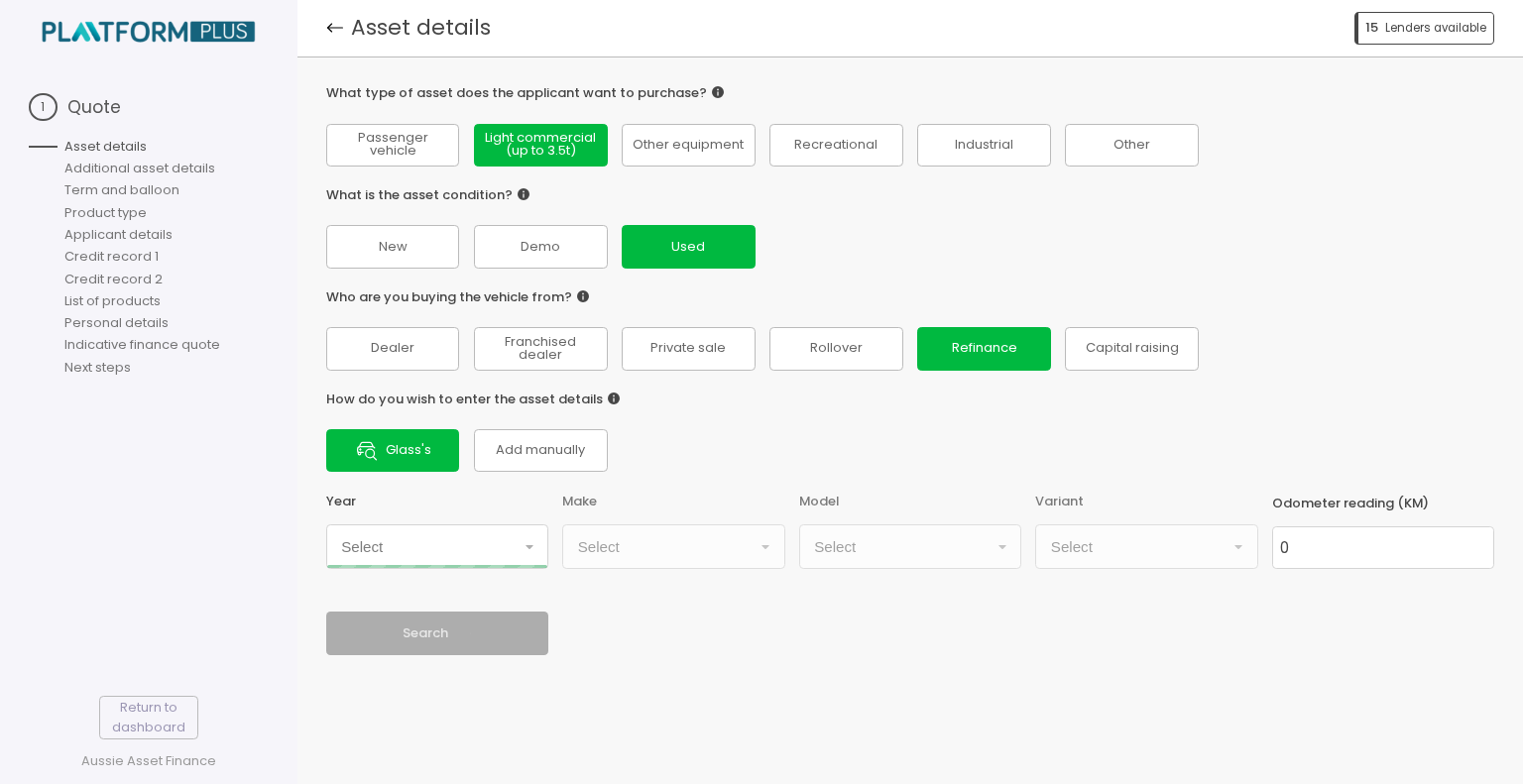 click on "Select" at bounding box center (437, 546) 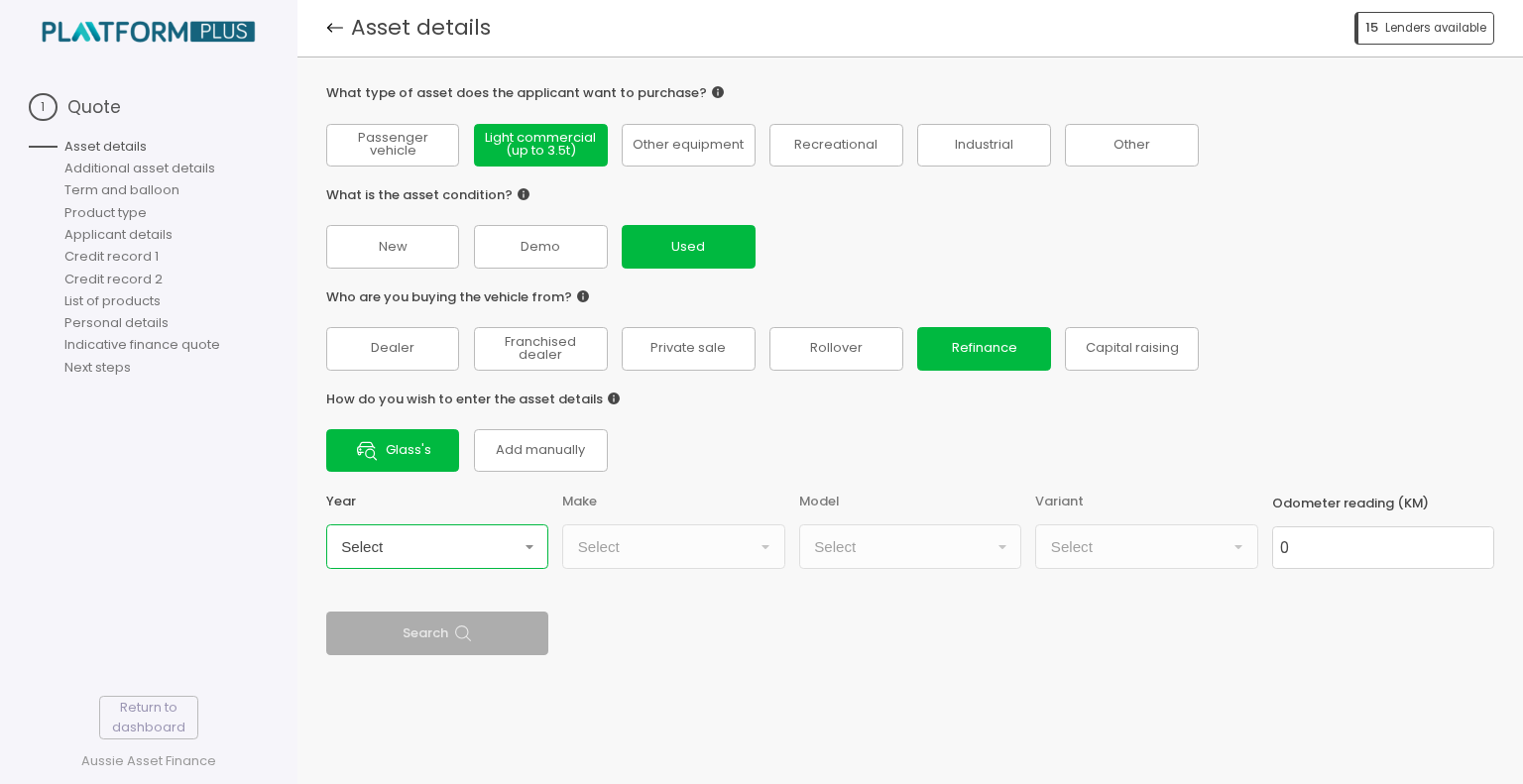 click on "Select" at bounding box center [437, 546] 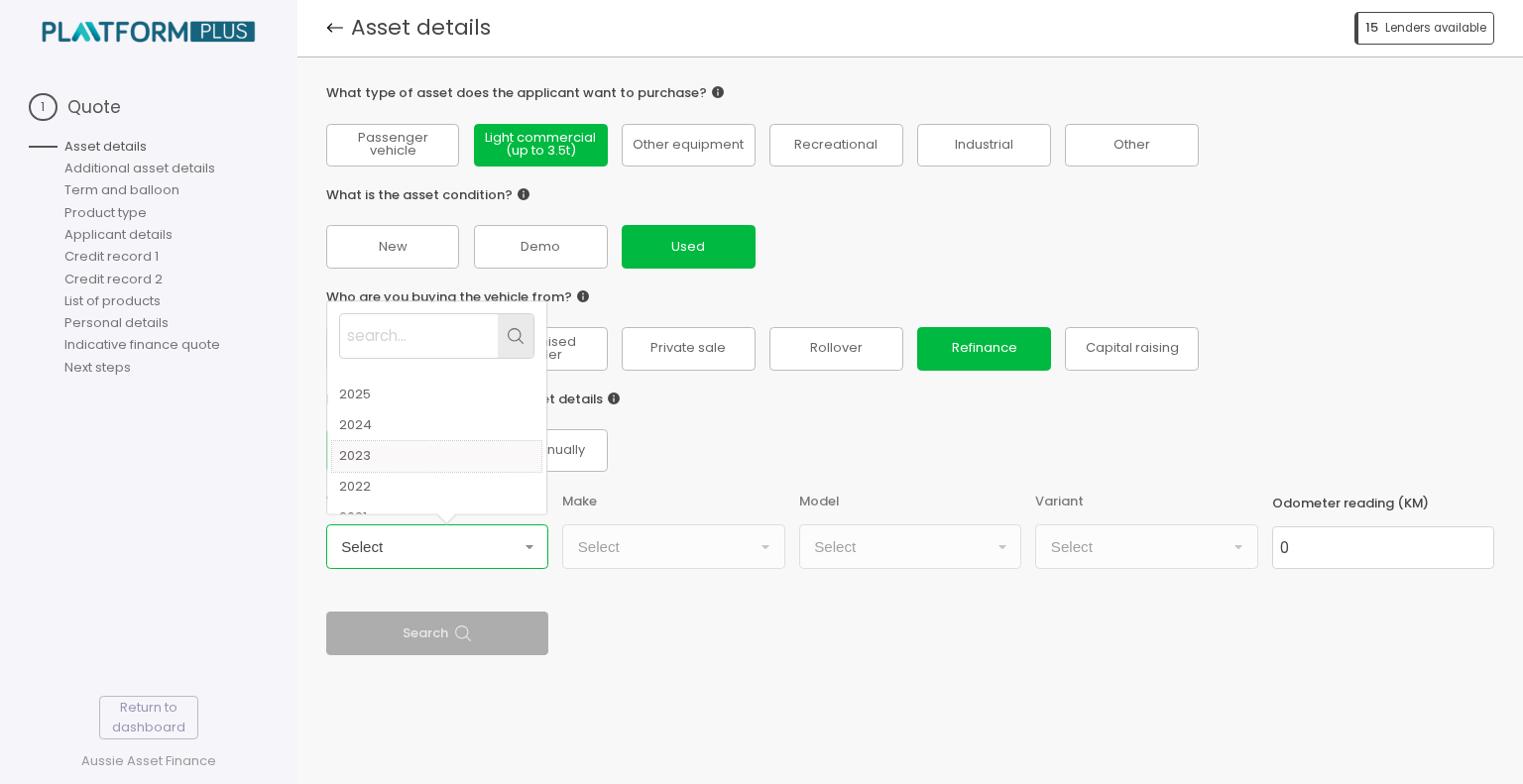 click on "2023" at bounding box center [436, 456] 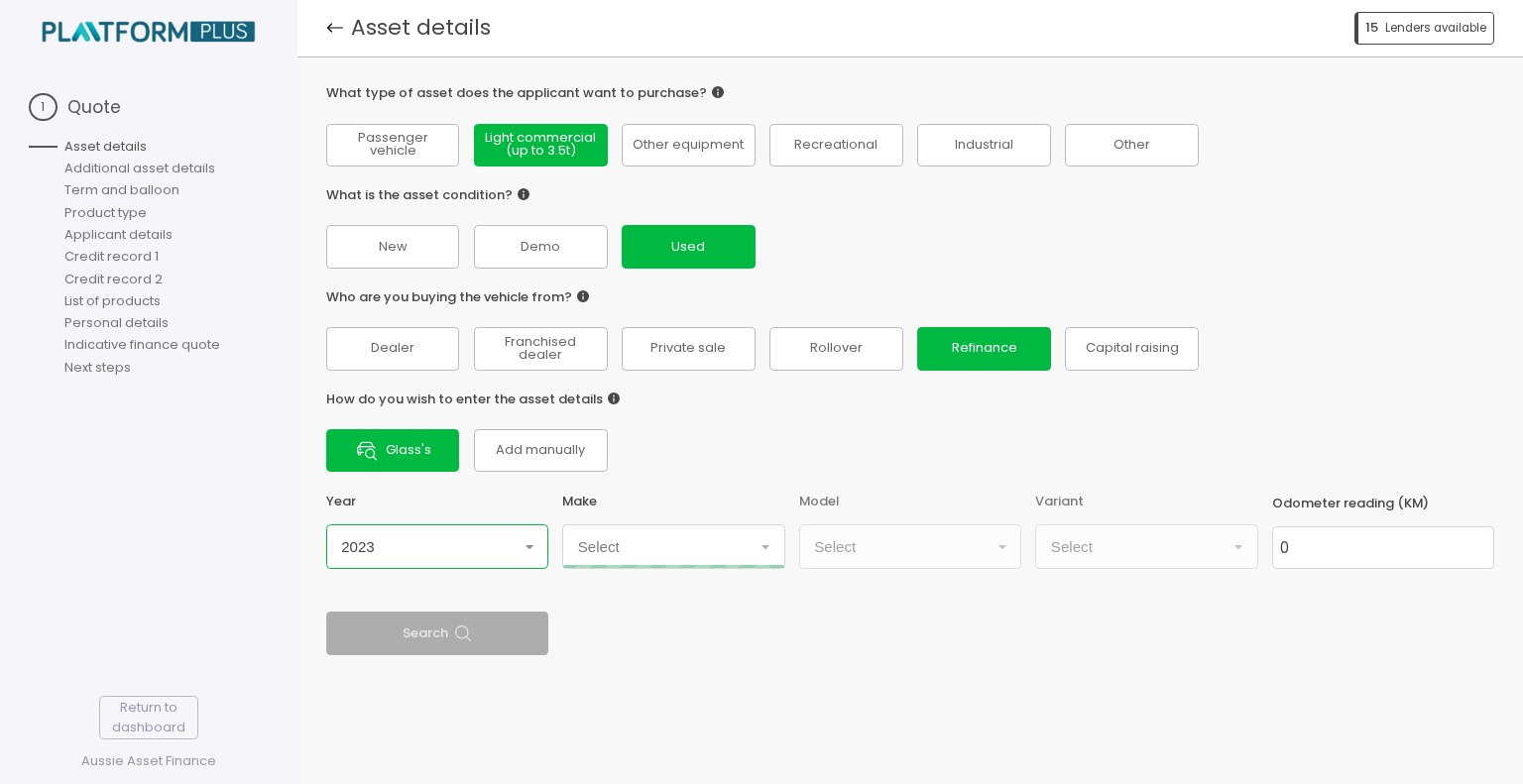 click at bounding box center (765, 547) 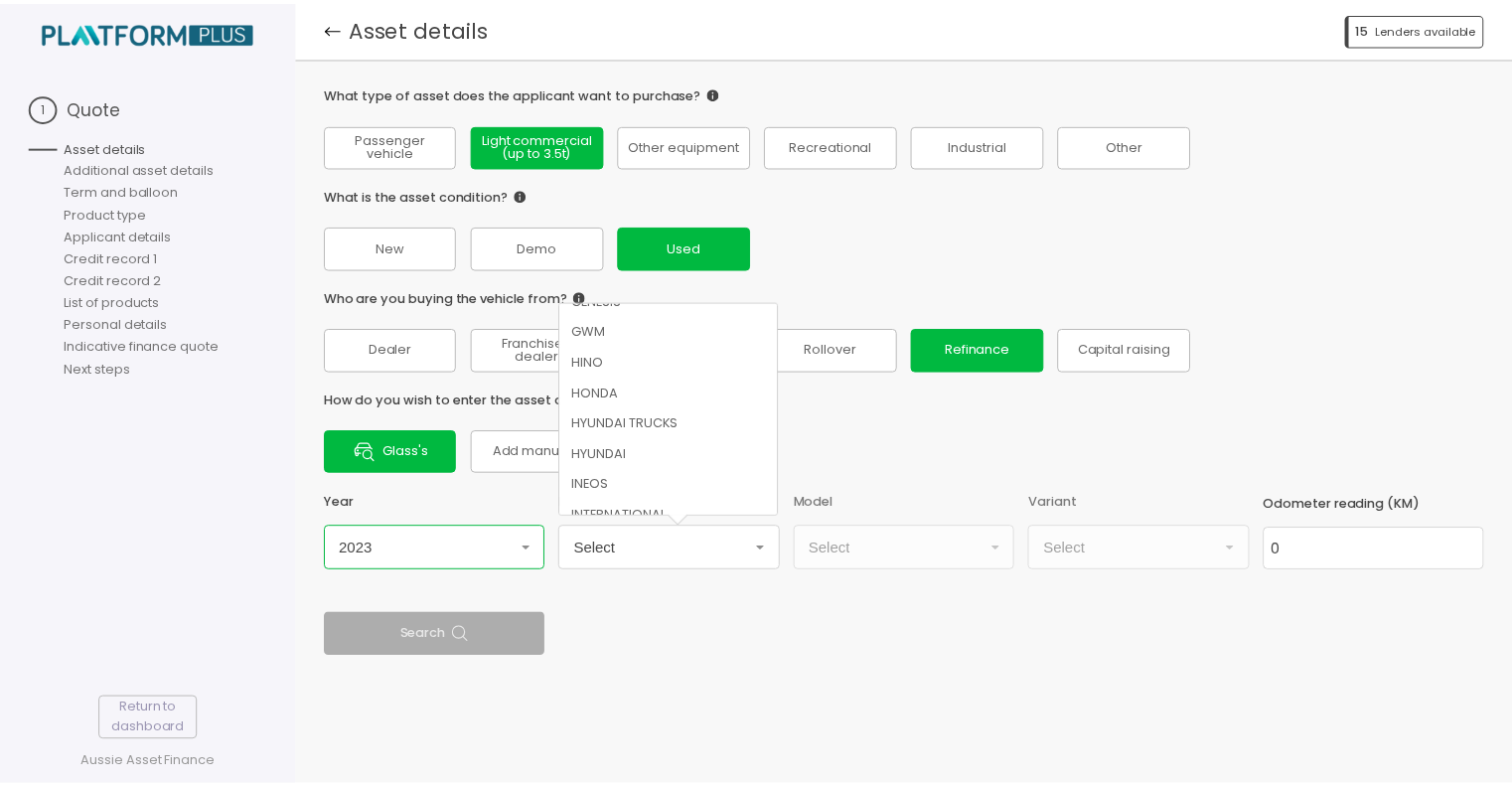 scroll, scrollTop: 795, scrollLeft: 0, axis: vertical 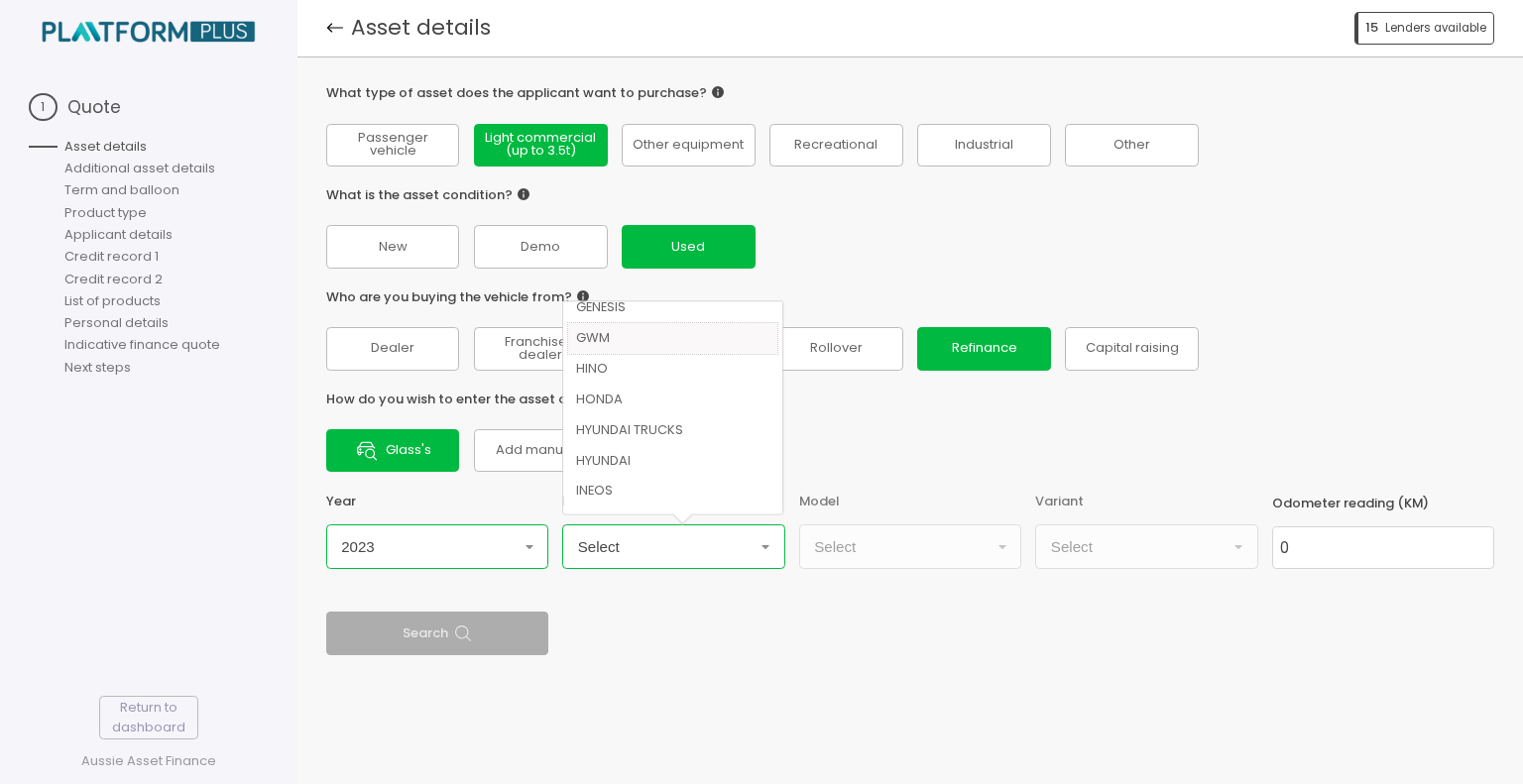 click on "GWM" at bounding box center [673, 338] 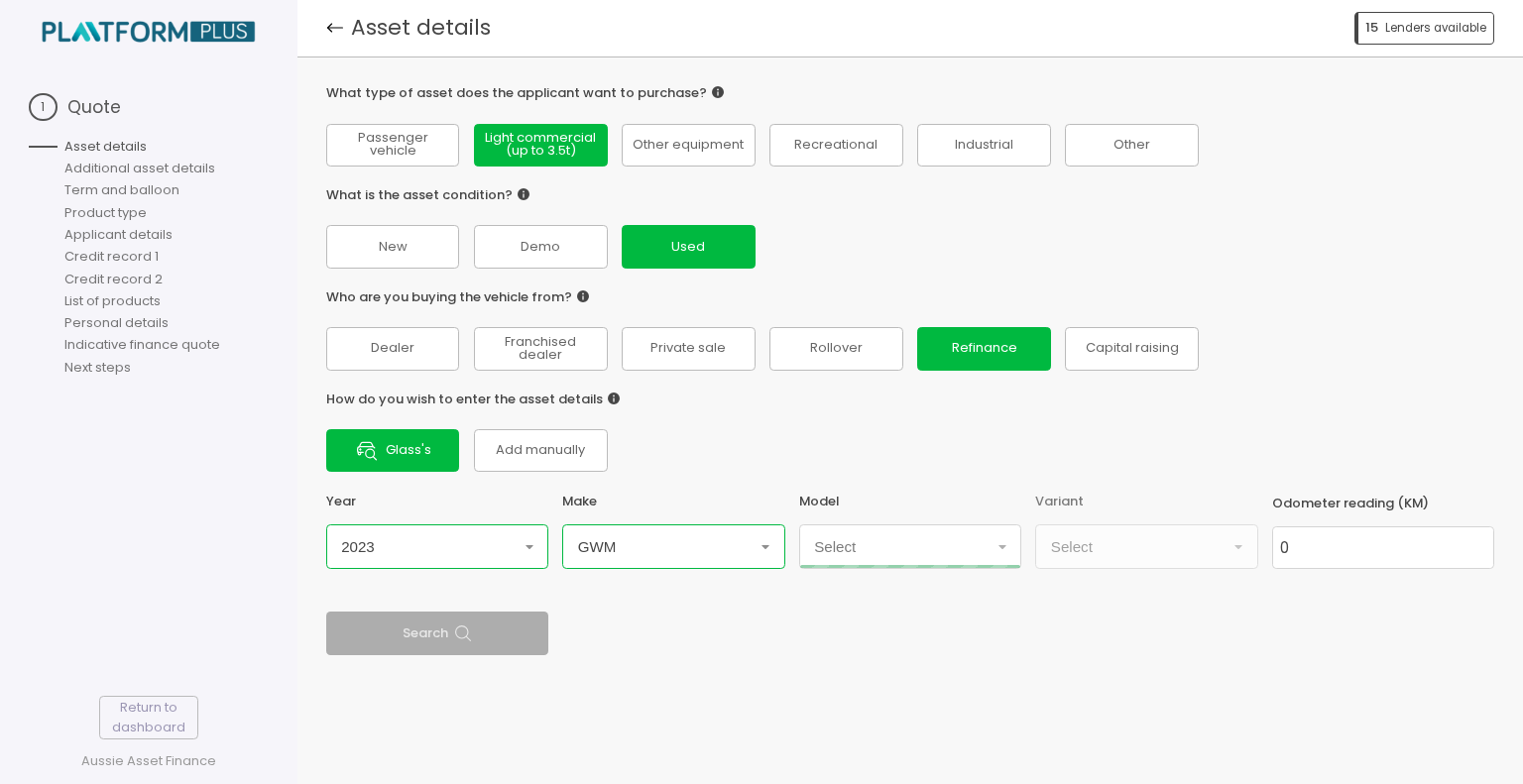 click at bounding box center (1002, 547) 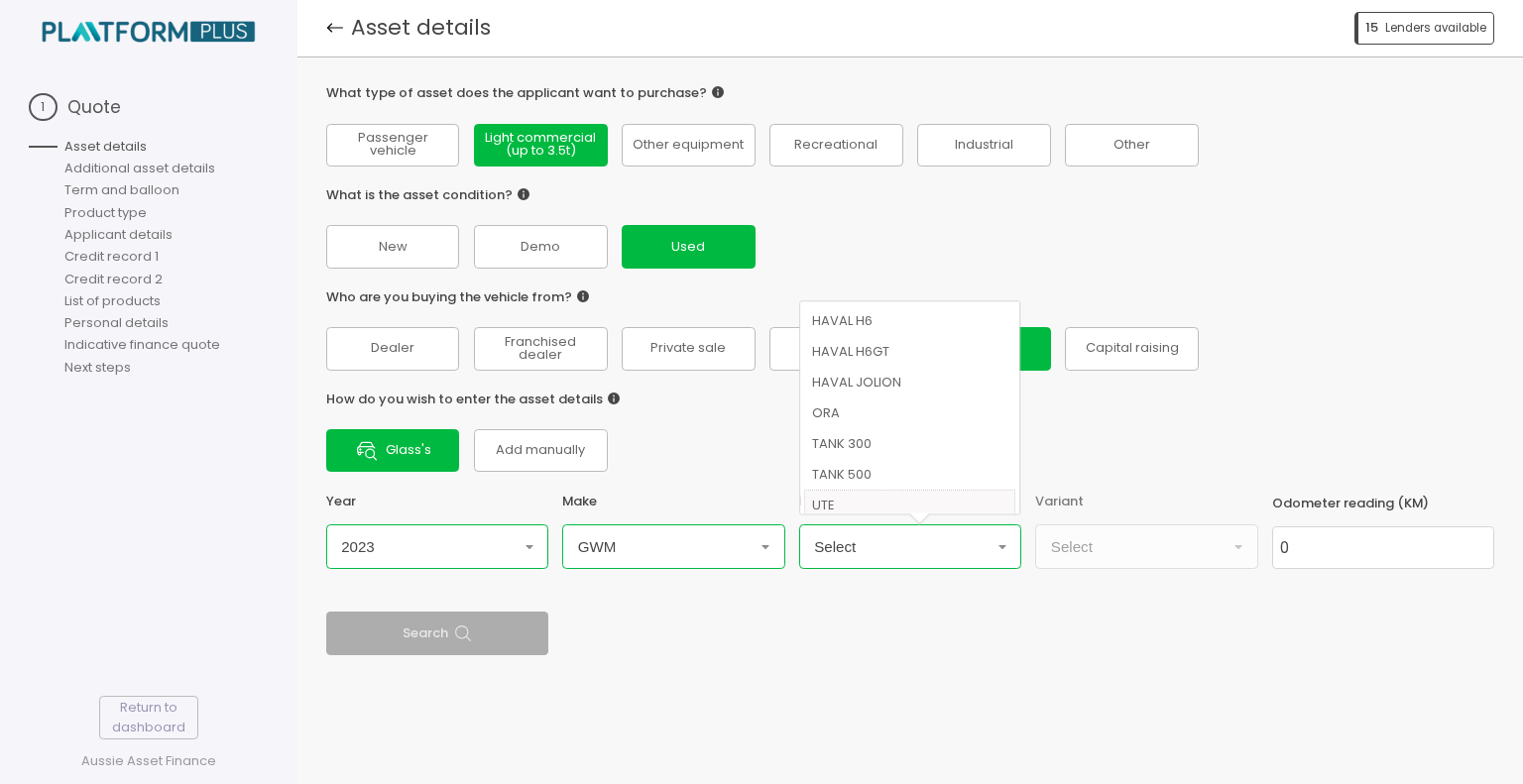 click on "UTE" at bounding box center [909, 505] 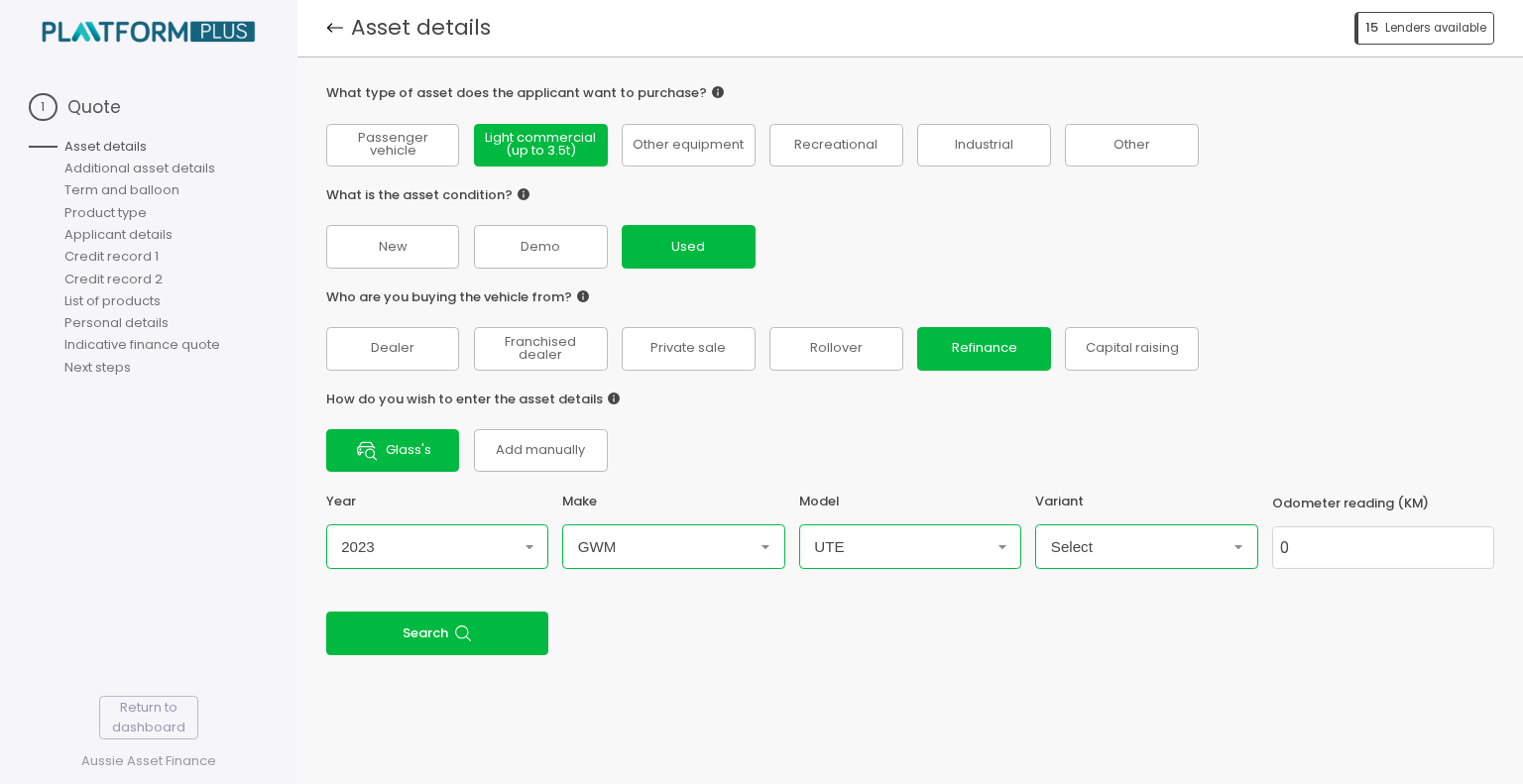 click at bounding box center (528, 546) 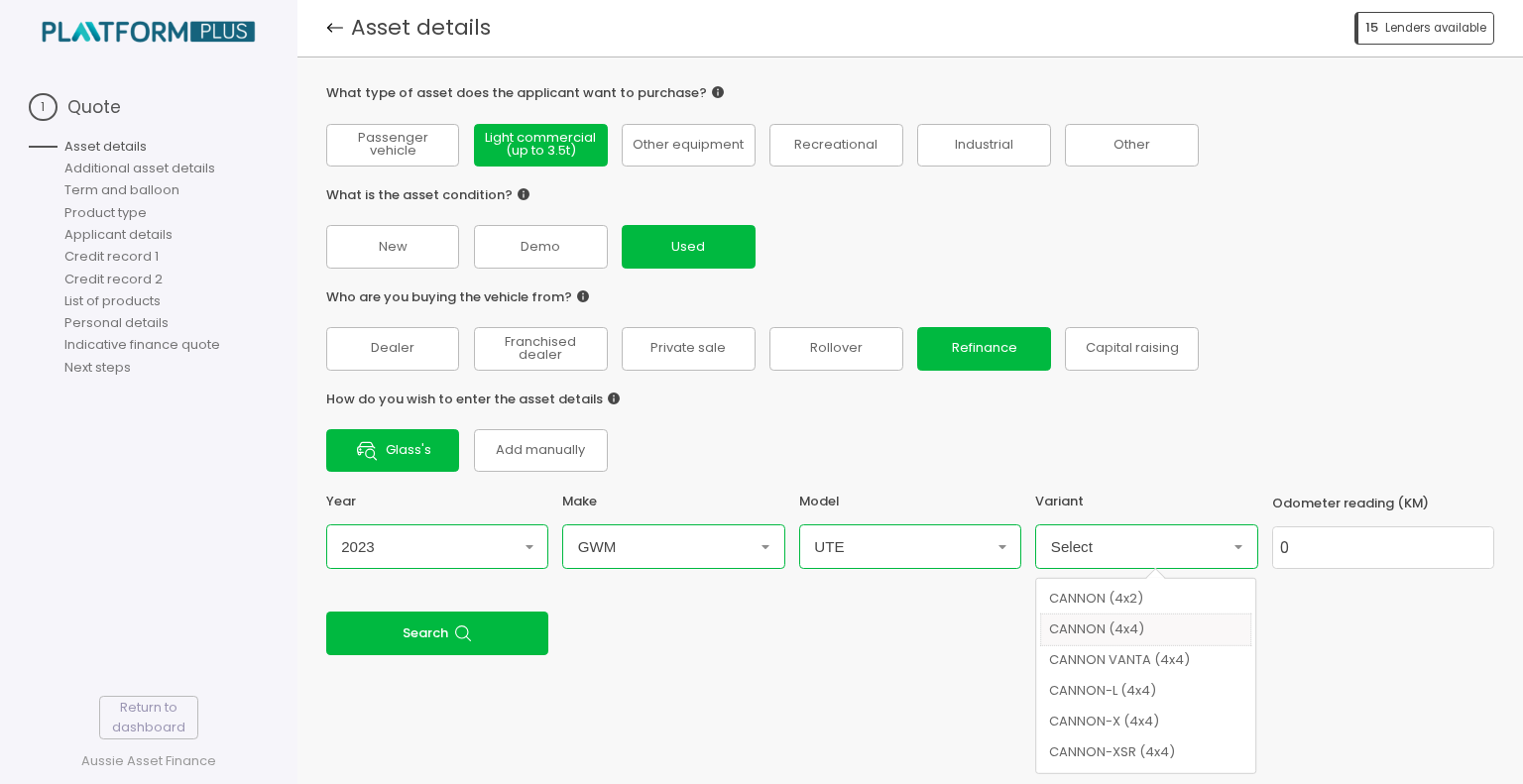 click on "CANNON (4x4)" at bounding box center (1146, 629) 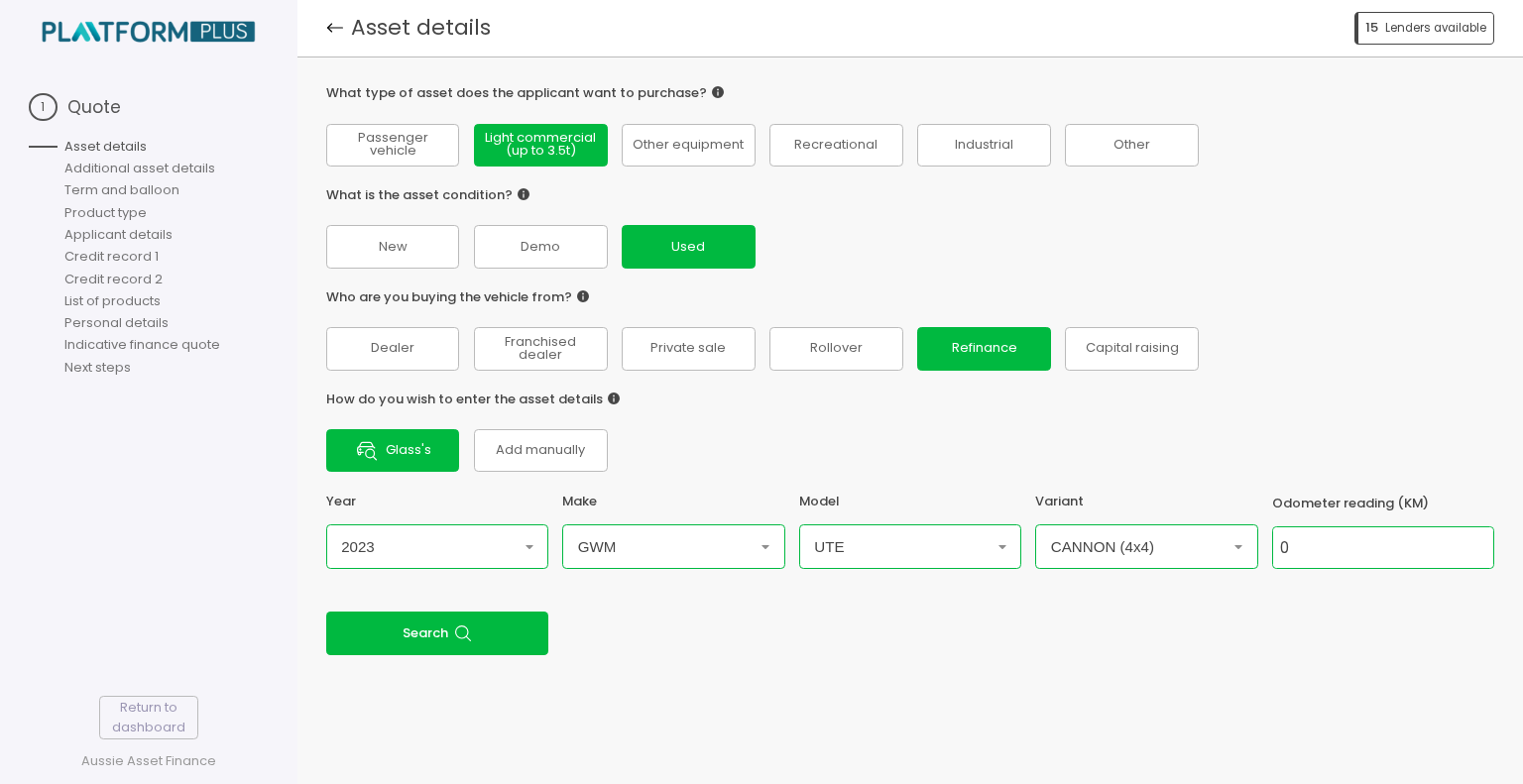 click on "0" at bounding box center (1383, 547) 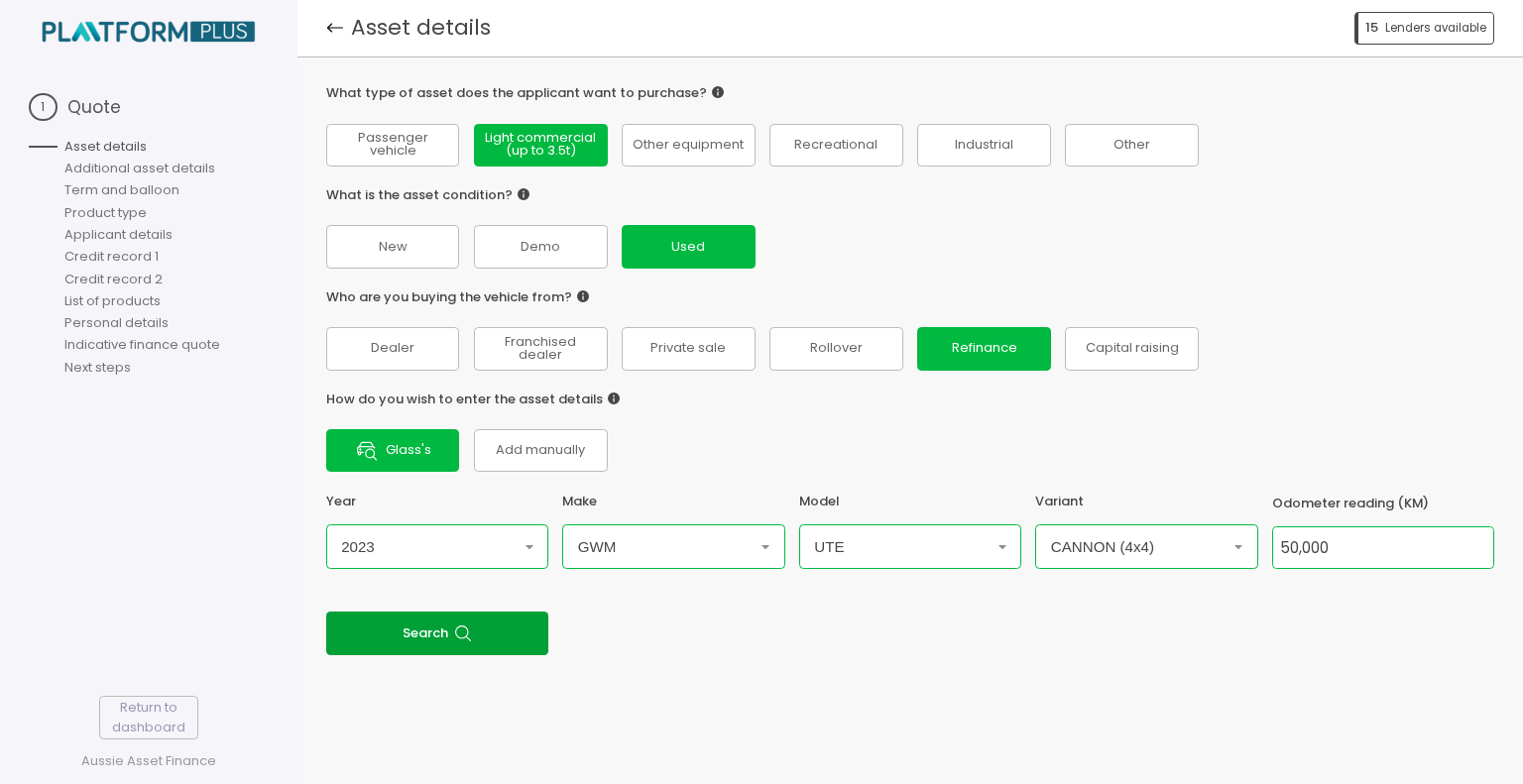 type on "50,000" 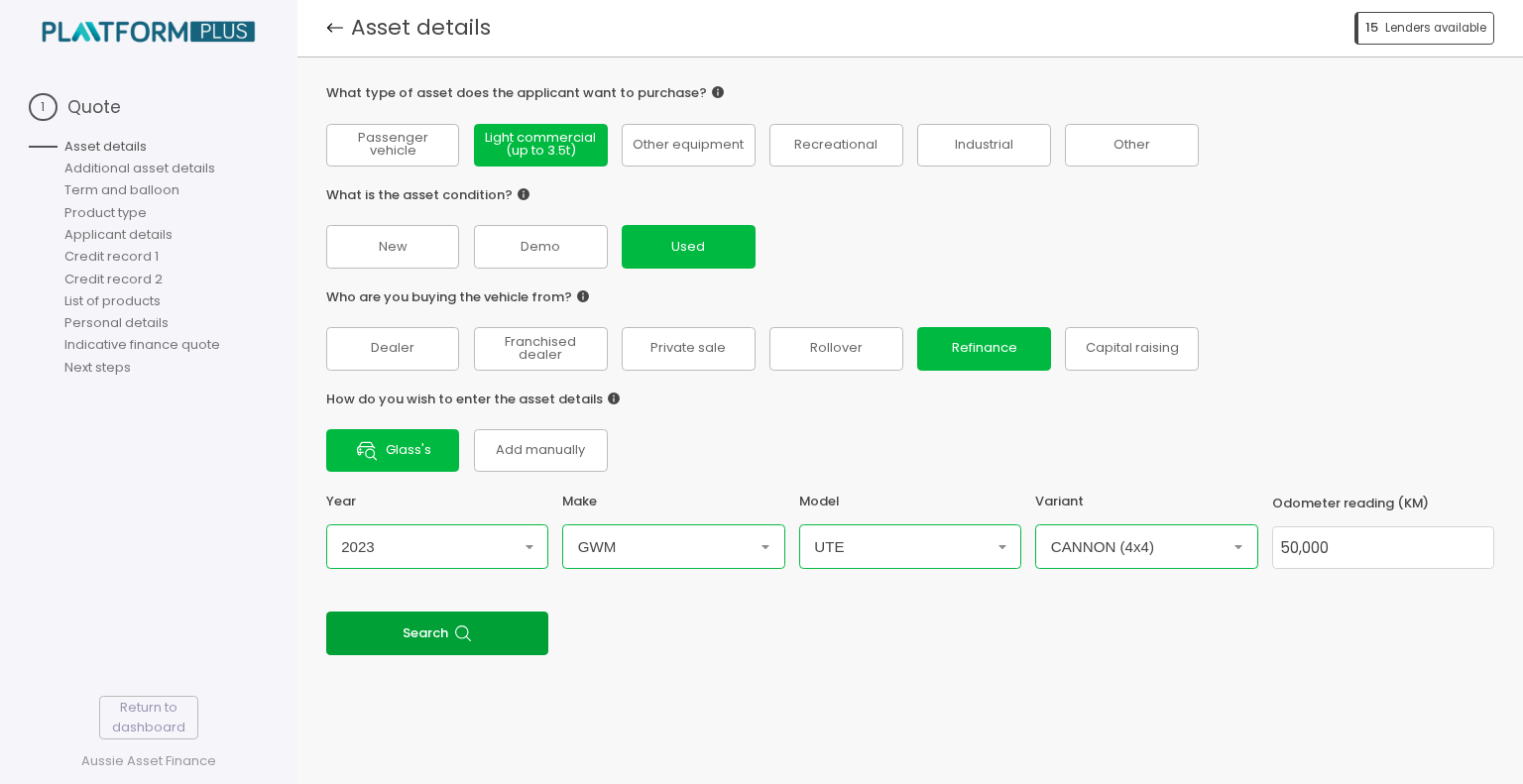 click at bounding box center [463, 633] 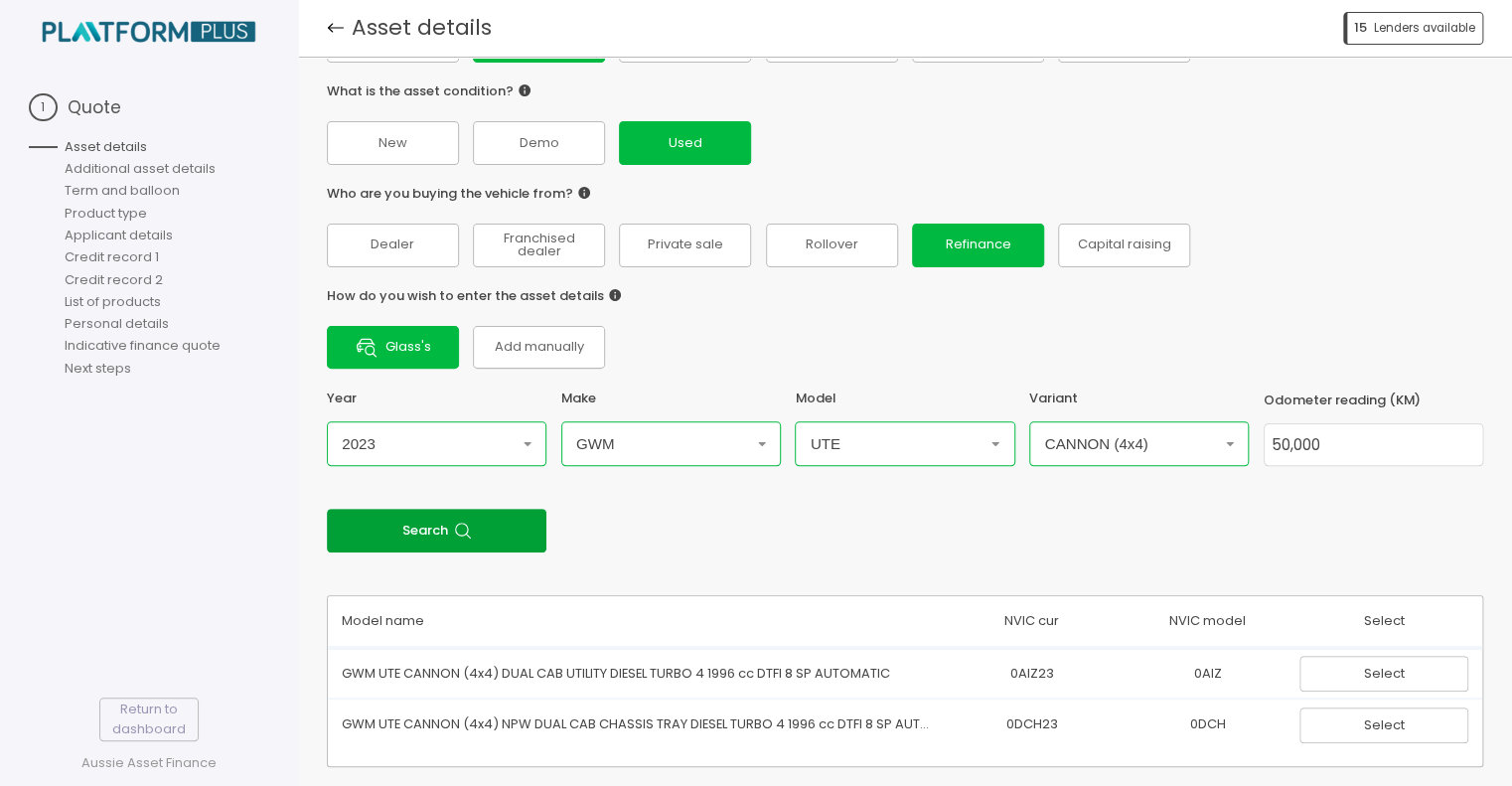 scroll, scrollTop: 113, scrollLeft: 0, axis: vertical 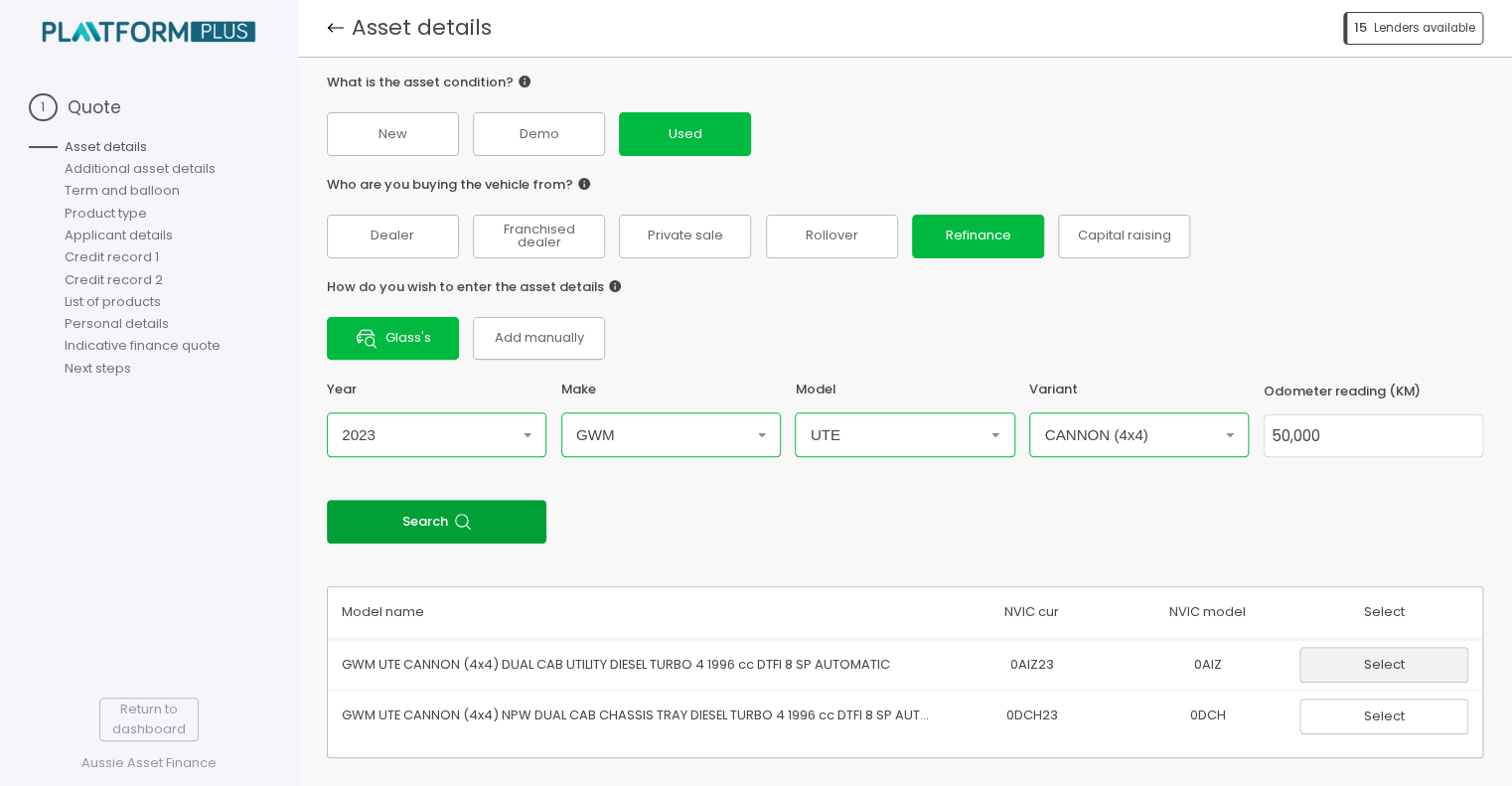 click on "Select" at bounding box center [1384, 665] 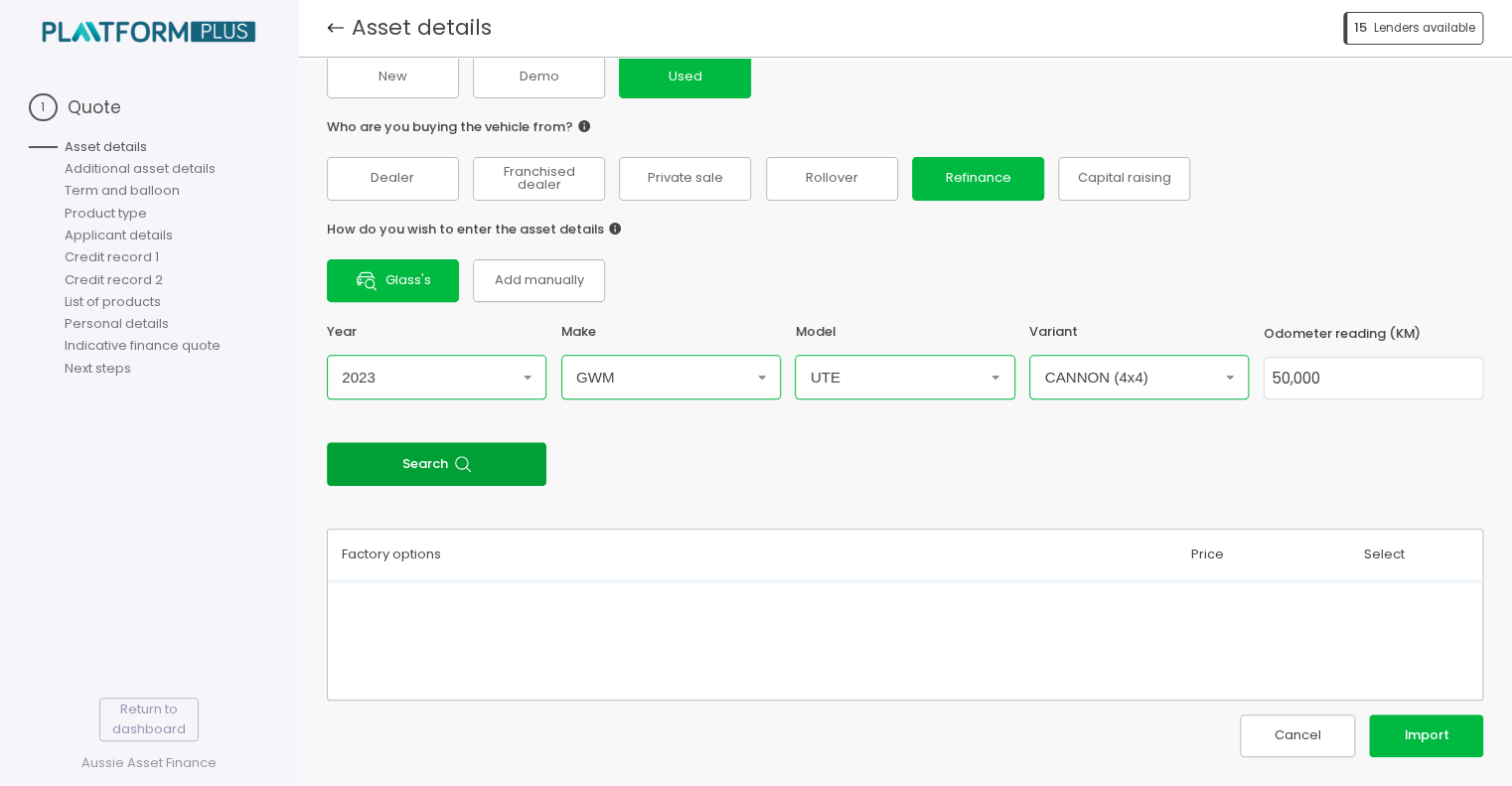 scroll, scrollTop: 0, scrollLeft: 0, axis: both 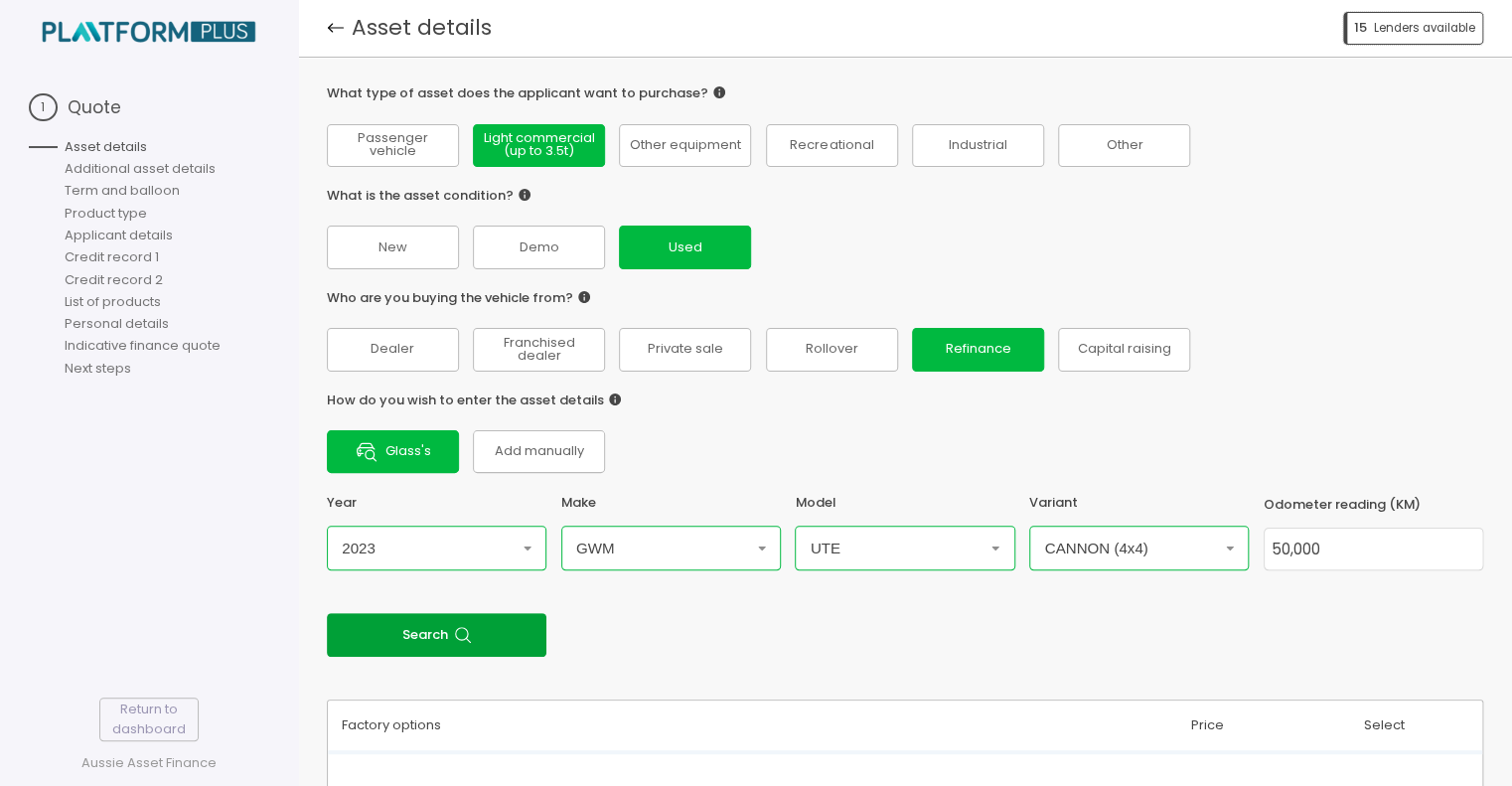click on "Lenders    available" at bounding box center [1425, 28] 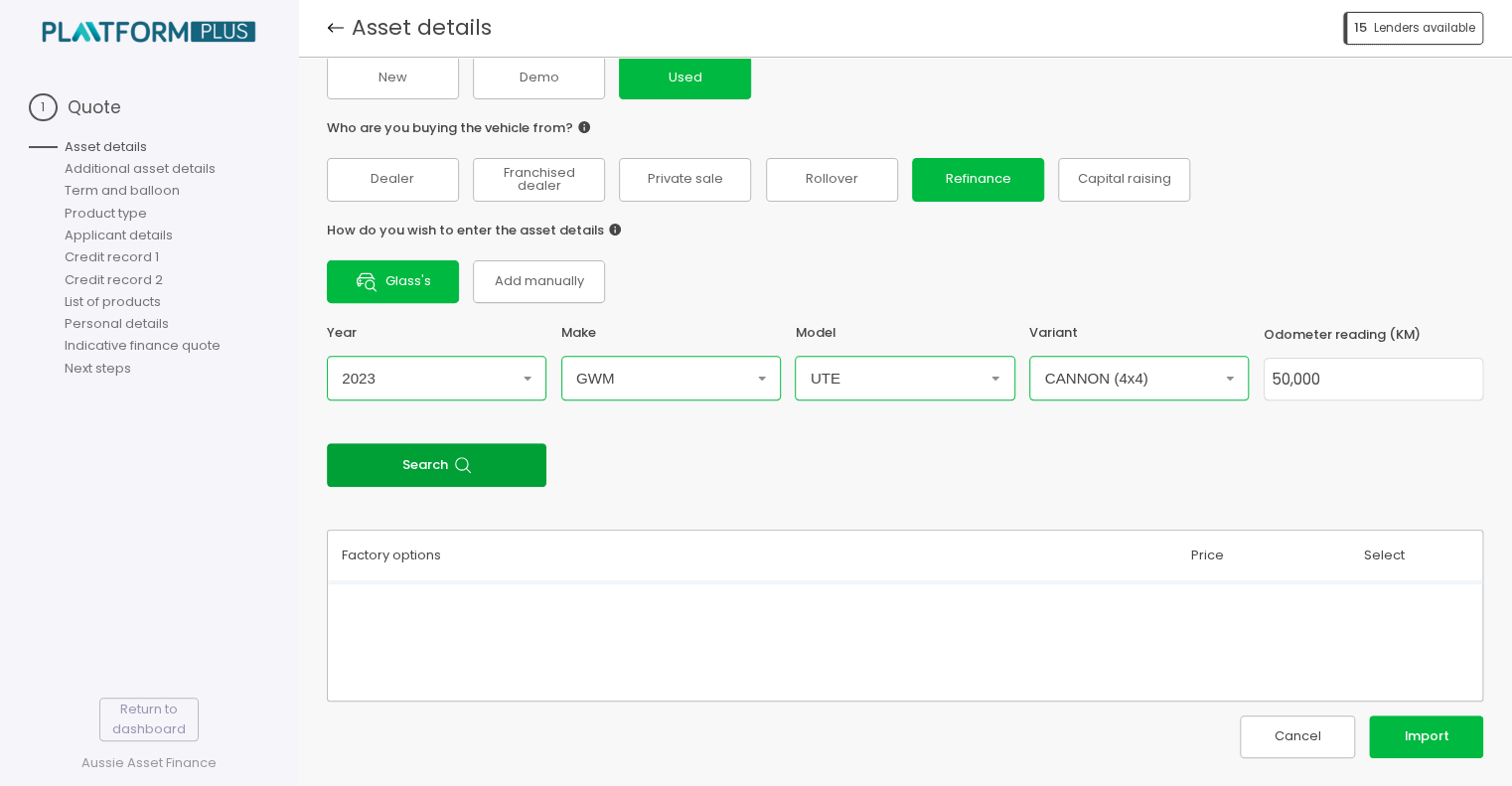 scroll, scrollTop: 171, scrollLeft: 0, axis: vertical 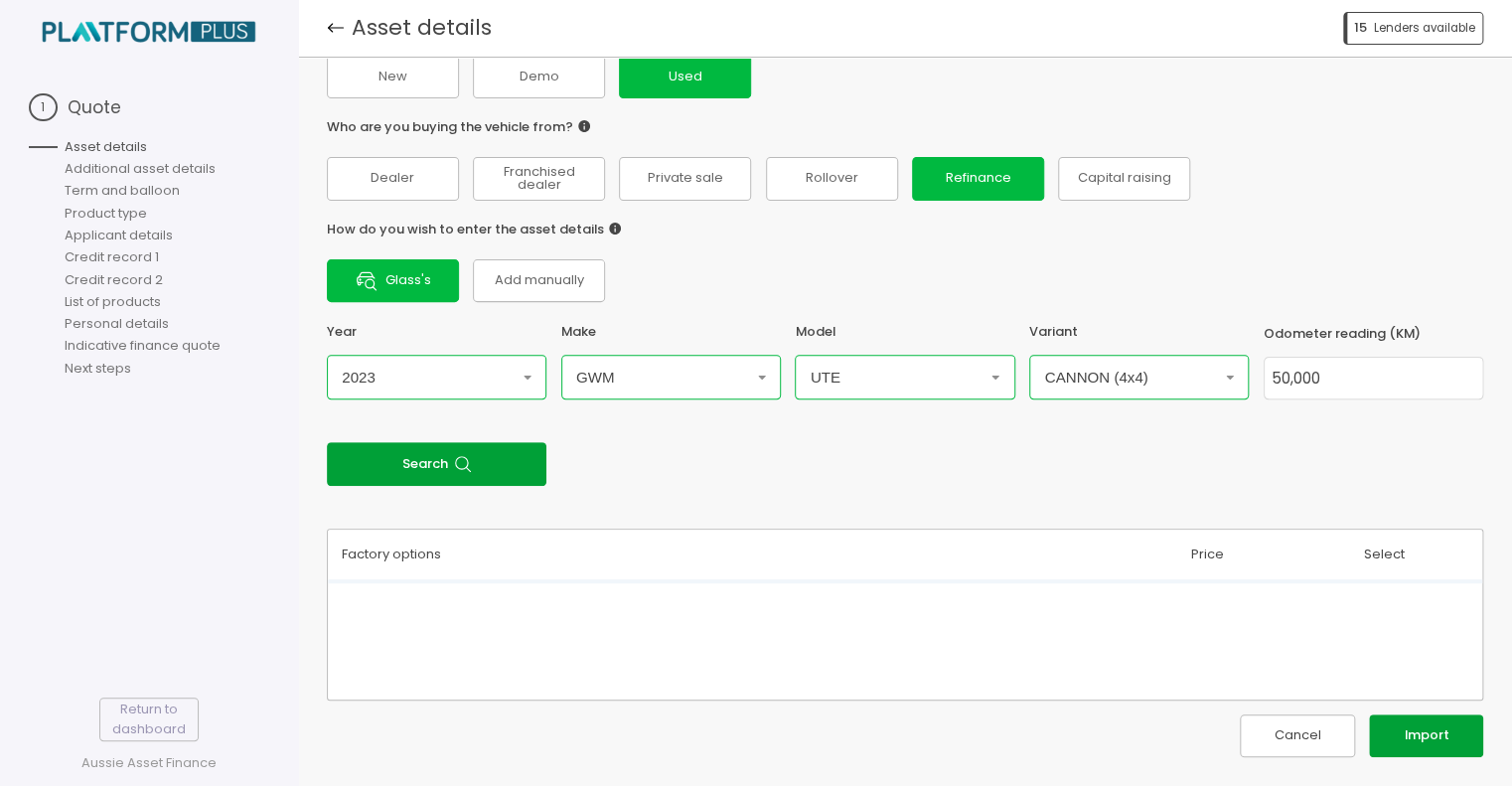 click on "Import" at bounding box center [1426, 735] 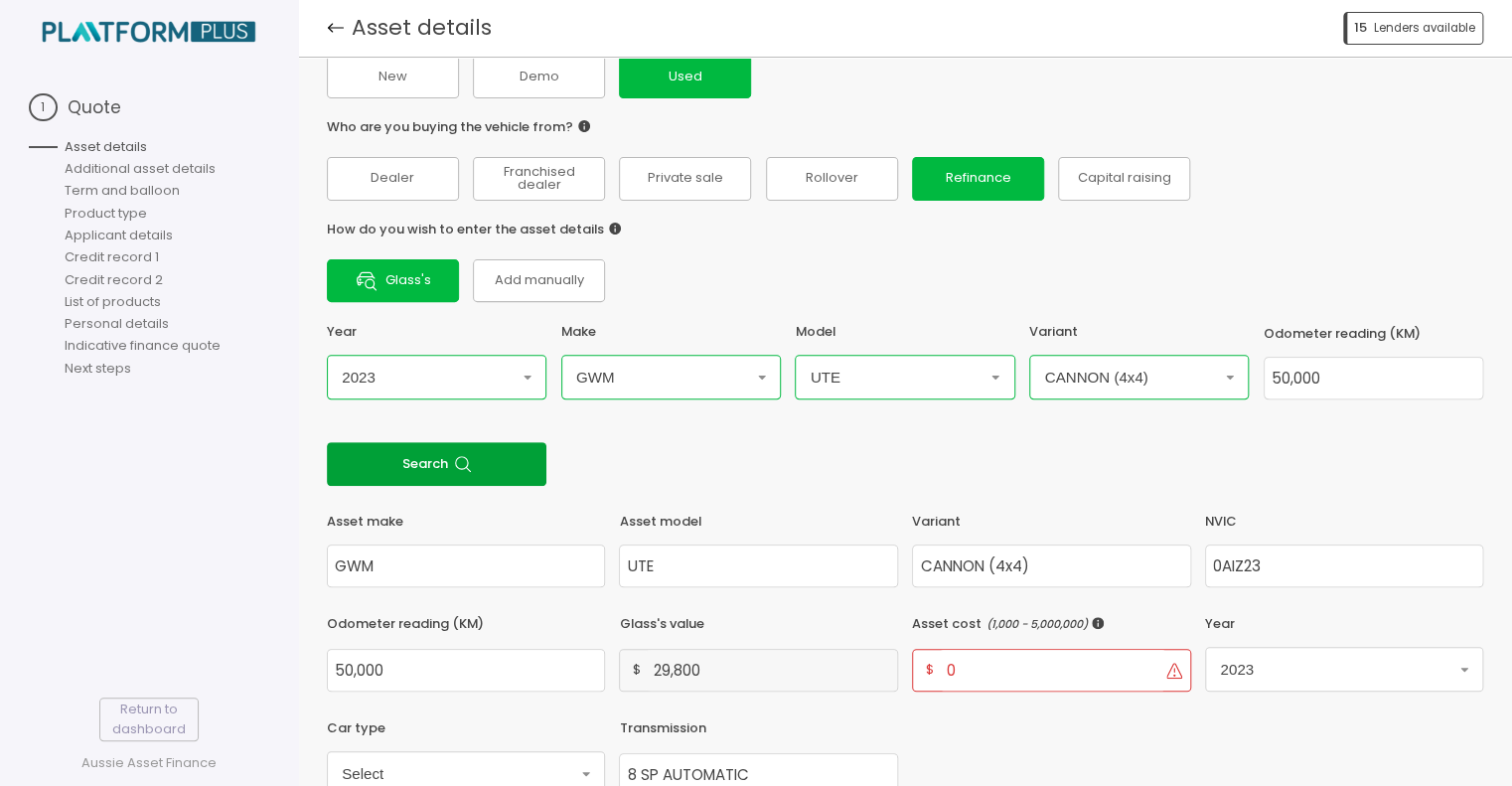 scroll, scrollTop: 382, scrollLeft: 0, axis: vertical 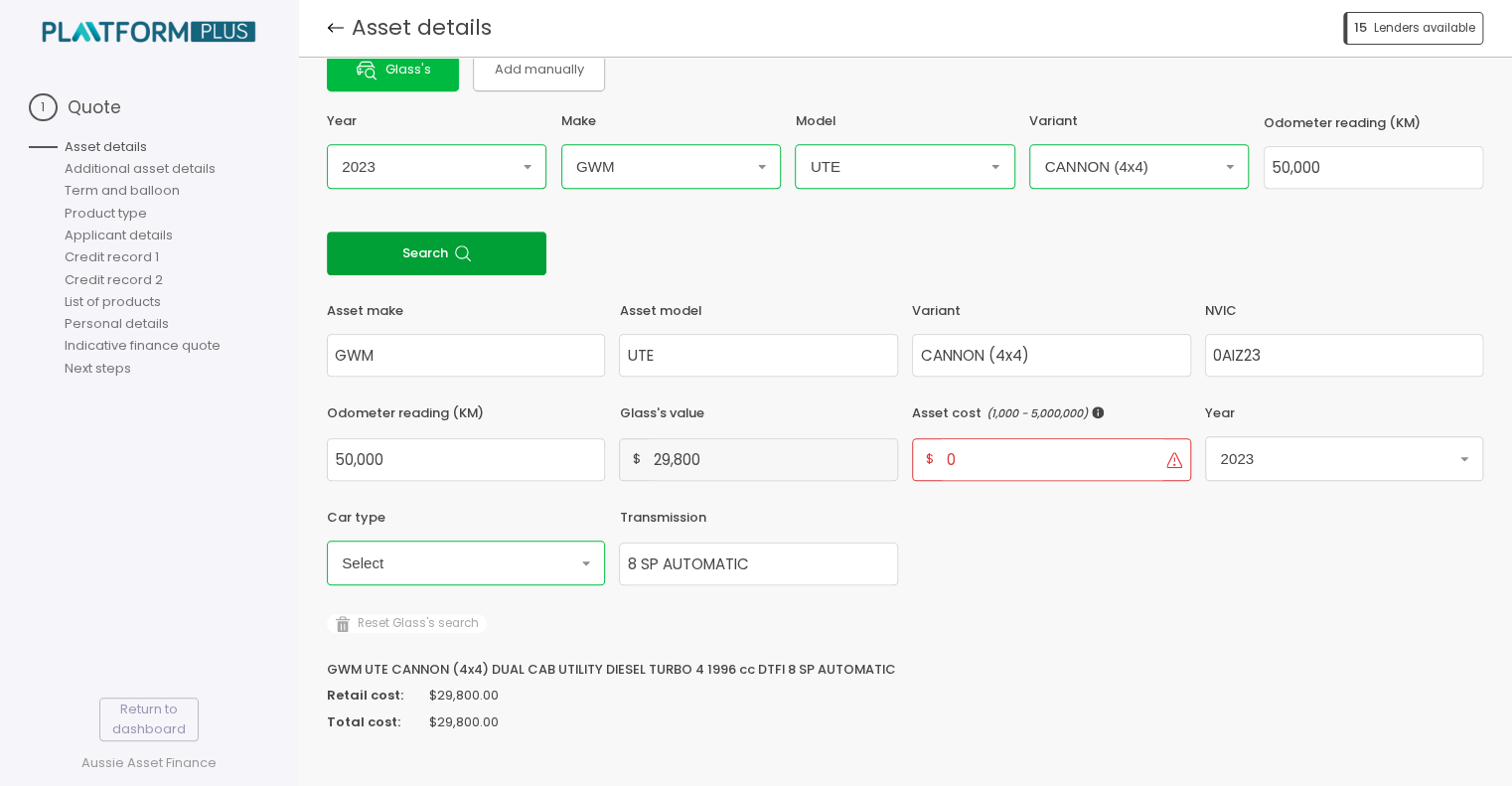 click on "Select" at bounding box center (1344, 458) 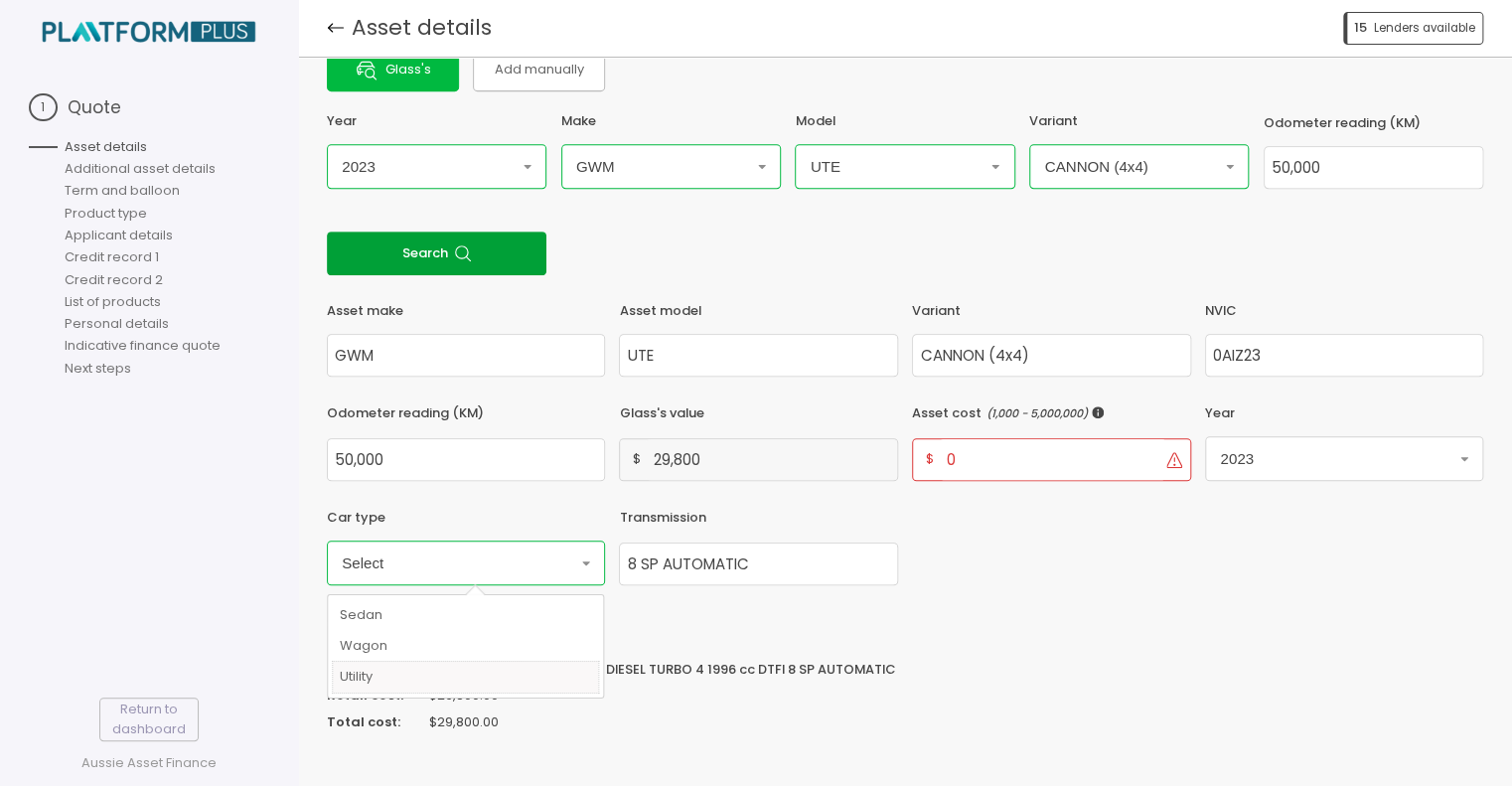 click on "Utility" at bounding box center (465, 677) 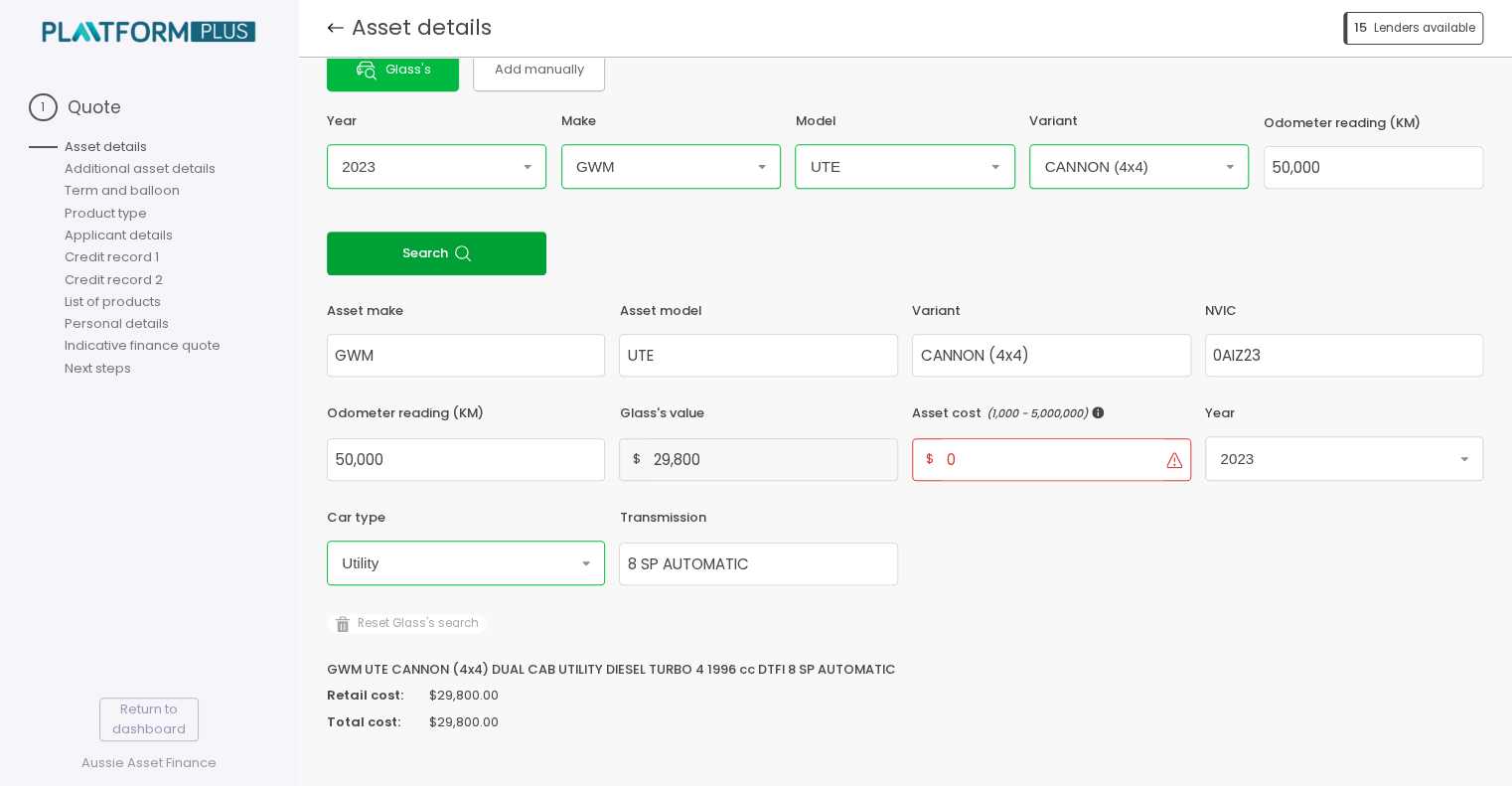 click on "What type of asset does the applicant want to purchase? Passenger vehicle   Light commercial (up to 3.5t)   Other equipment   Recreational   Industrial   Other   What is the asset condition? New   Demo   Used   Who are you buying the vehicle from? Dealer   Franchised dealer   Private sale   Rollover   Refinance   Capital raising   How do you wish to enter the asset details Glass's   Add manually   Year [YEAR] Make GWM Model UTE Variant CANNON (4x4) Odometer reading (KM) 50,000 Search Asset make GWM Asset model UTE Variant CANNON (4x4) NVIC 0AIZ23 Odometer reading (KM) 50,000 Glass's value $ 29,800 Asset cost ( 1,000 - 5,000,000 ) $ 0 Year [YEAR] Car type Utility Transmission 8 SP AUTOMATIC Reset Glass's search GWM UTE CANNON (4x4)  DUAL CAB UTILITY DIESEL TURBO 4 1996 cc DTFI 8 SP AUTOMATIC Retail cost:   $29,800.00 Total cost:   $29,800.00" at bounding box center (904, 217) 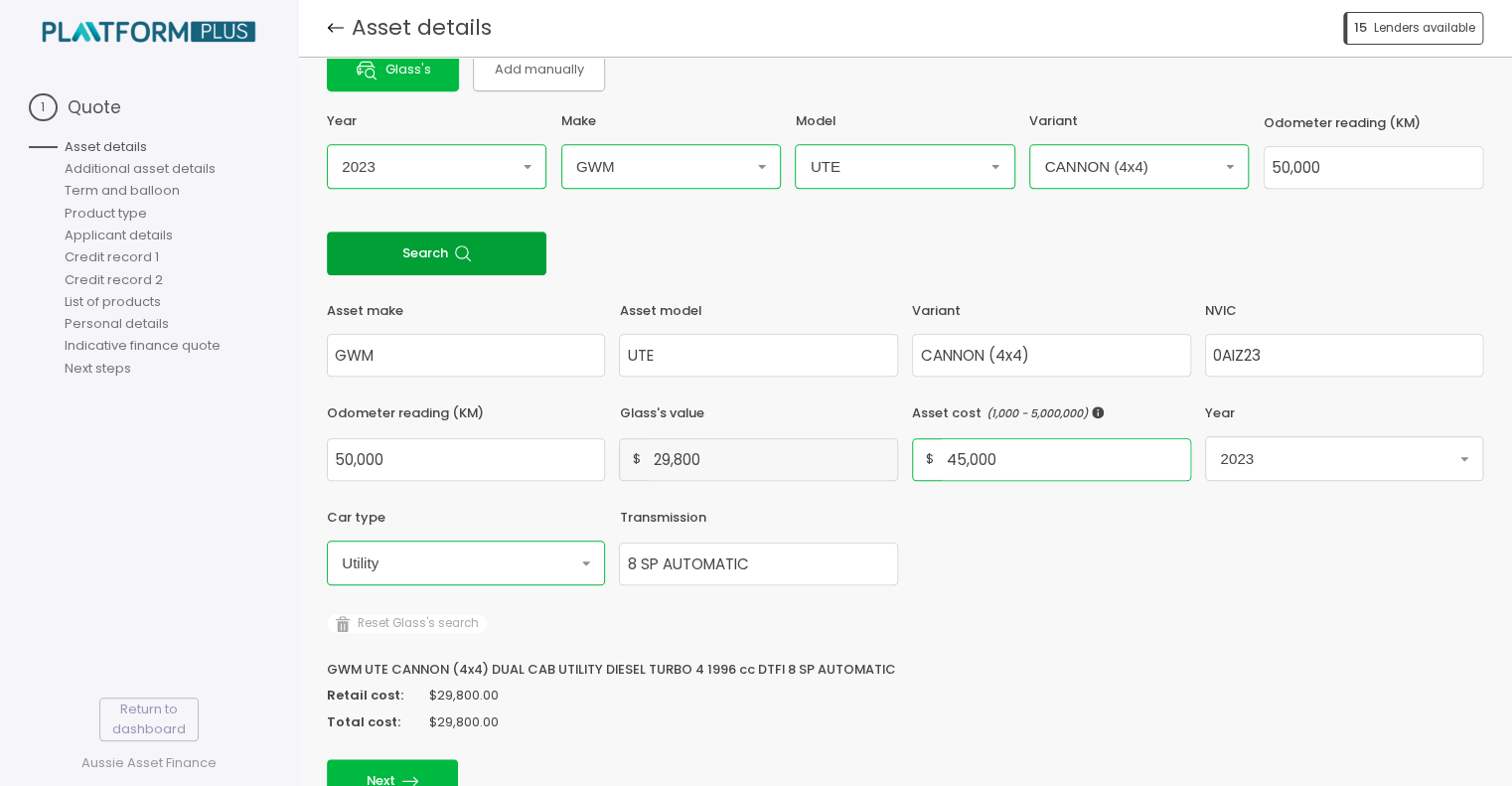 type on "45,000" 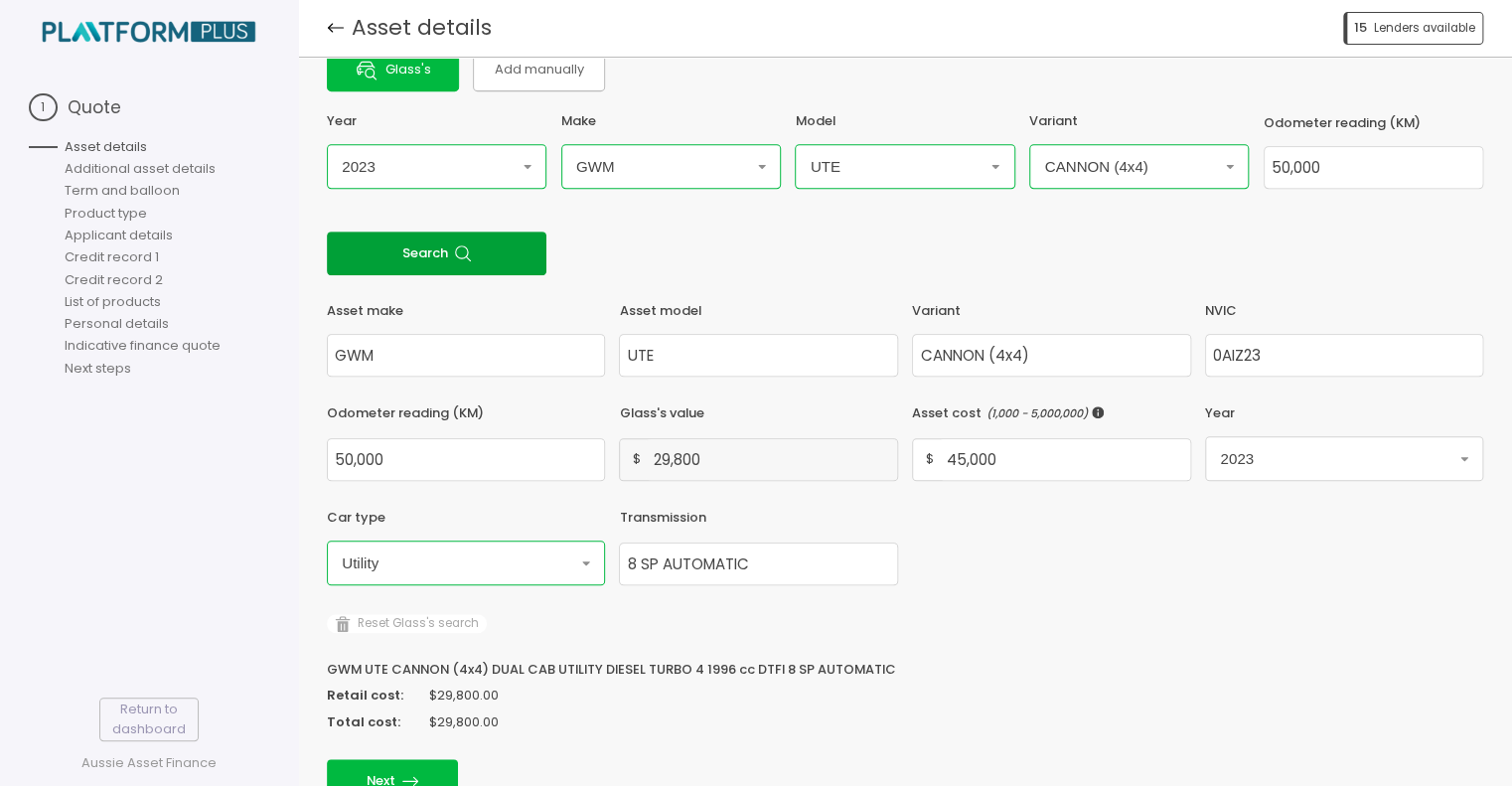 click on "Asset make GWM Asset model UTE Variant CANNON (4x4) NVIC 0AIZ23 Odometer reading (KM) 50,000 Glass's value $ 29,800 Asset cost ( 1,000 - 5,000,000 ) $ 45,000 Year 2023 Car type Utility Transmission 8 SP AUTOMATIC" at bounding box center [905, 444] 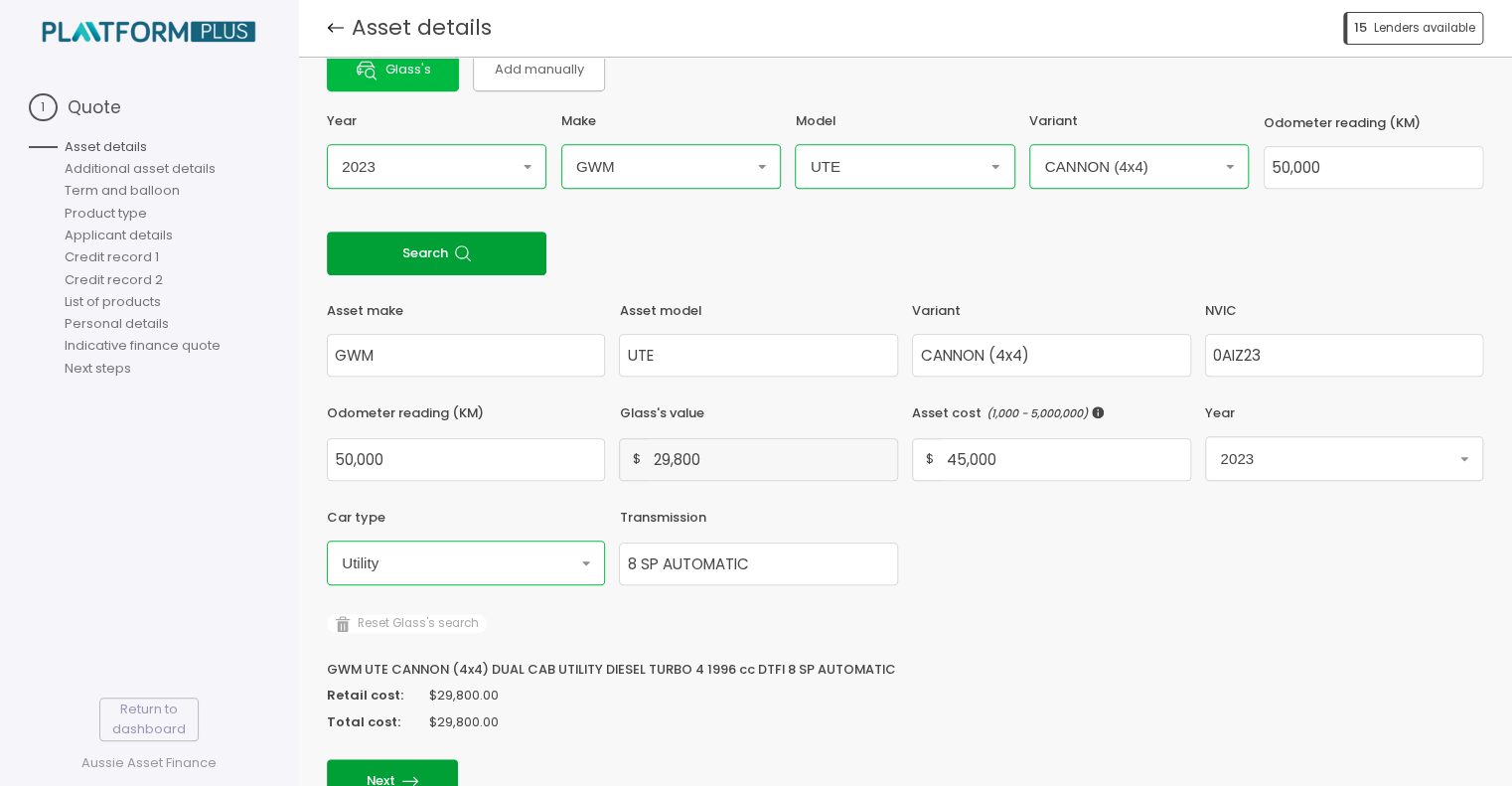 click on "Next" at bounding box center (392, 780) 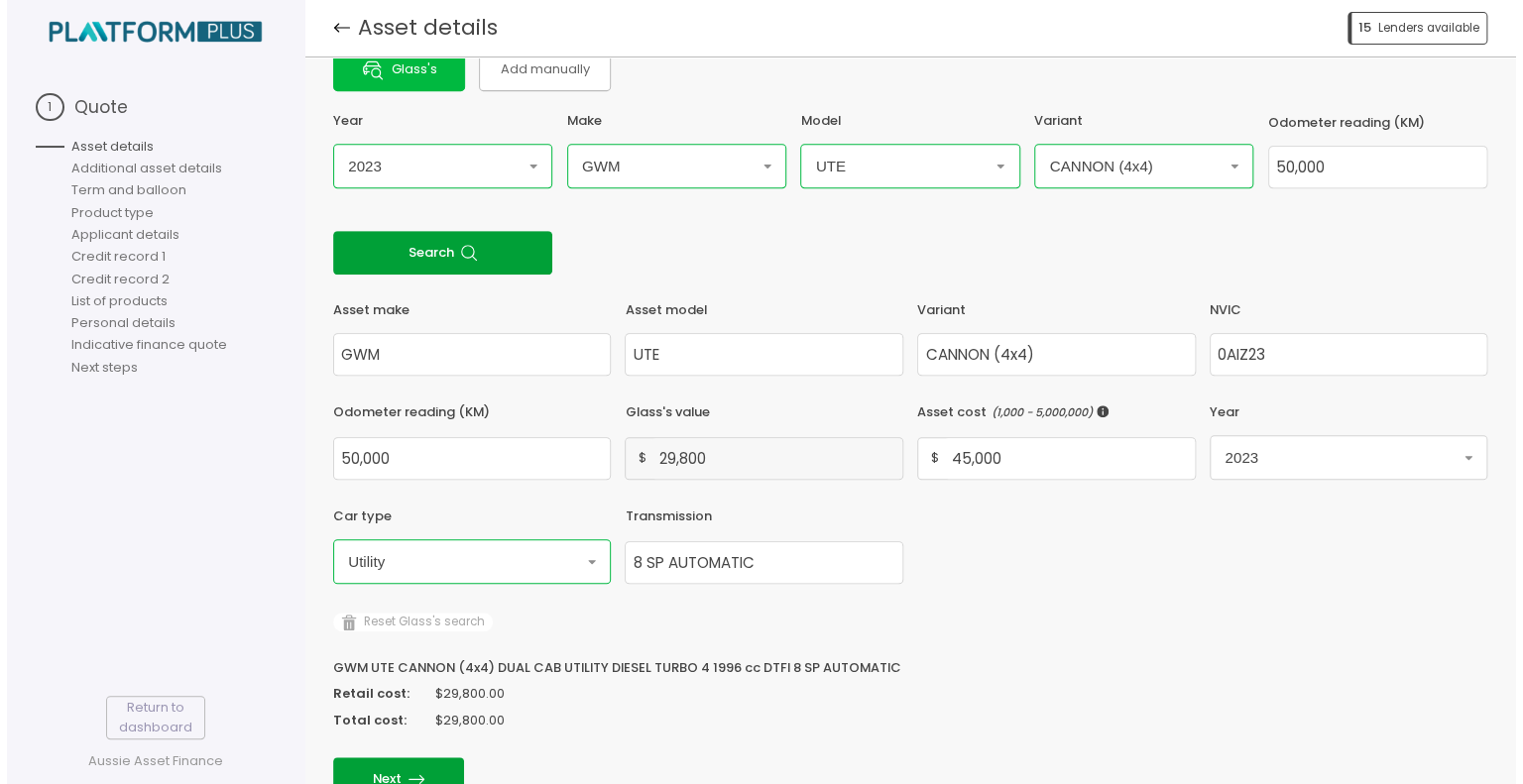 scroll, scrollTop: 0, scrollLeft: 0, axis: both 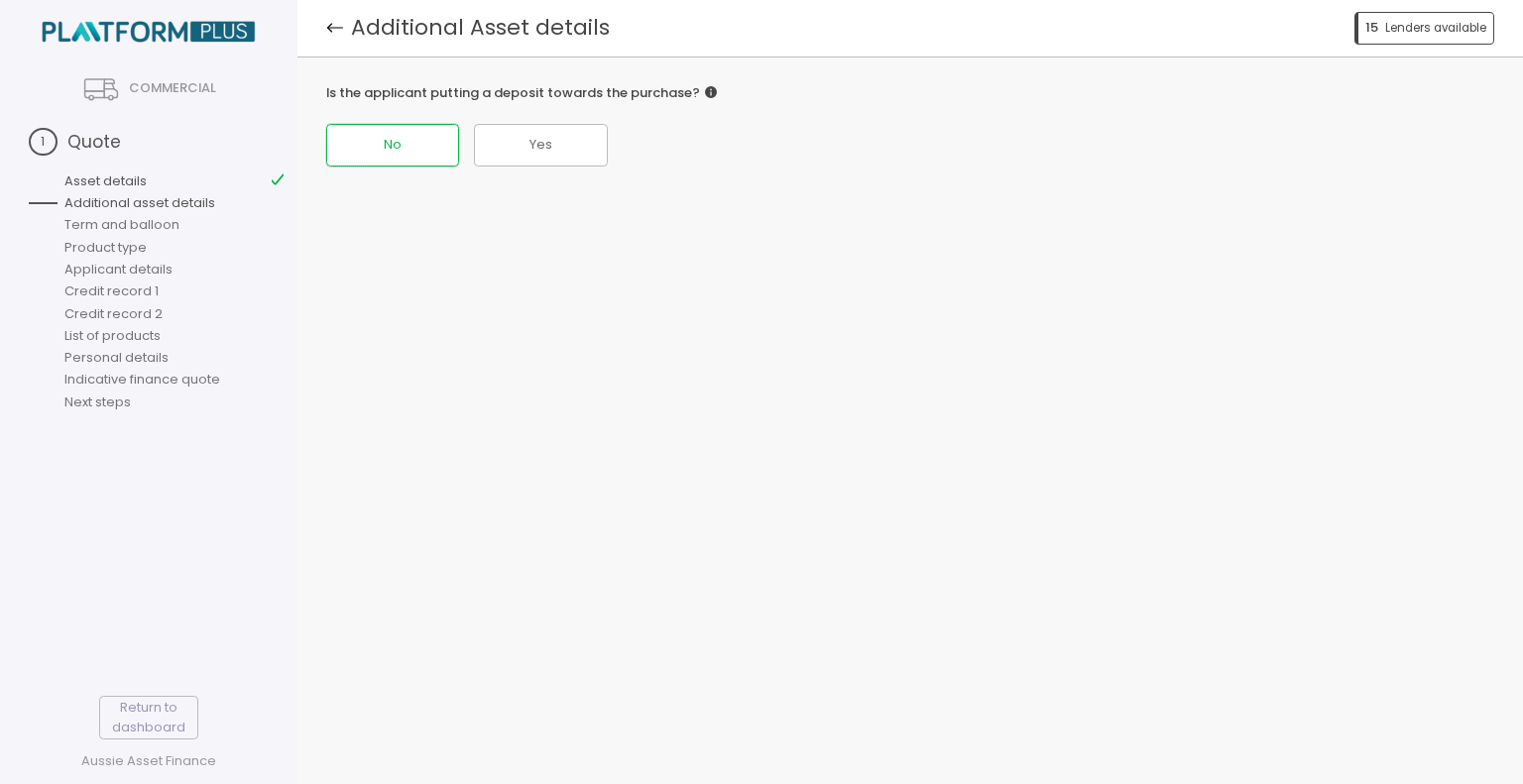 click on "No" at bounding box center (393, 145) 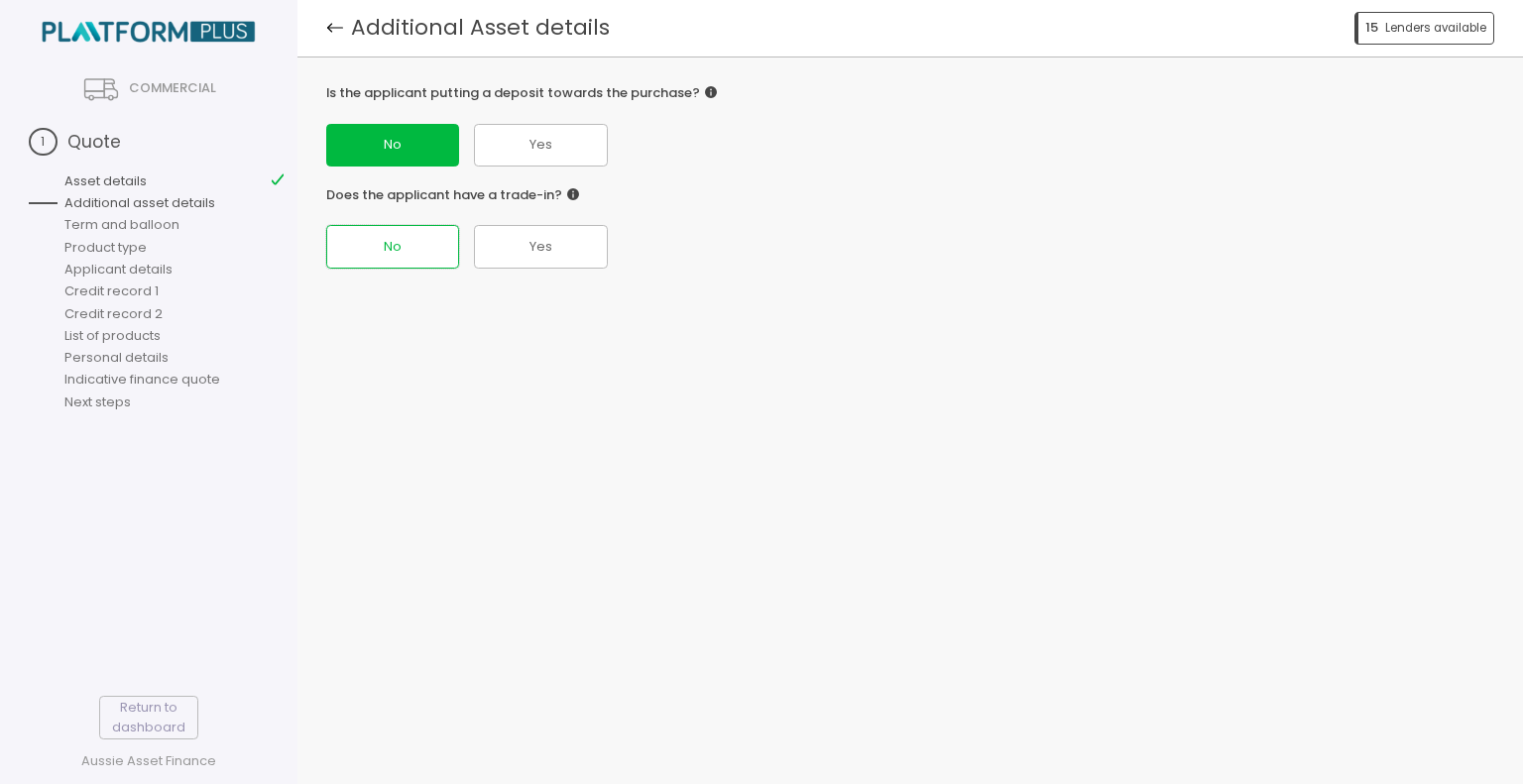 click on "No" at bounding box center (393, 145) 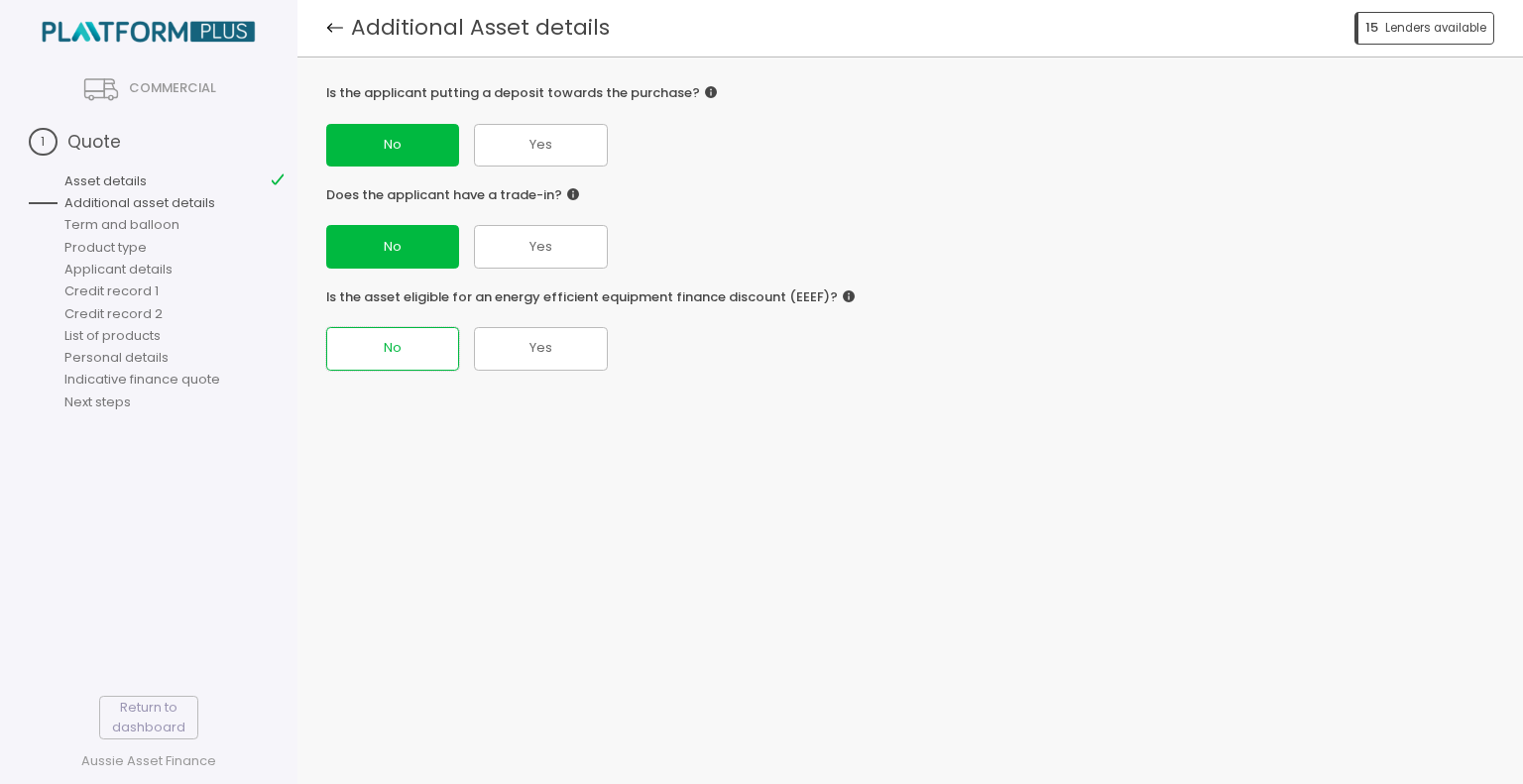 click on "No" at bounding box center [393, 145] 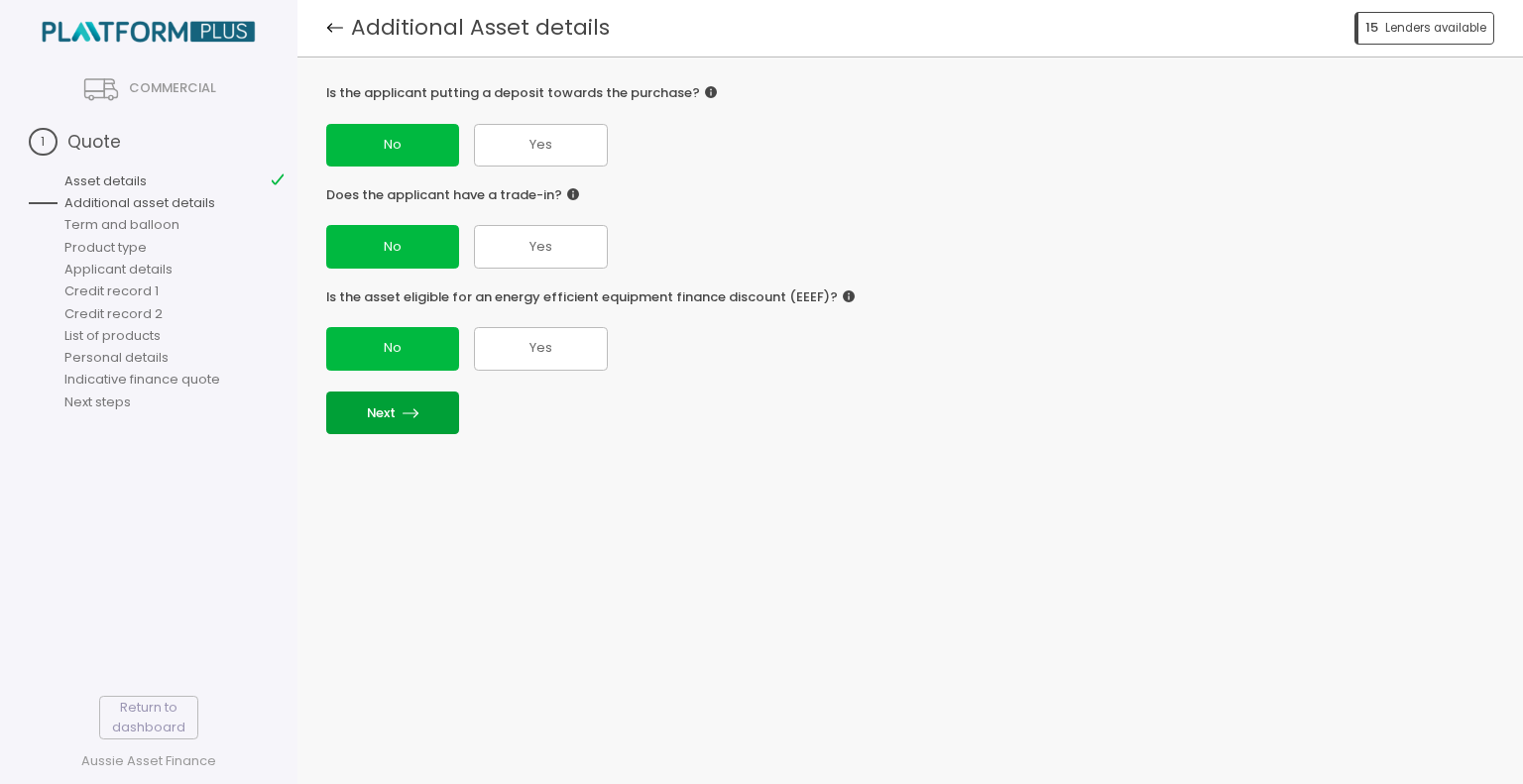 click at bounding box center [410, 413] 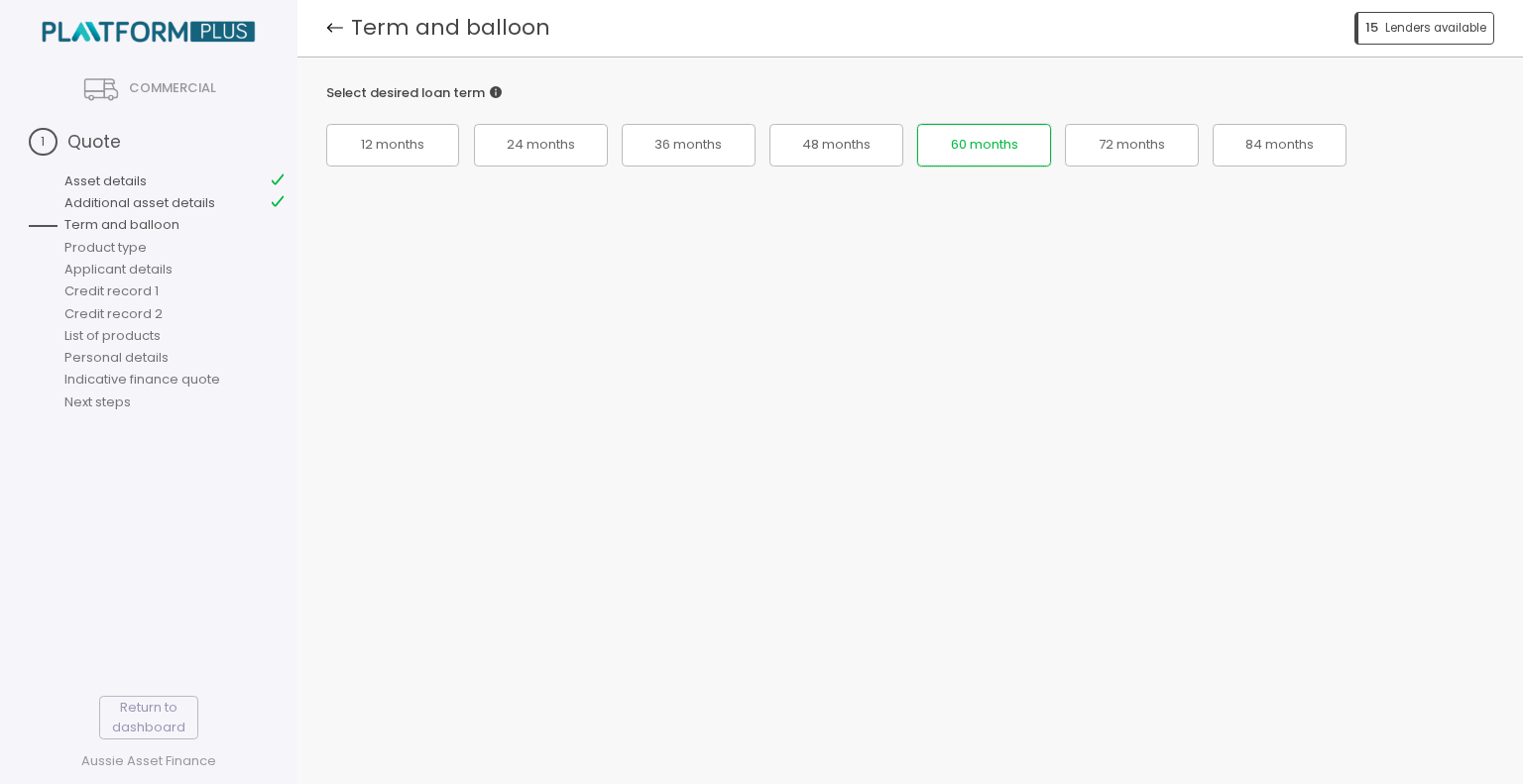 click on "60 months" at bounding box center [393, 145] 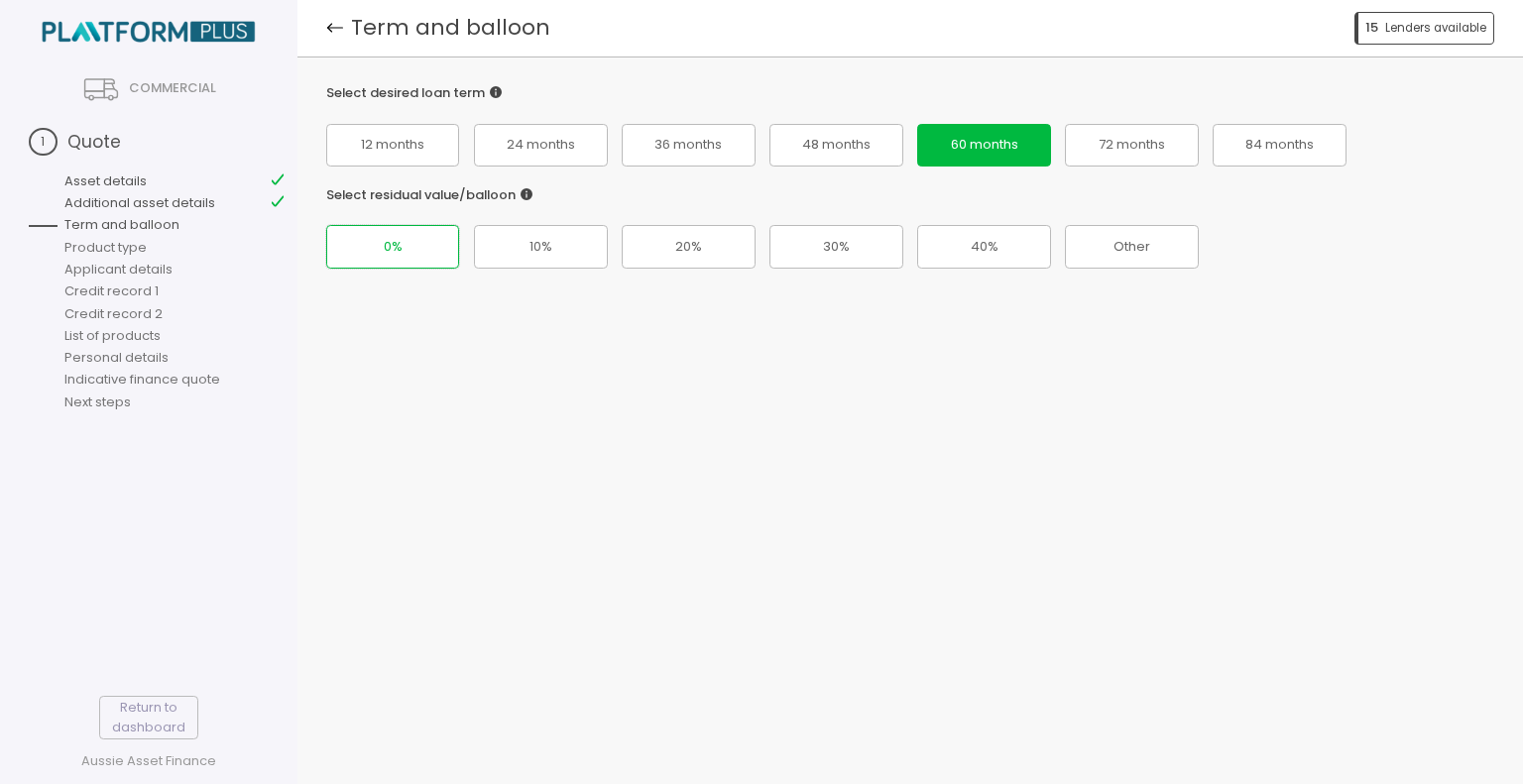 click on "0%" at bounding box center (393, 246) 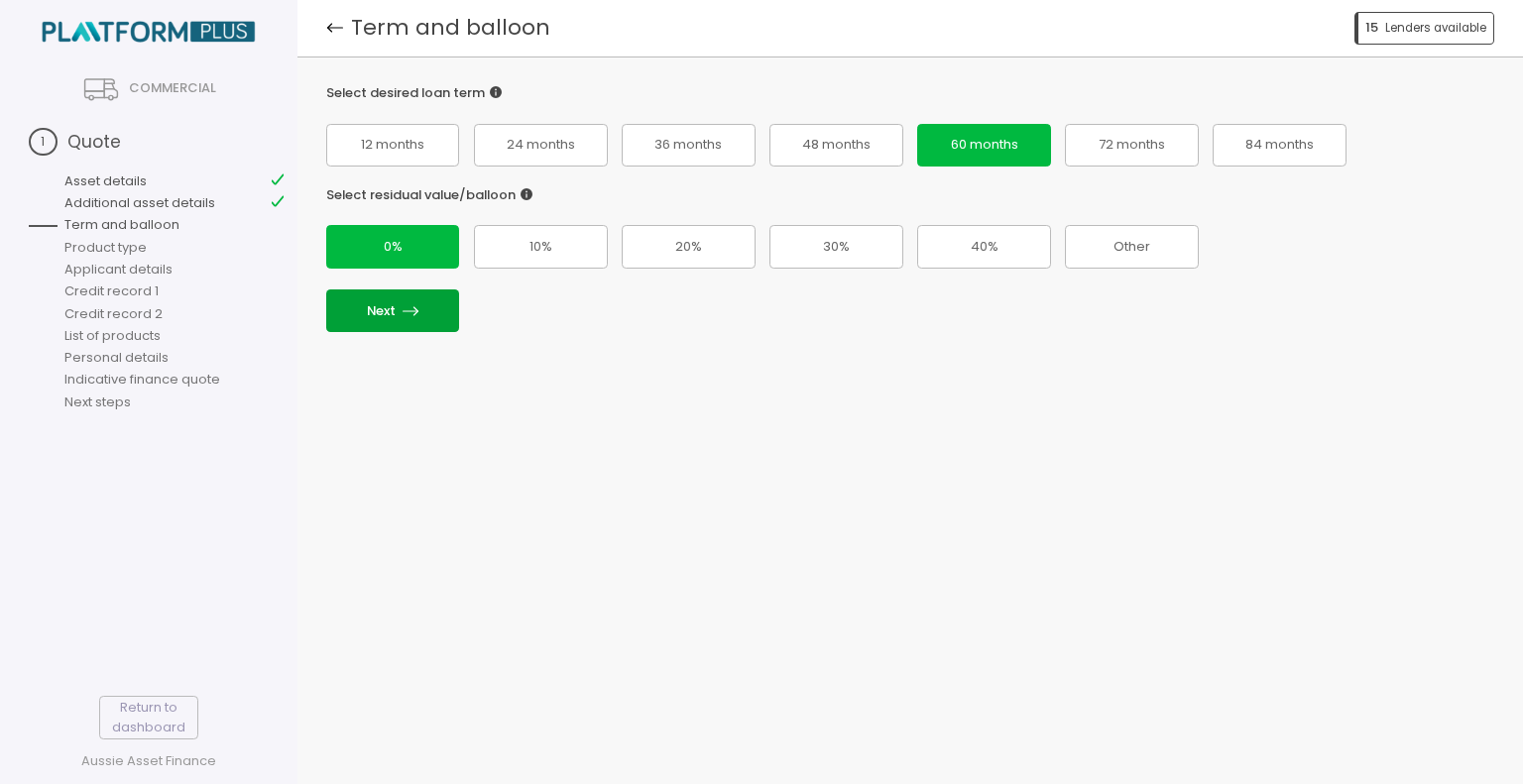 click on "Next" at bounding box center [393, 310] 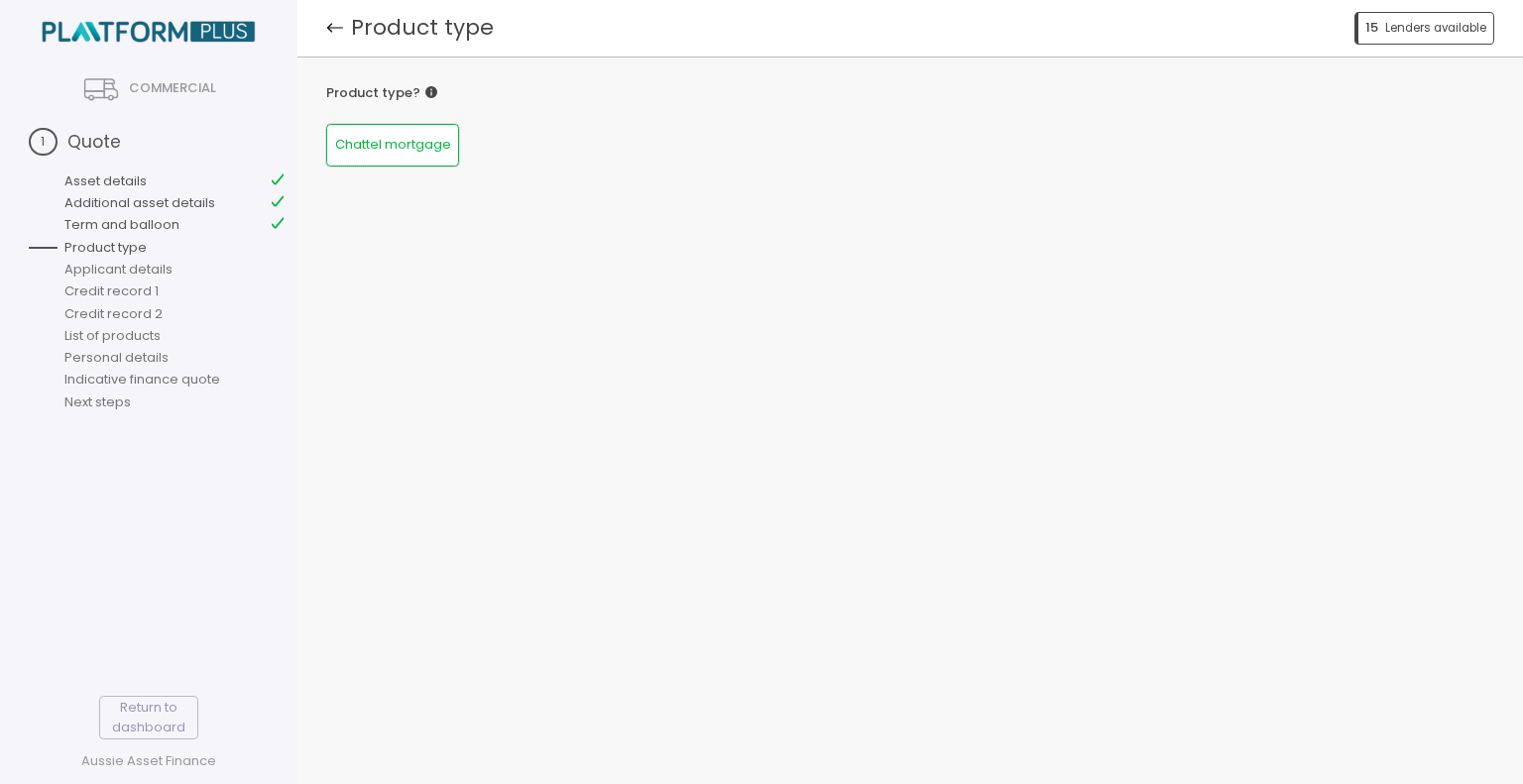 click on "Chattel mortgage" at bounding box center (393, 145) 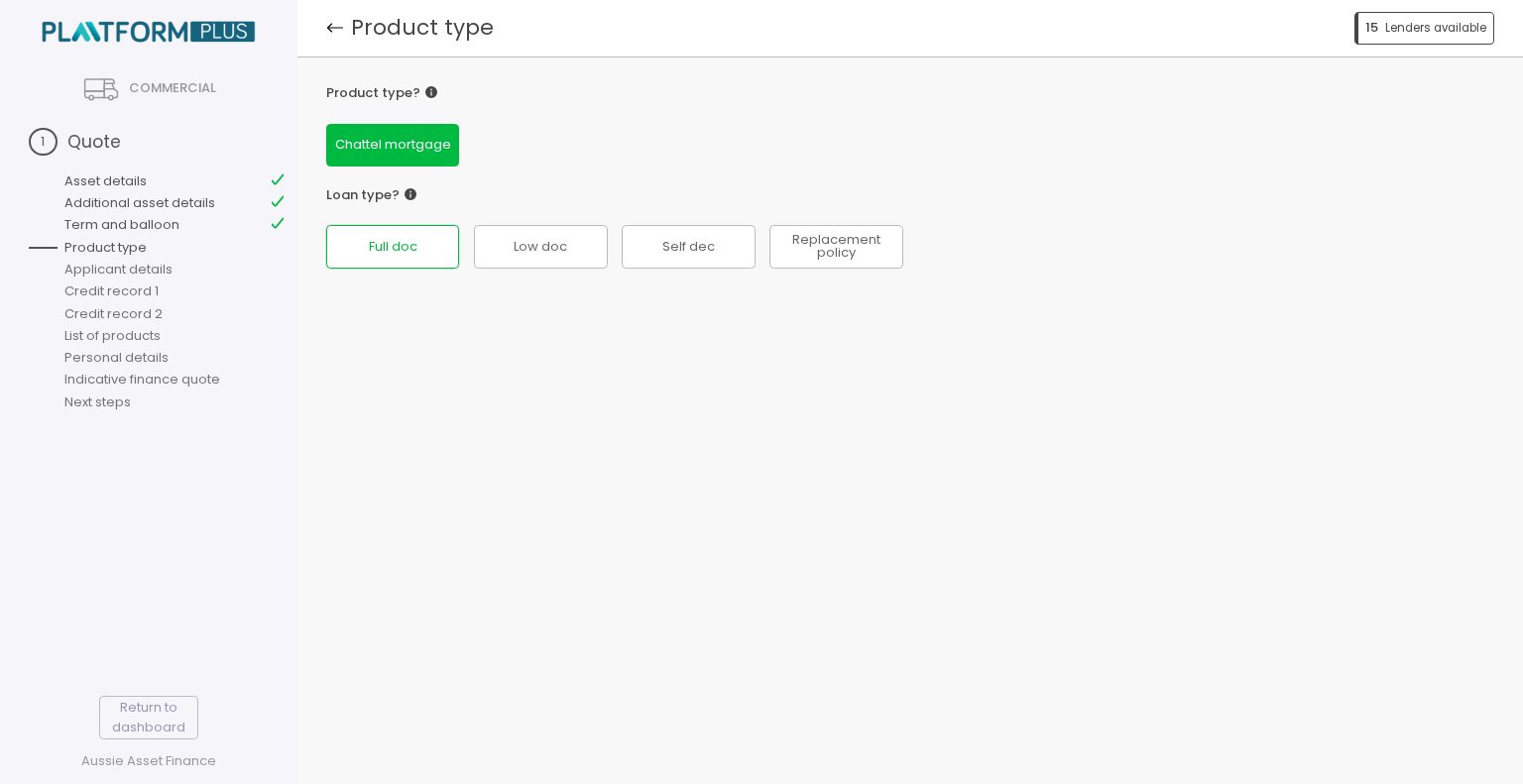 click on "Full doc" at bounding box center (393, 247) 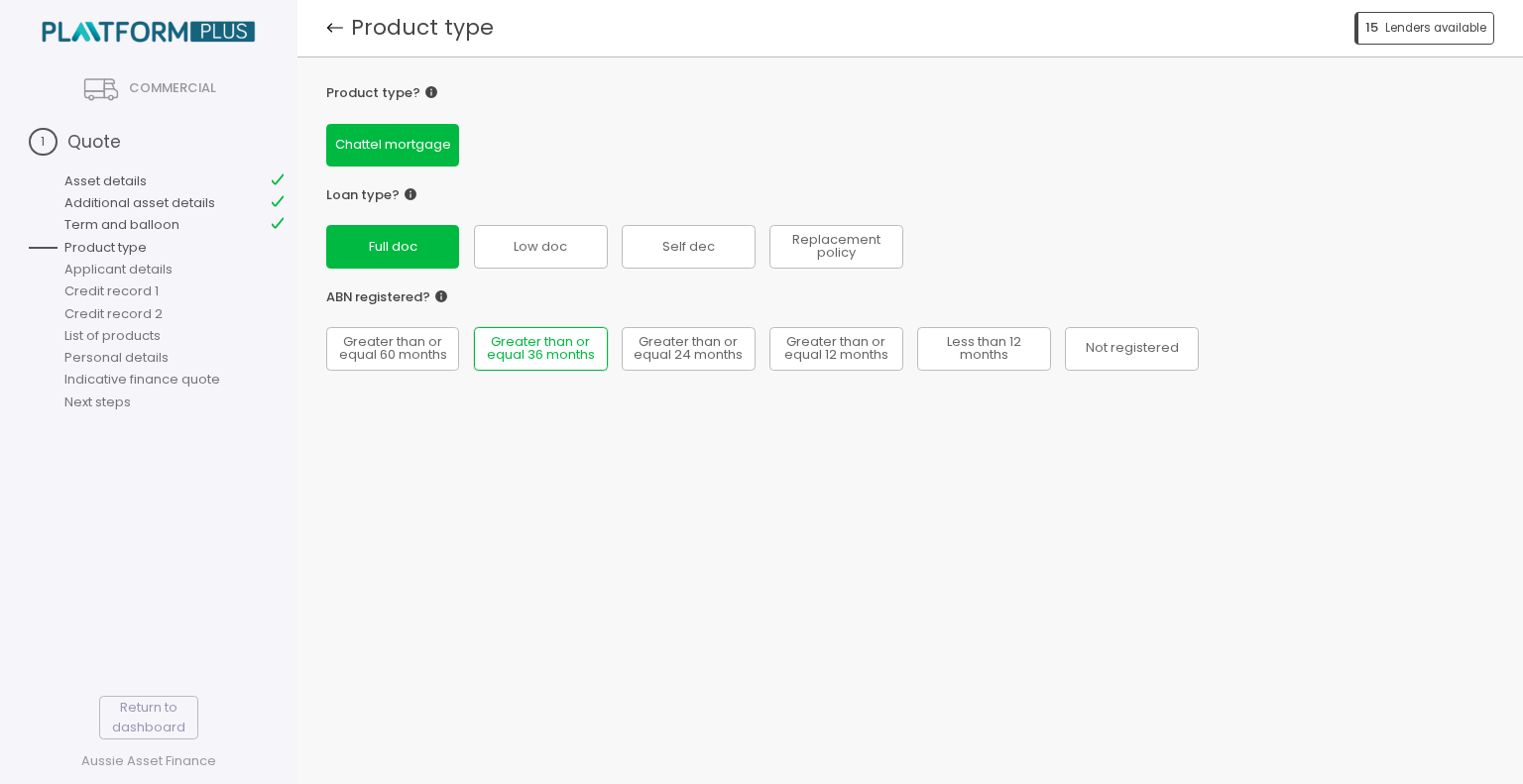 click on "Greater than or equal 36 months" at bounding box center [393, 247] 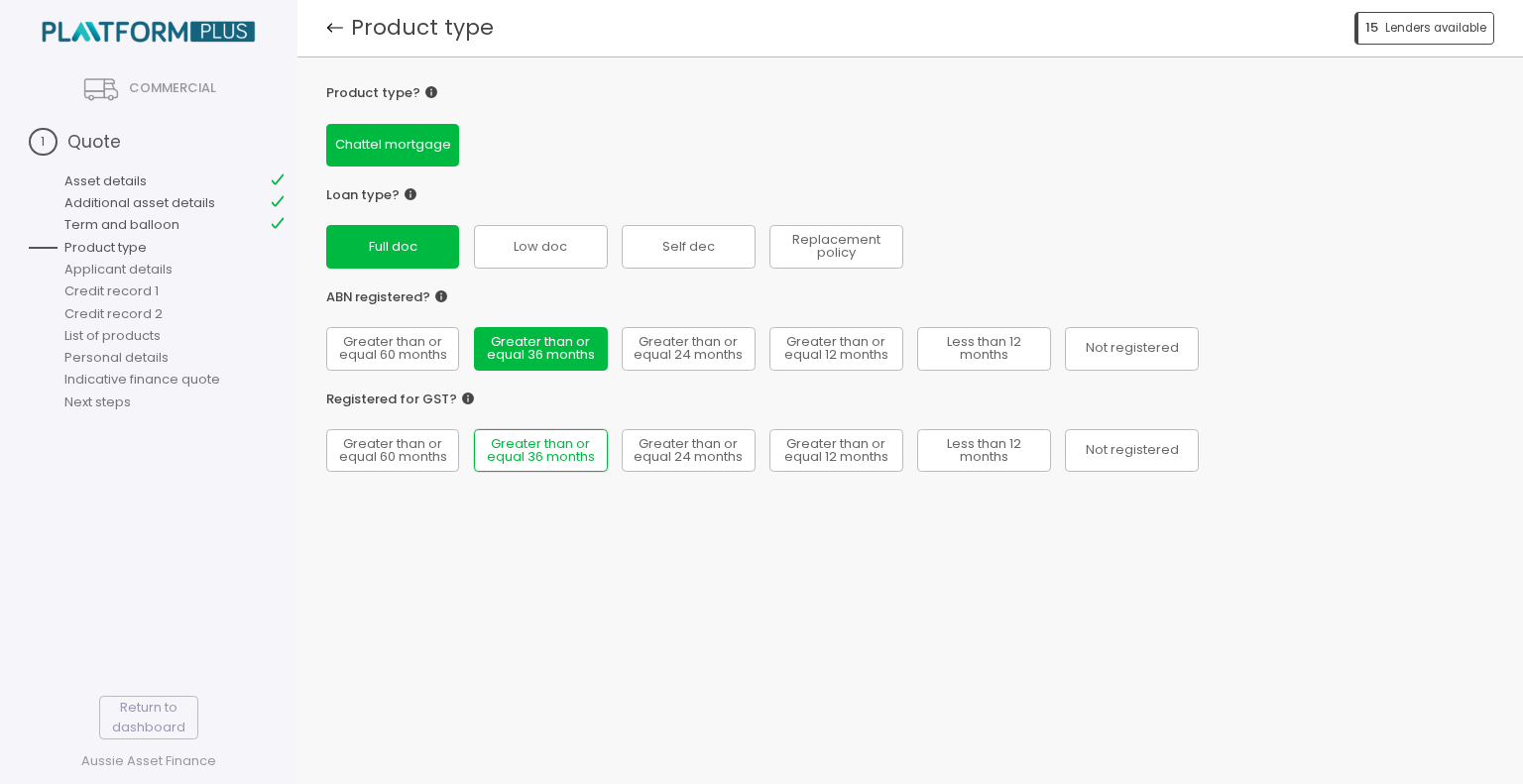 click on "Greater than or equal 36 months" at bounding box center (393, 247) 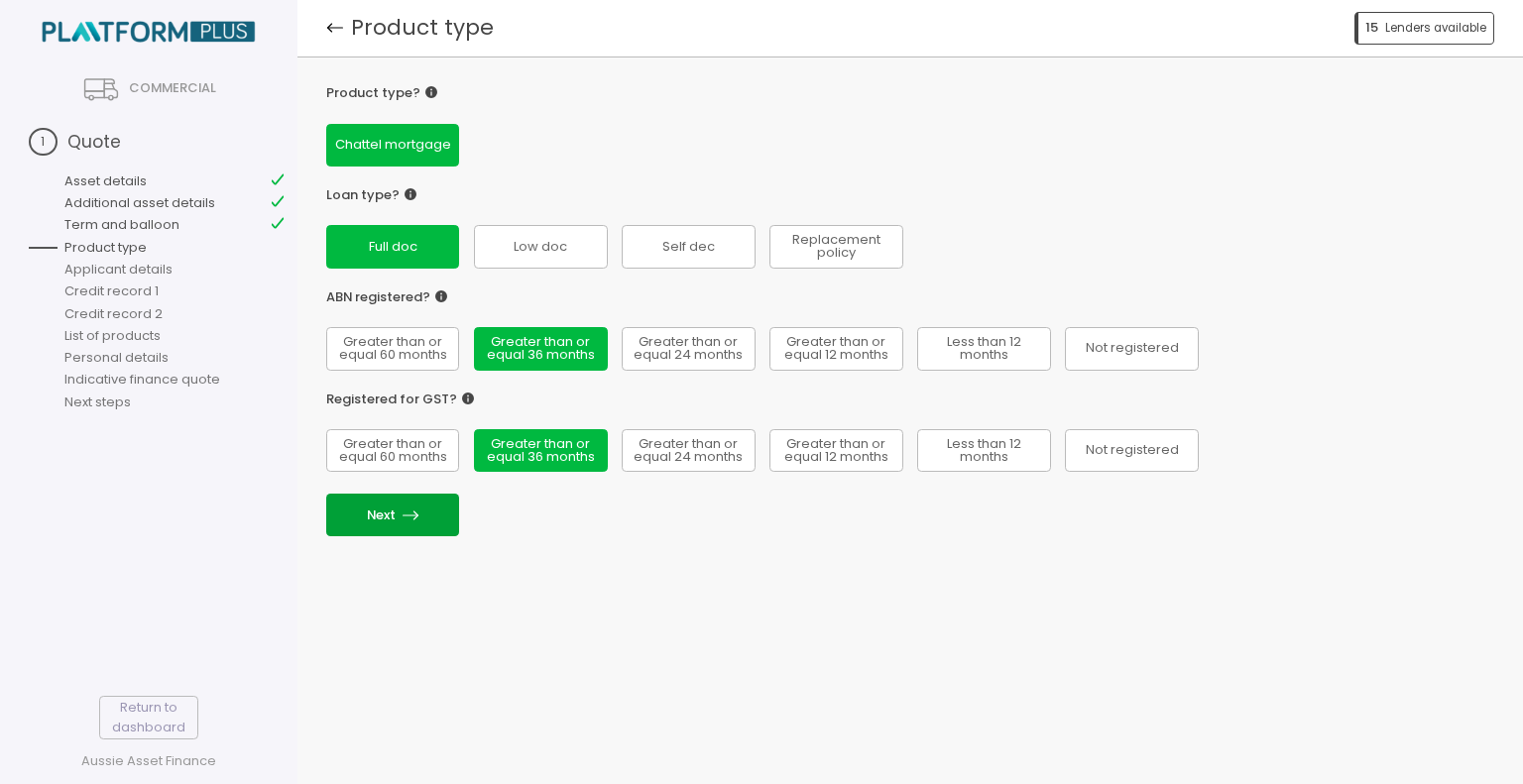 click at bounding box center [410, 515] 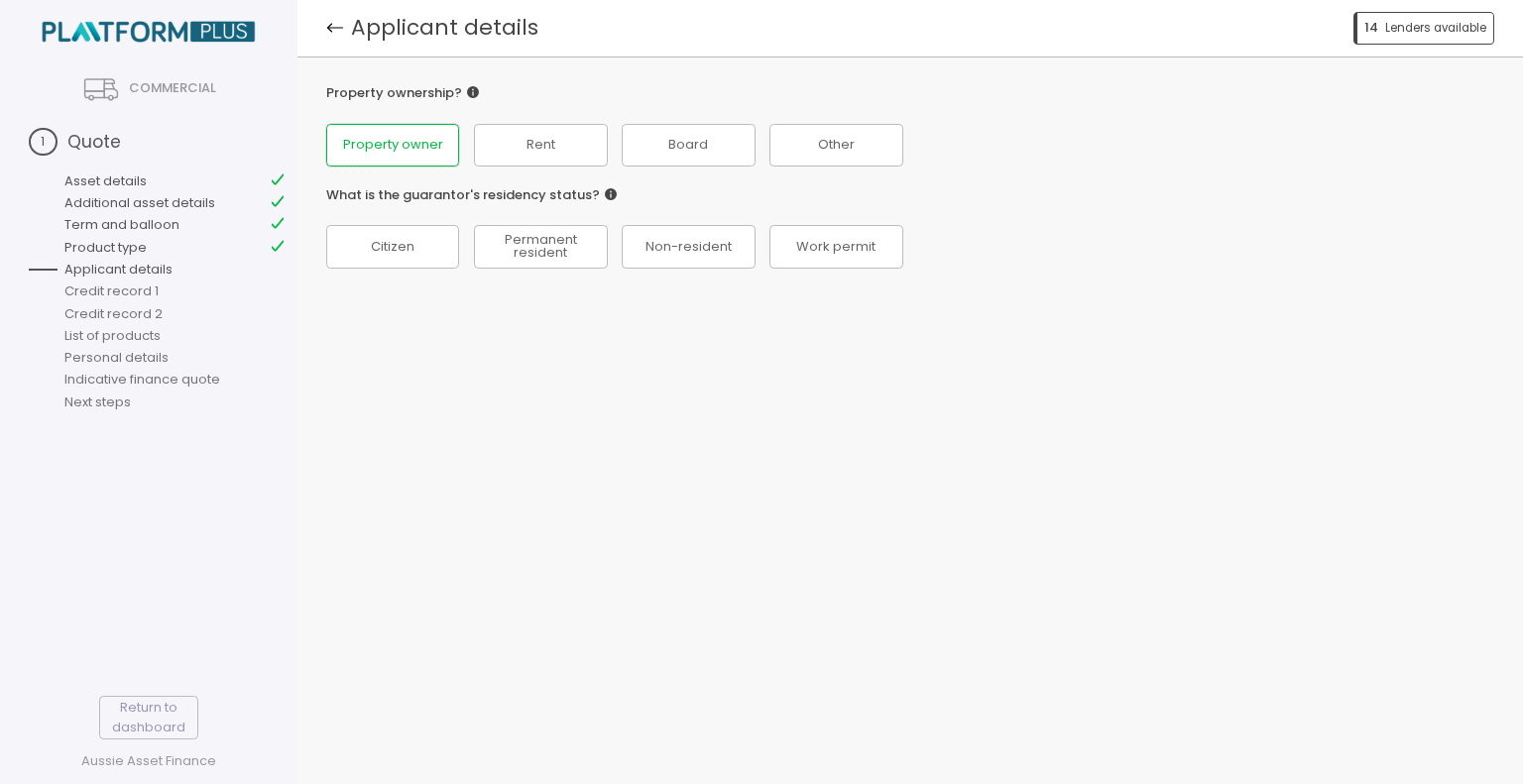 click on "Property owner" at bounding box center (393, 145) 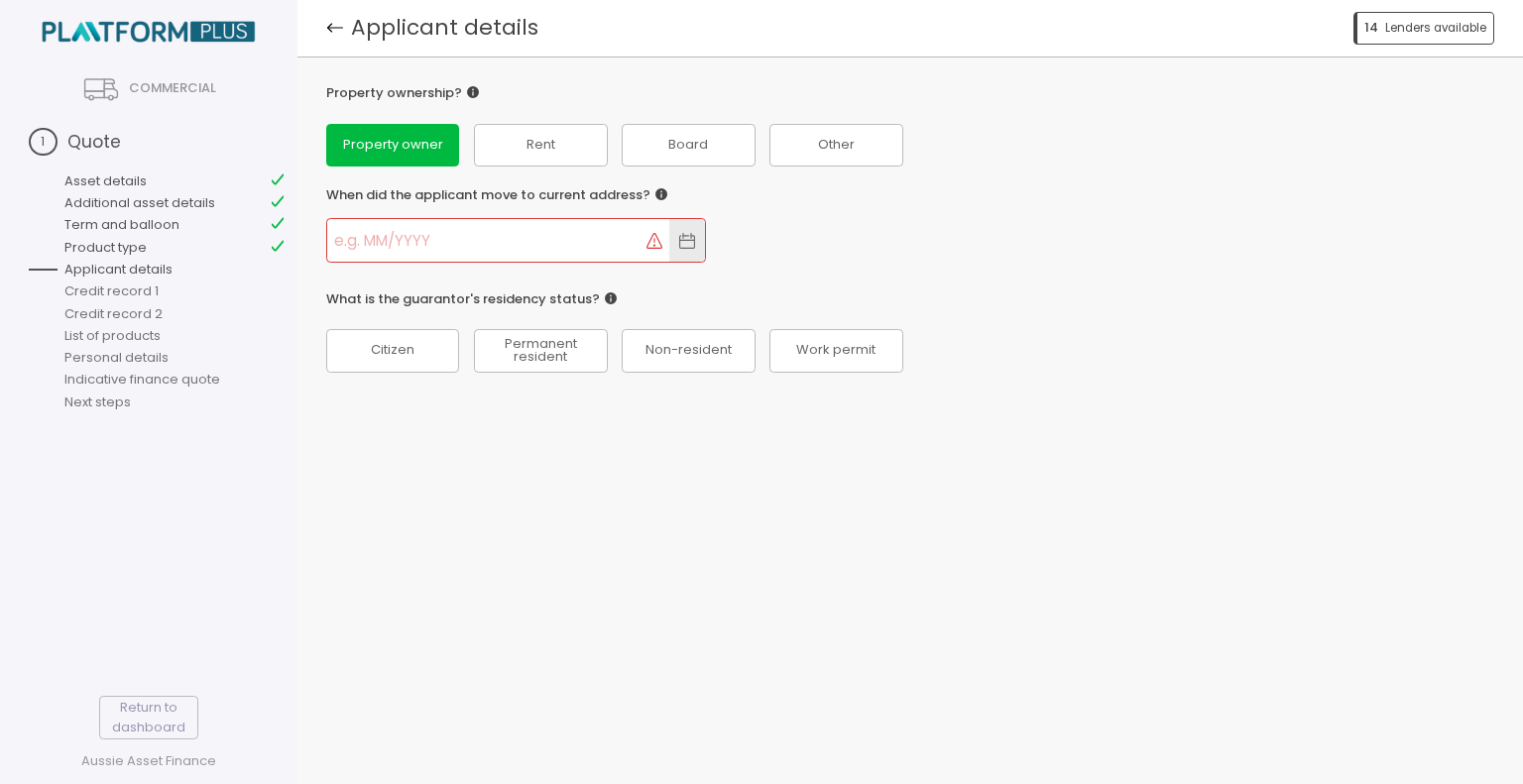 click at bounding box center (487, 240) 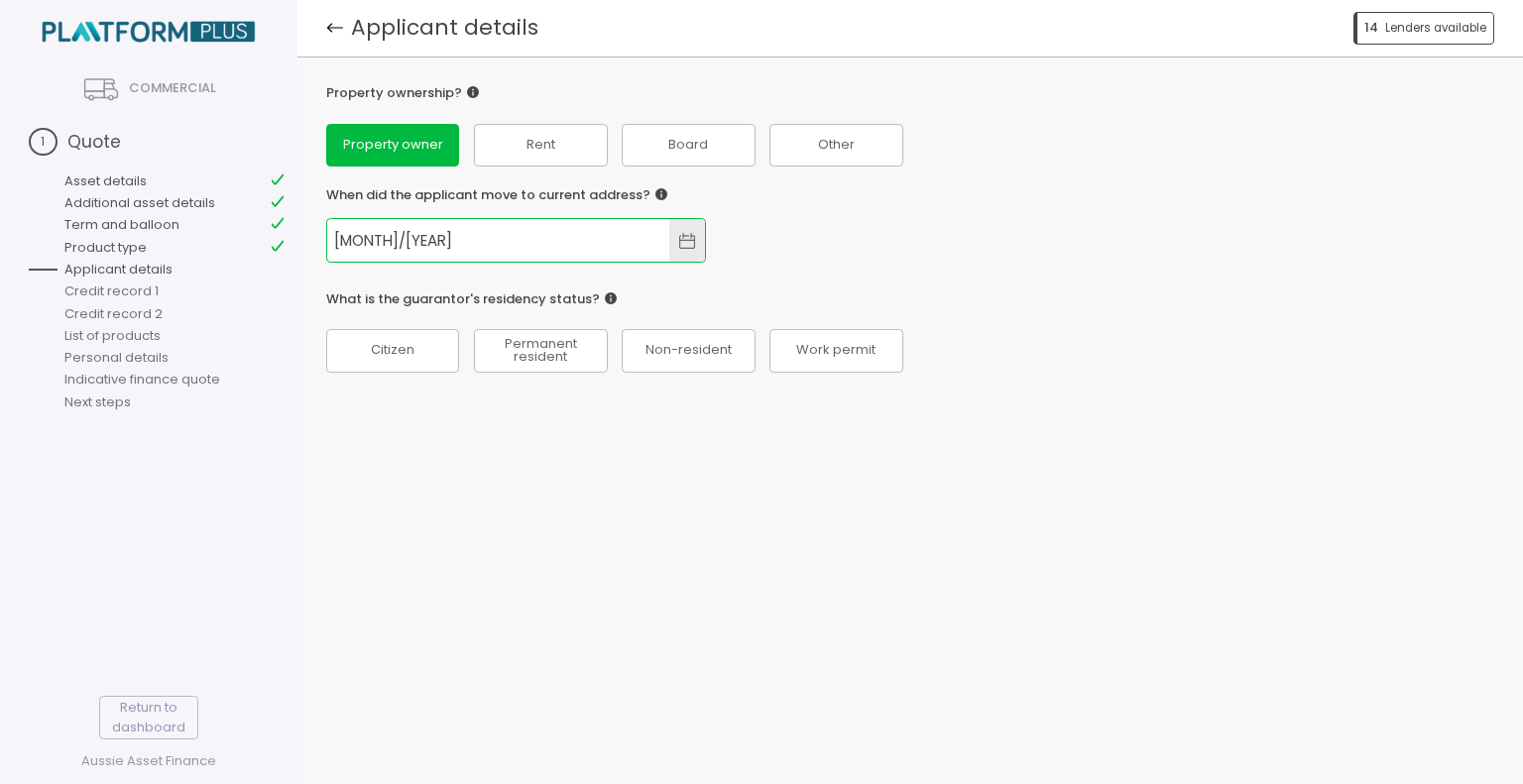 type on "[MONTH]/[YEAR]" 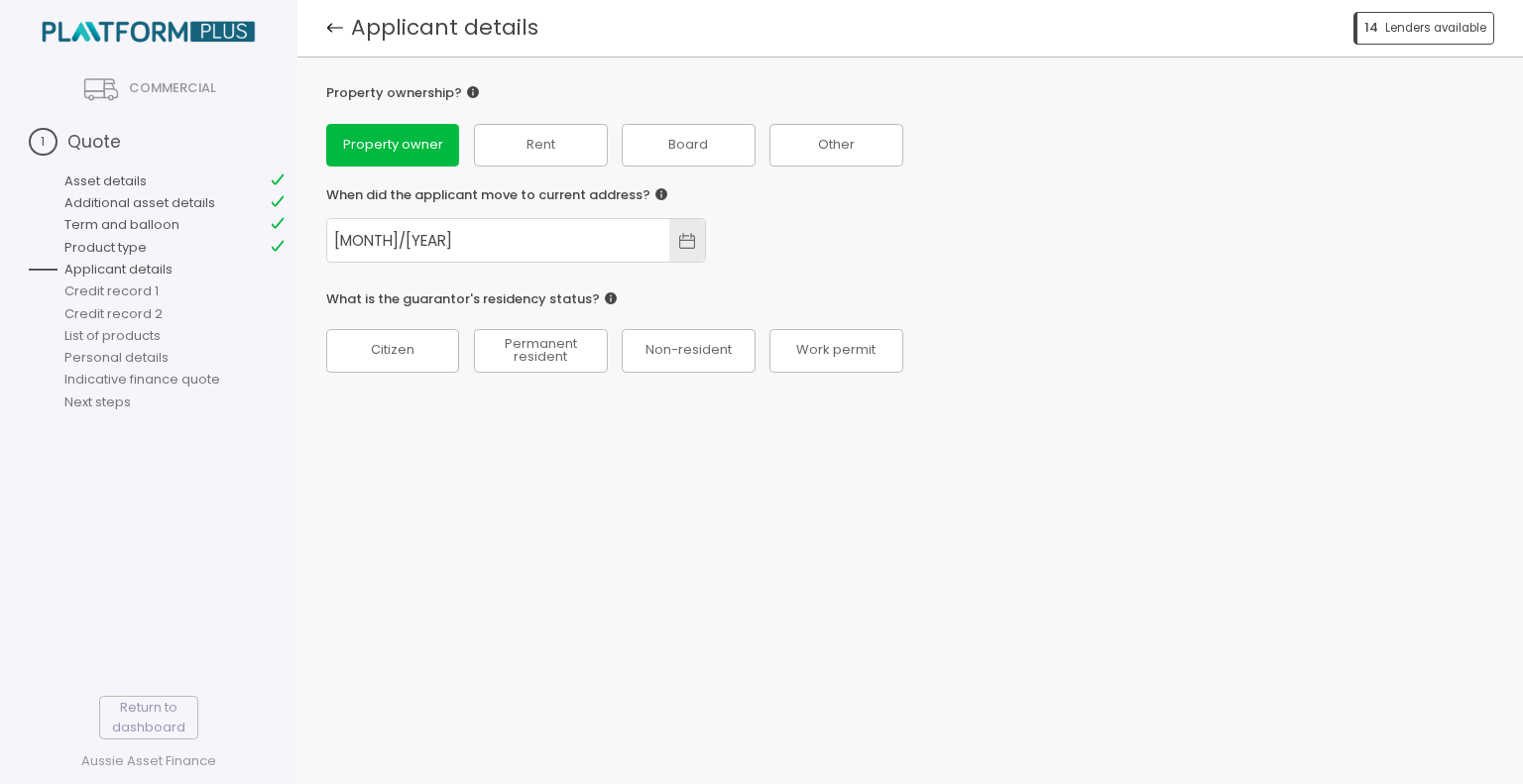 click on "Property ownership? Property owner   Rent   Board   Other   When did the applicant move to current address? [MONTH]/[YEAR] What is the guarantor's residency status? Citizen   Permanent resident   Non-resident   Work permit" at bounding box center (910, 420) 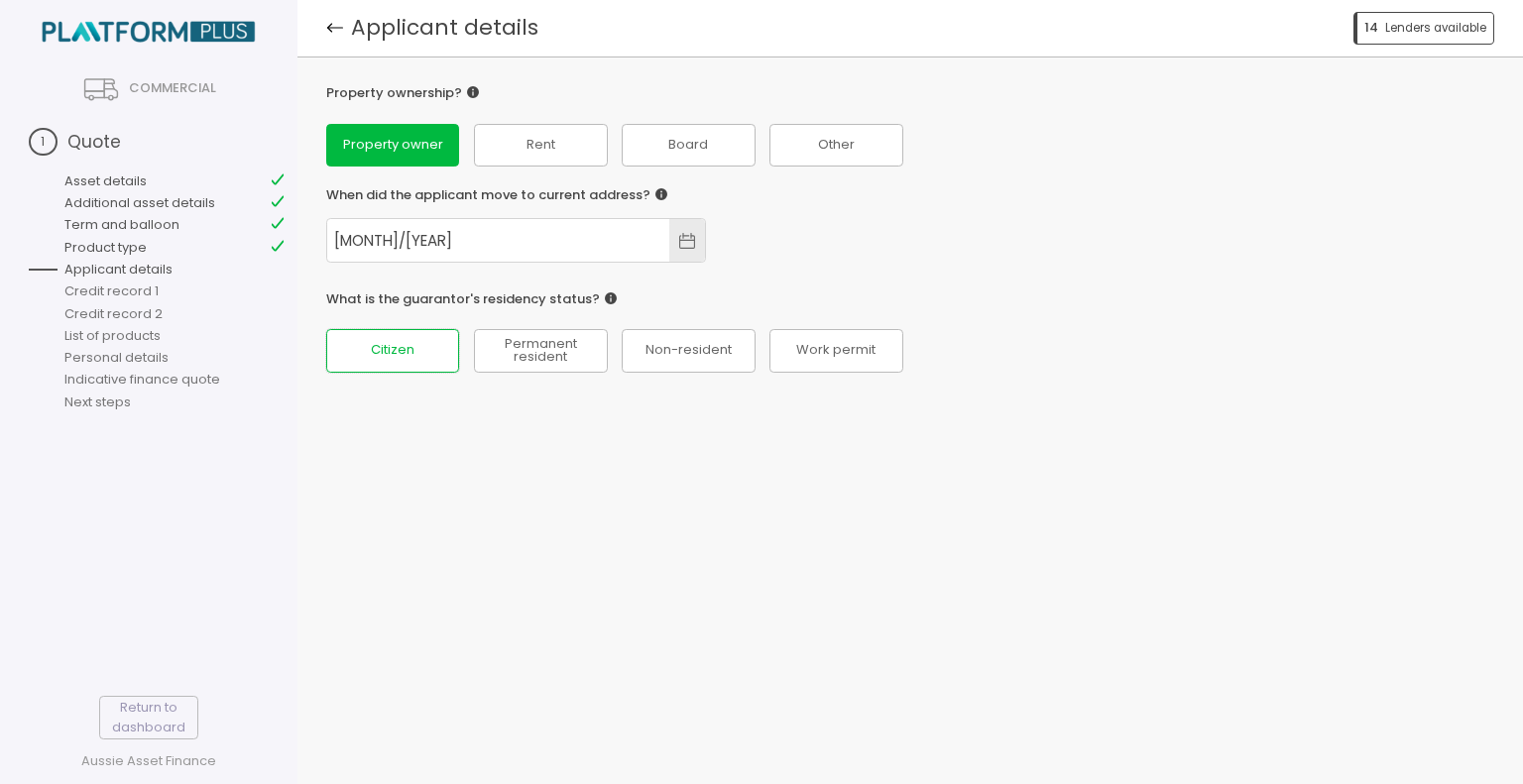 click on "Citizen" at bounding box center (393, 350) 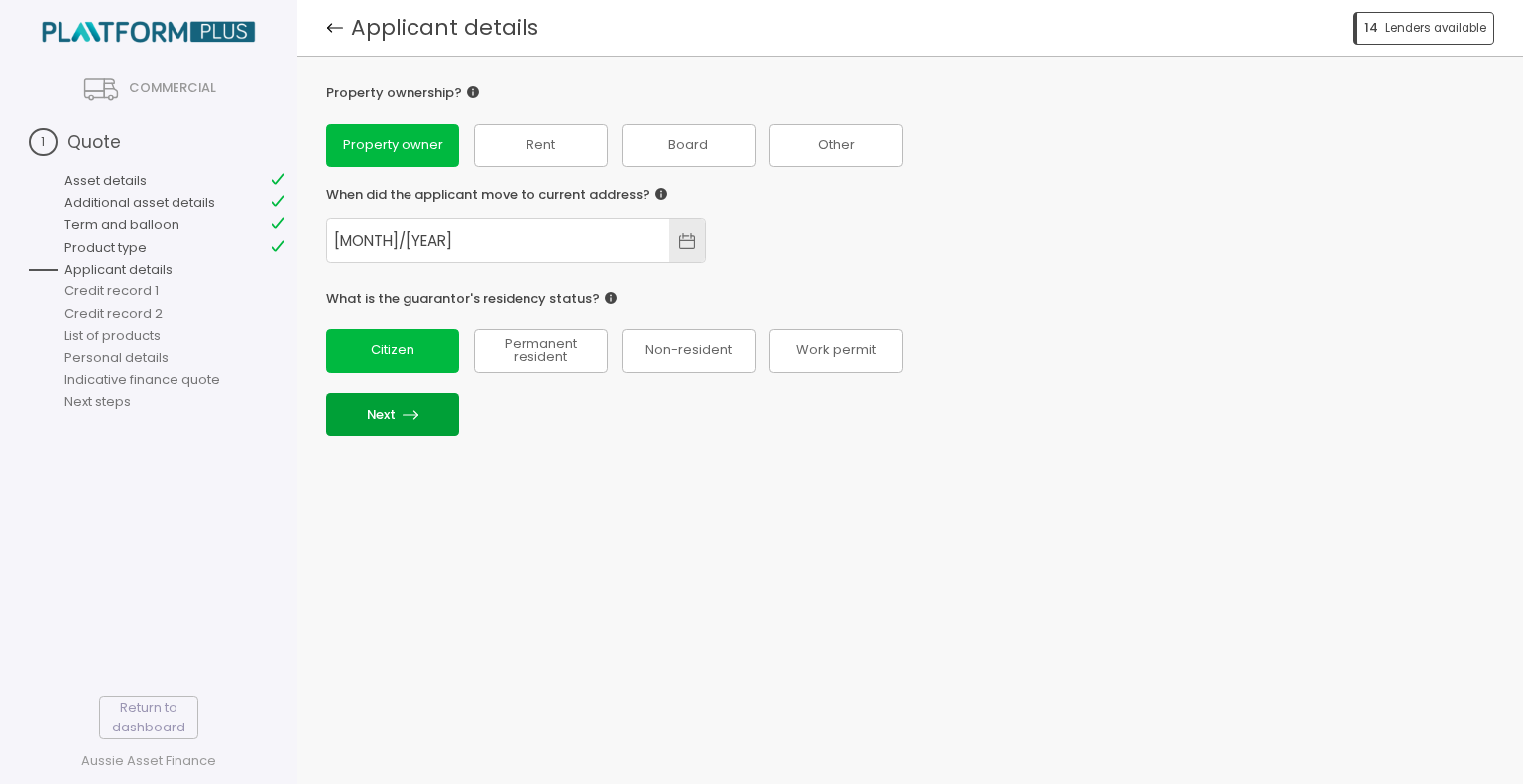 click at bounding box center (410, 415) 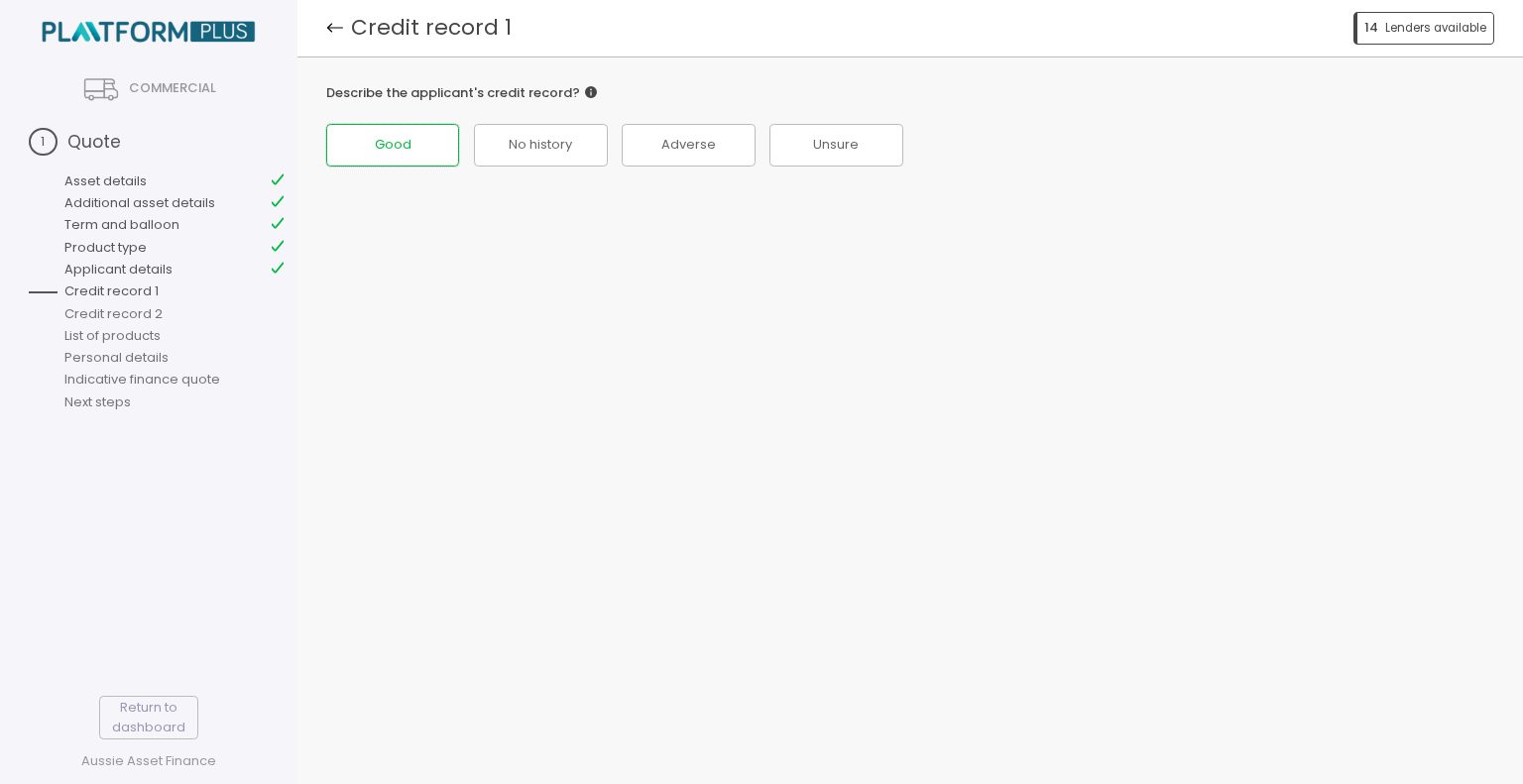 click on "Good" at bounding box center (393, 145) 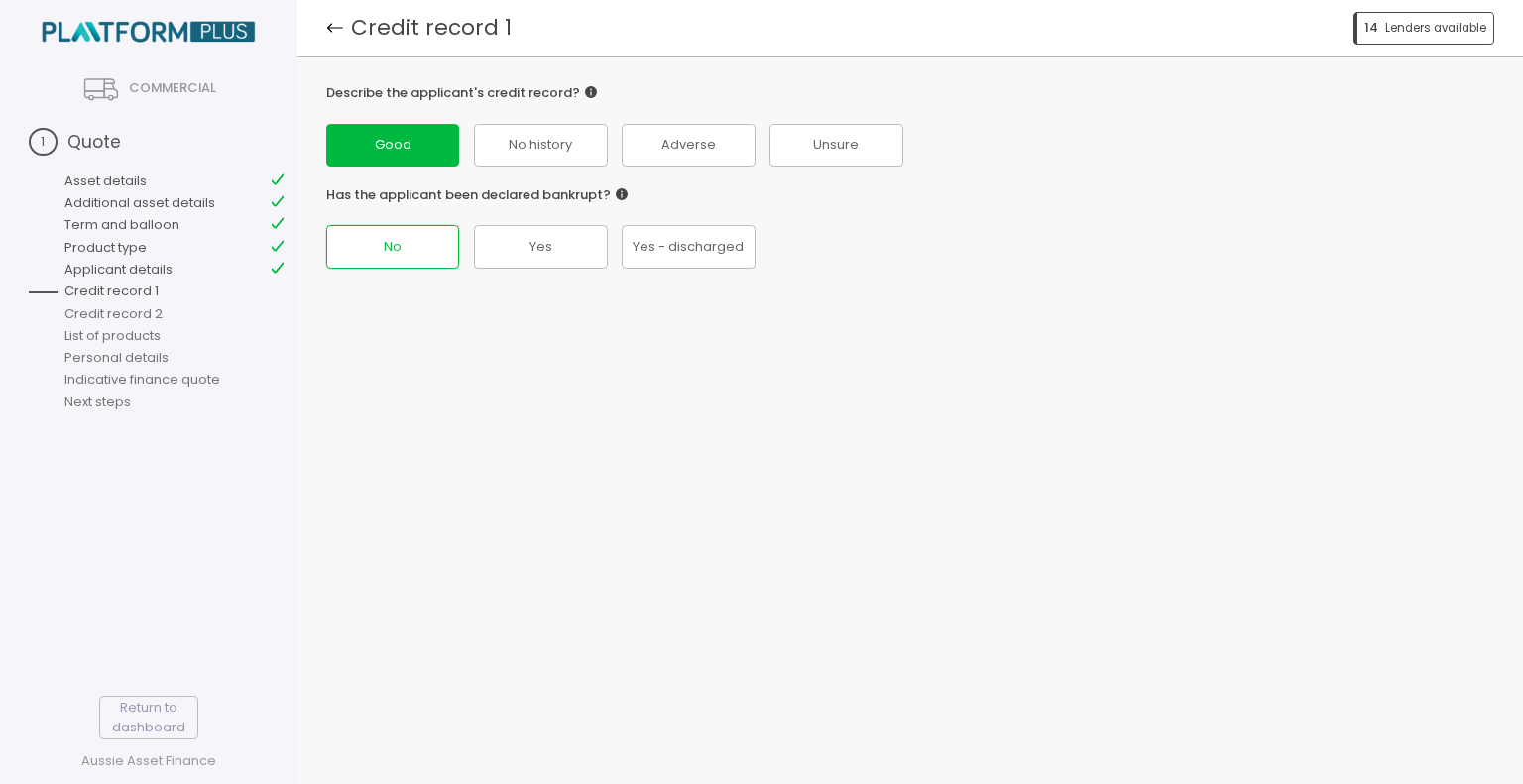 click on "No" at bounding box center (393, 145) 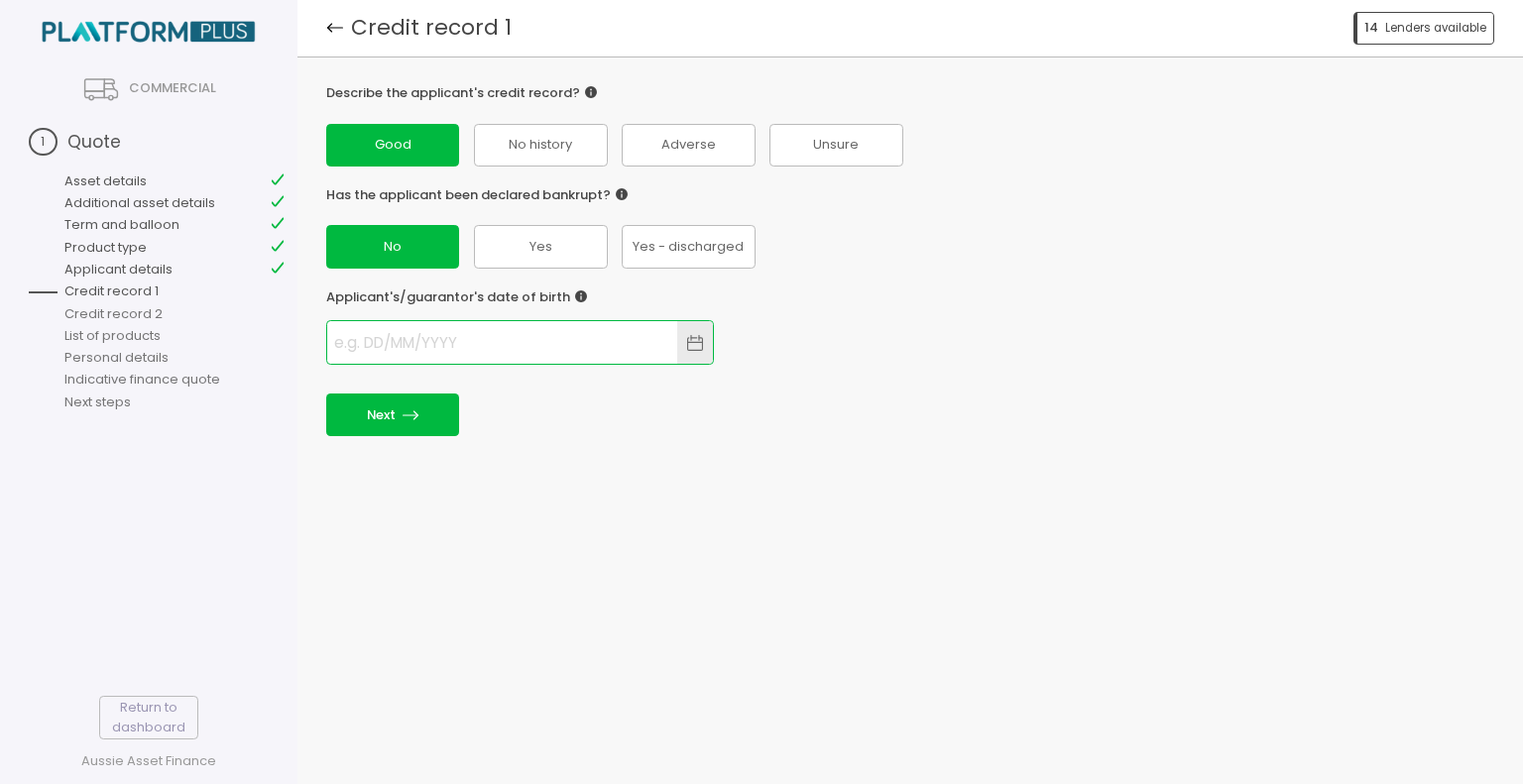 click at bounding box center [502, 342] 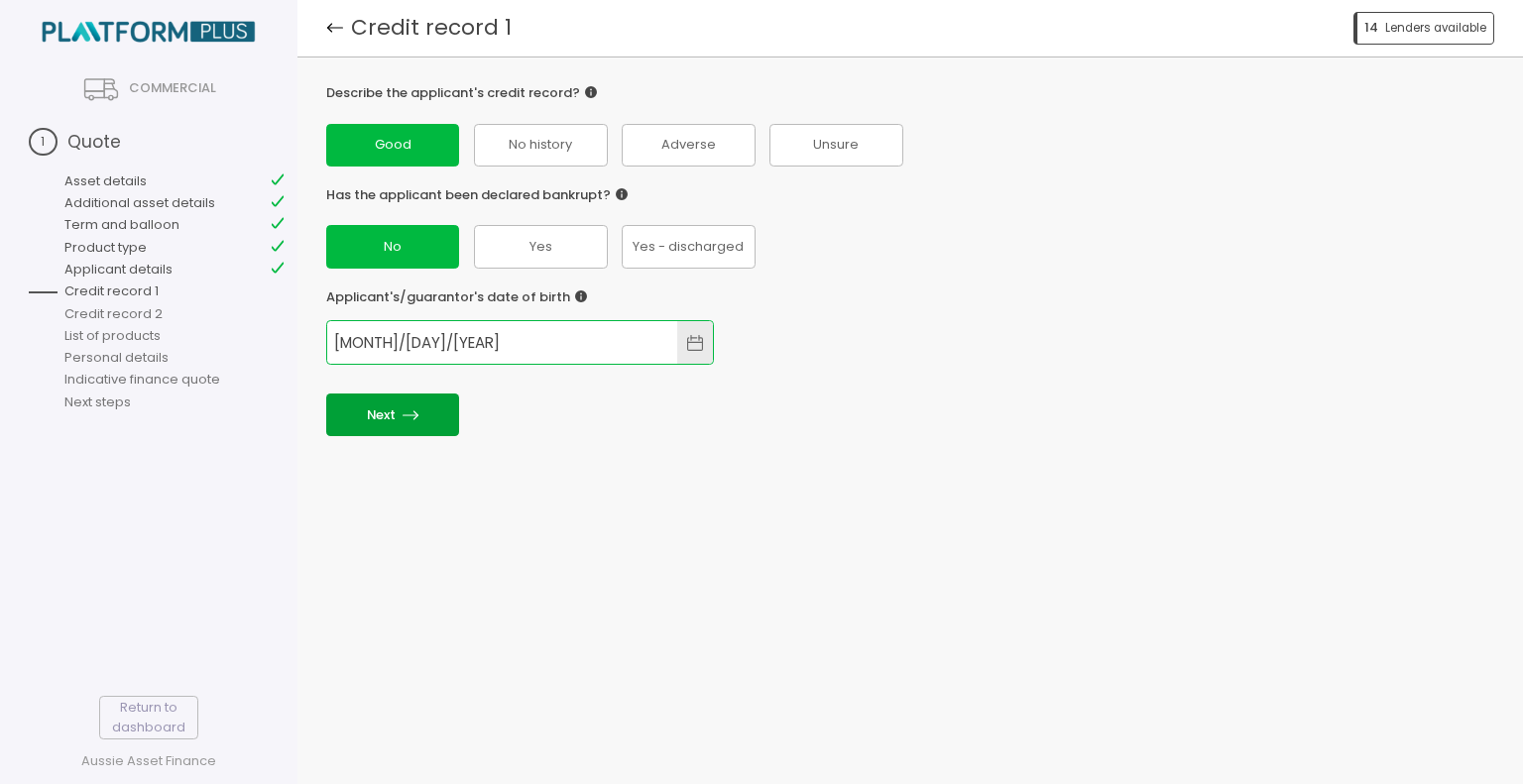 type on "[MONTH]/[DAY]/[YEAR]" 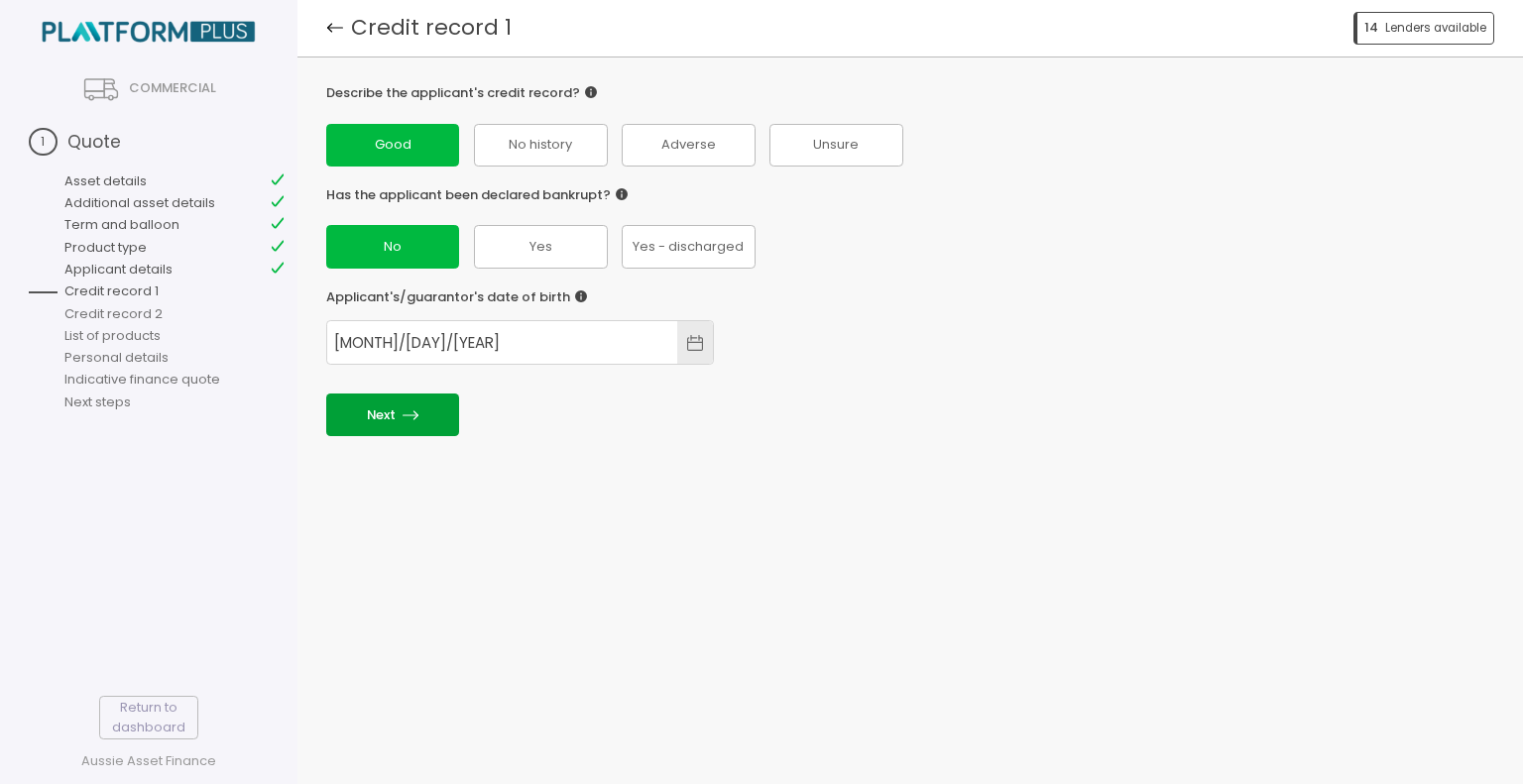 click on "Next" at bounding box center (393, 414) 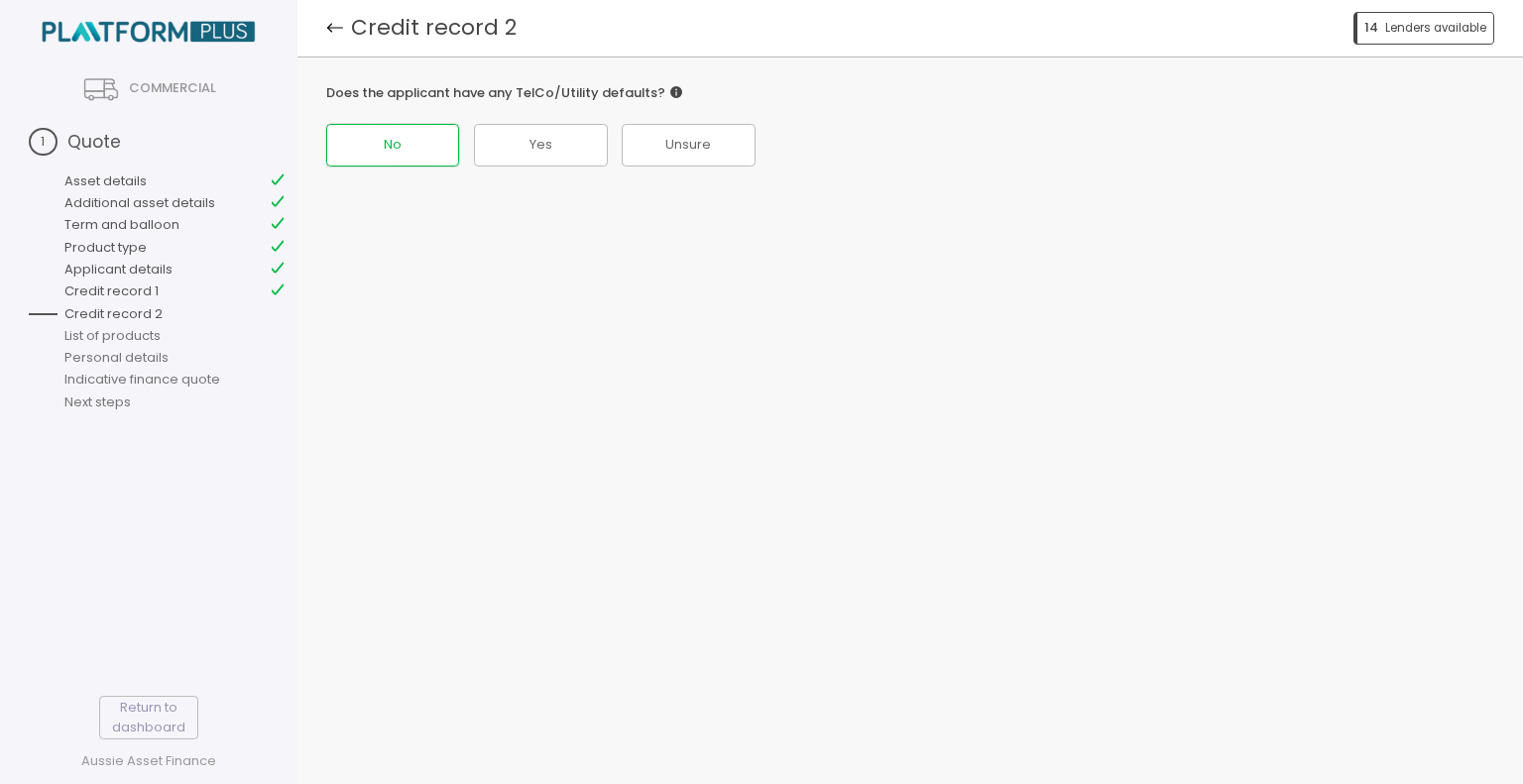 click on "No" at bounding box center (393, 145) 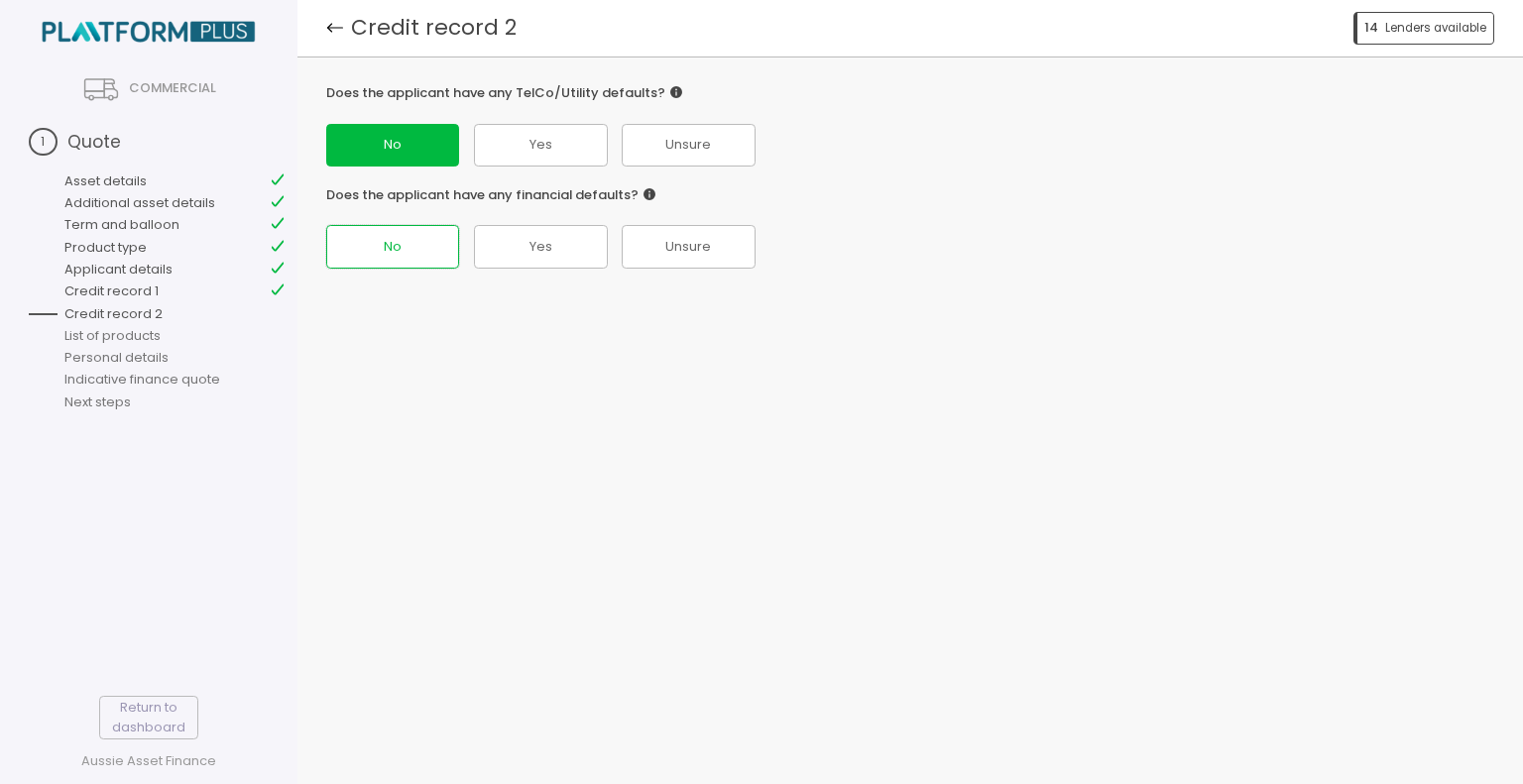 click on "No" at bounding box center (393, 246) 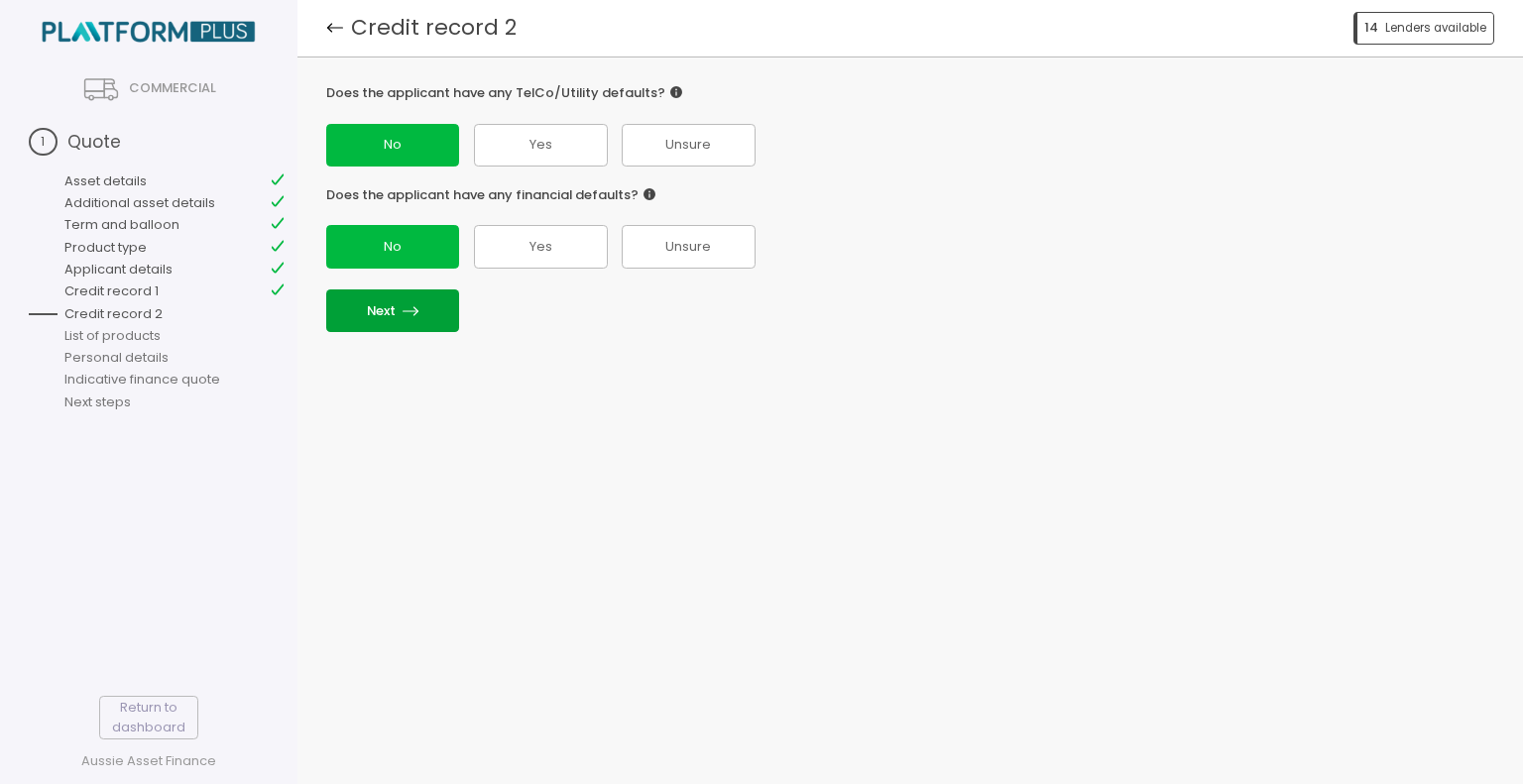 click on "Next" at bounding box center (393, 310) 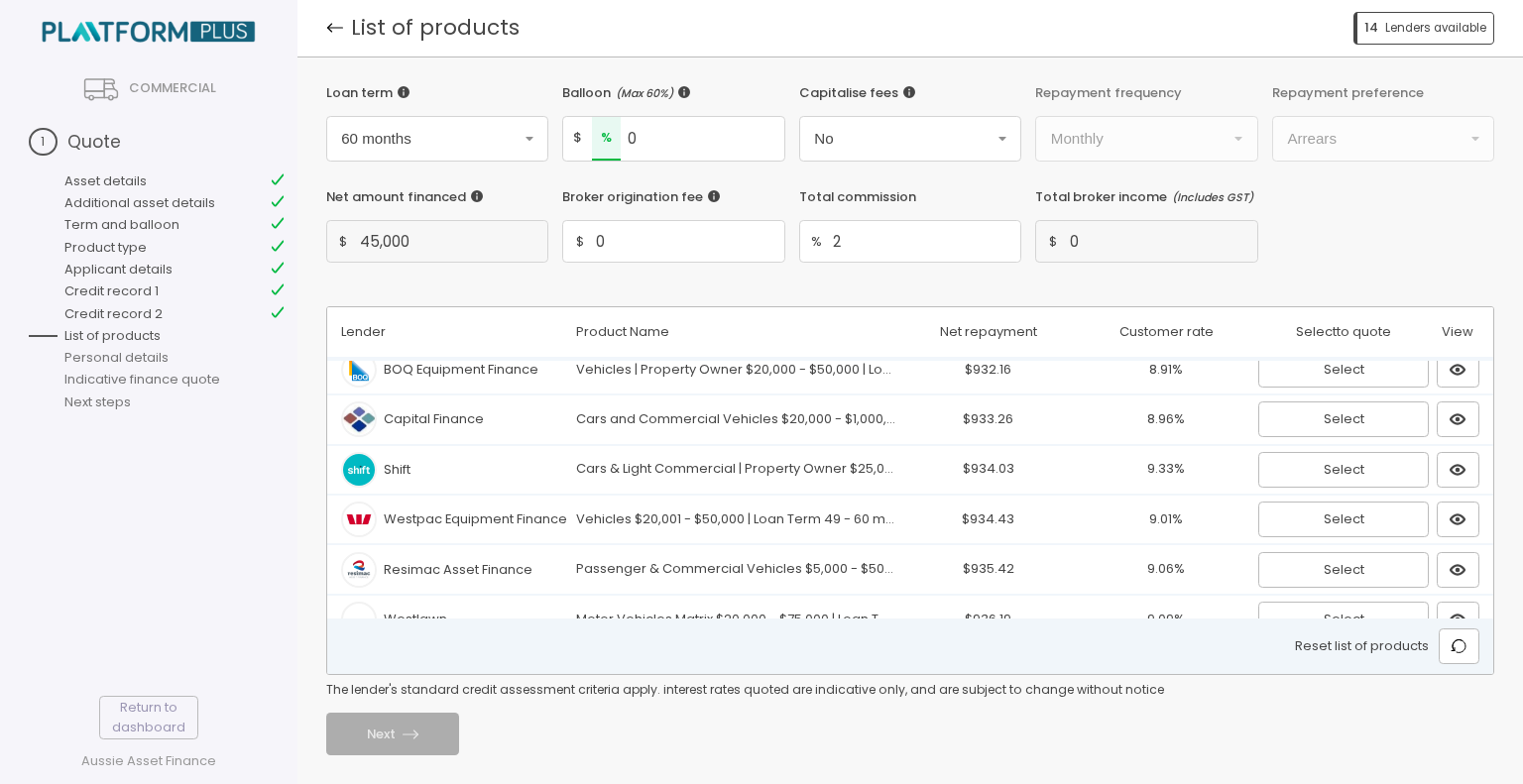 scroll, scrollTop: 0, scrollLeft: 0, axis: both 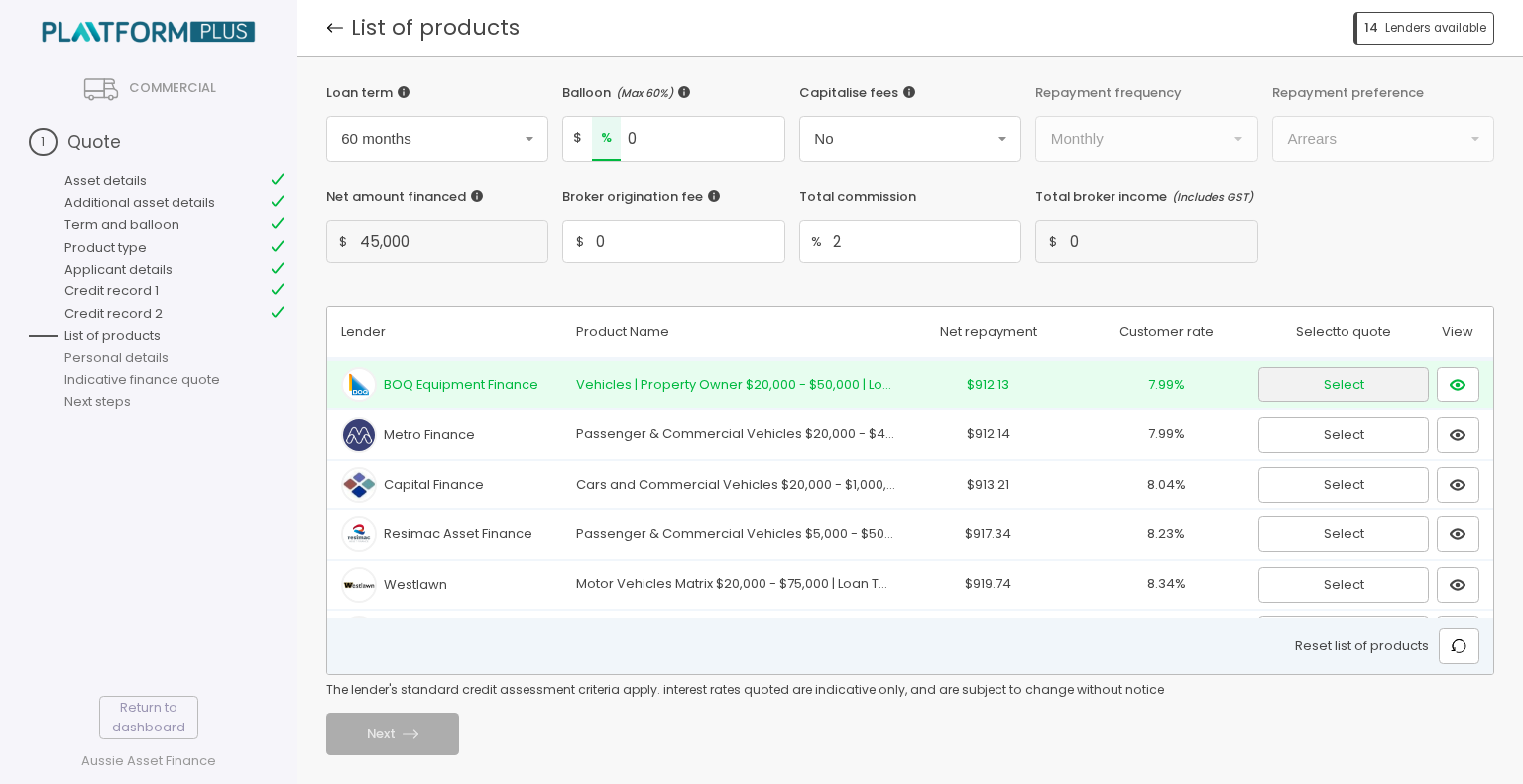 click on "Select" at bounding box center (1344, 385) 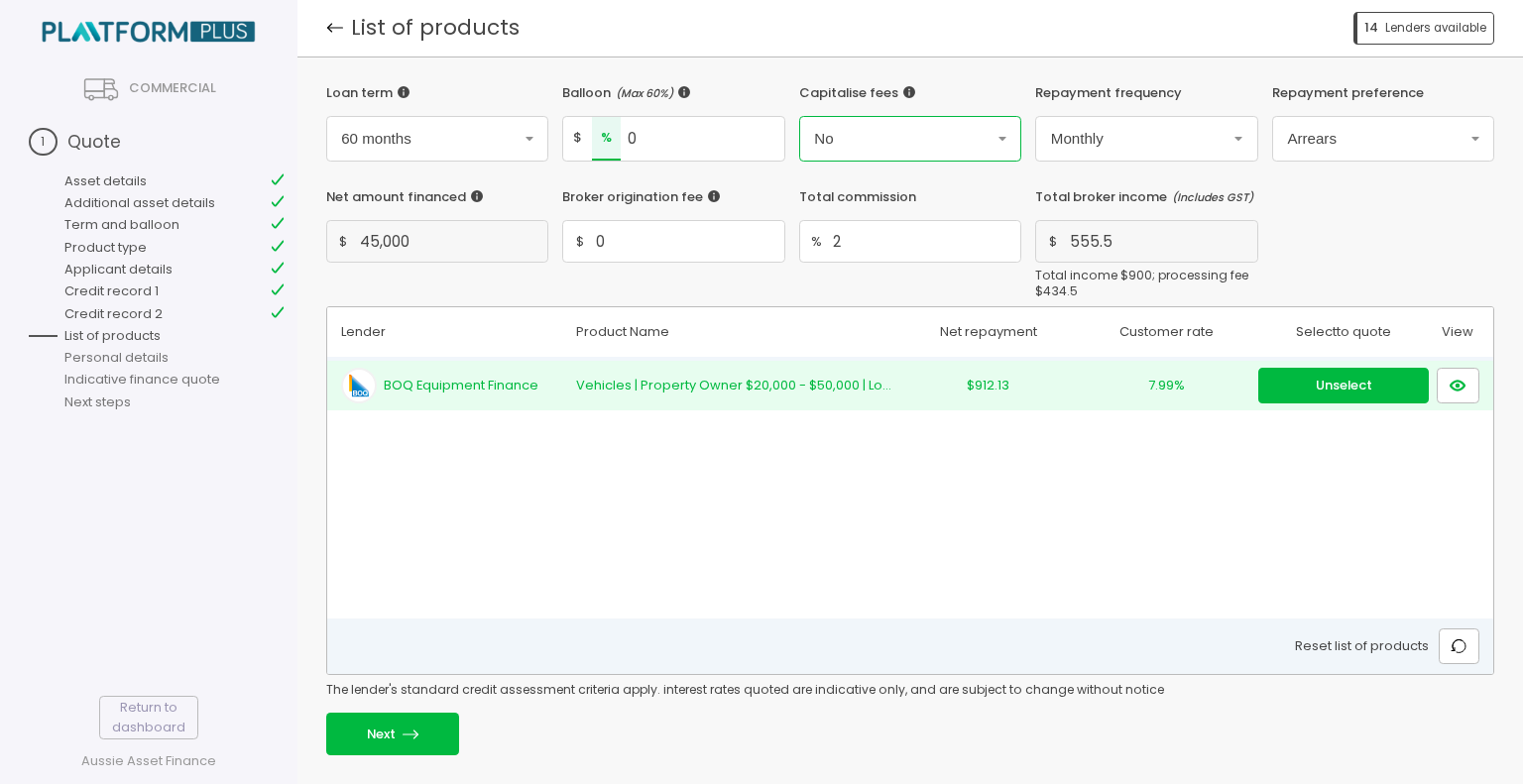 click on "No" at bounding box center (437, 138) 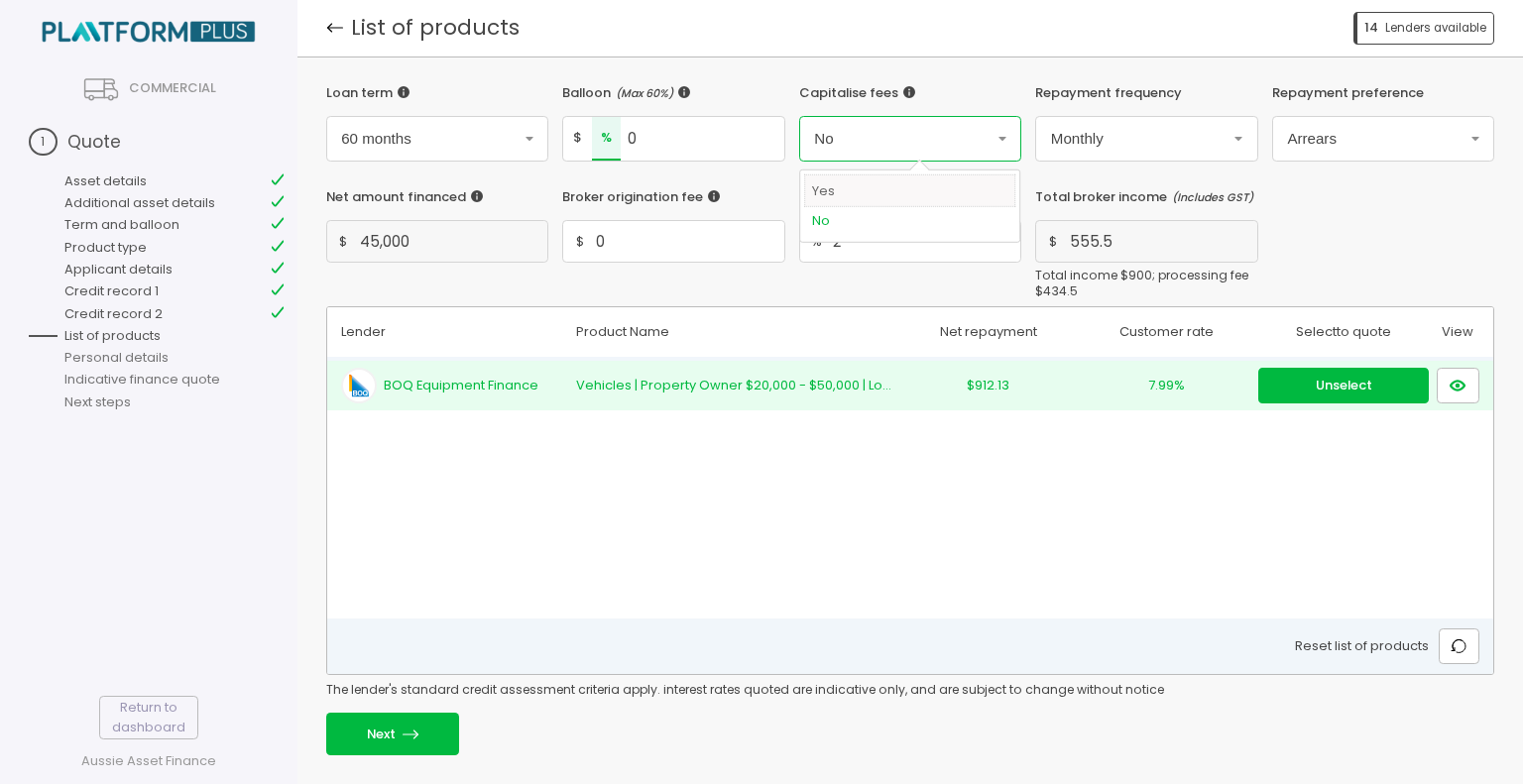 click on "Yes" at bounding box center [909, 190] 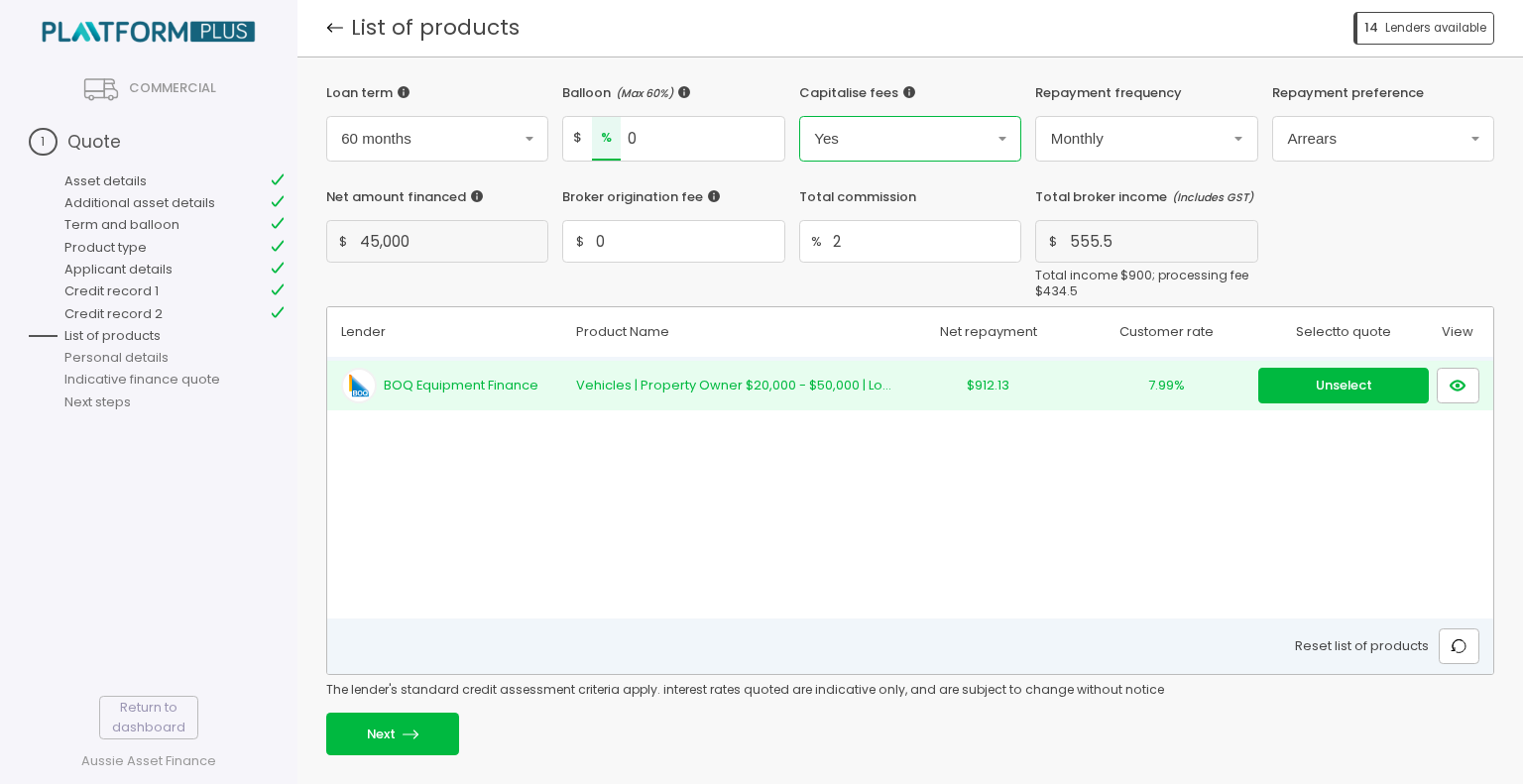 click on "Unselect" at bounding box center [1344, 386] 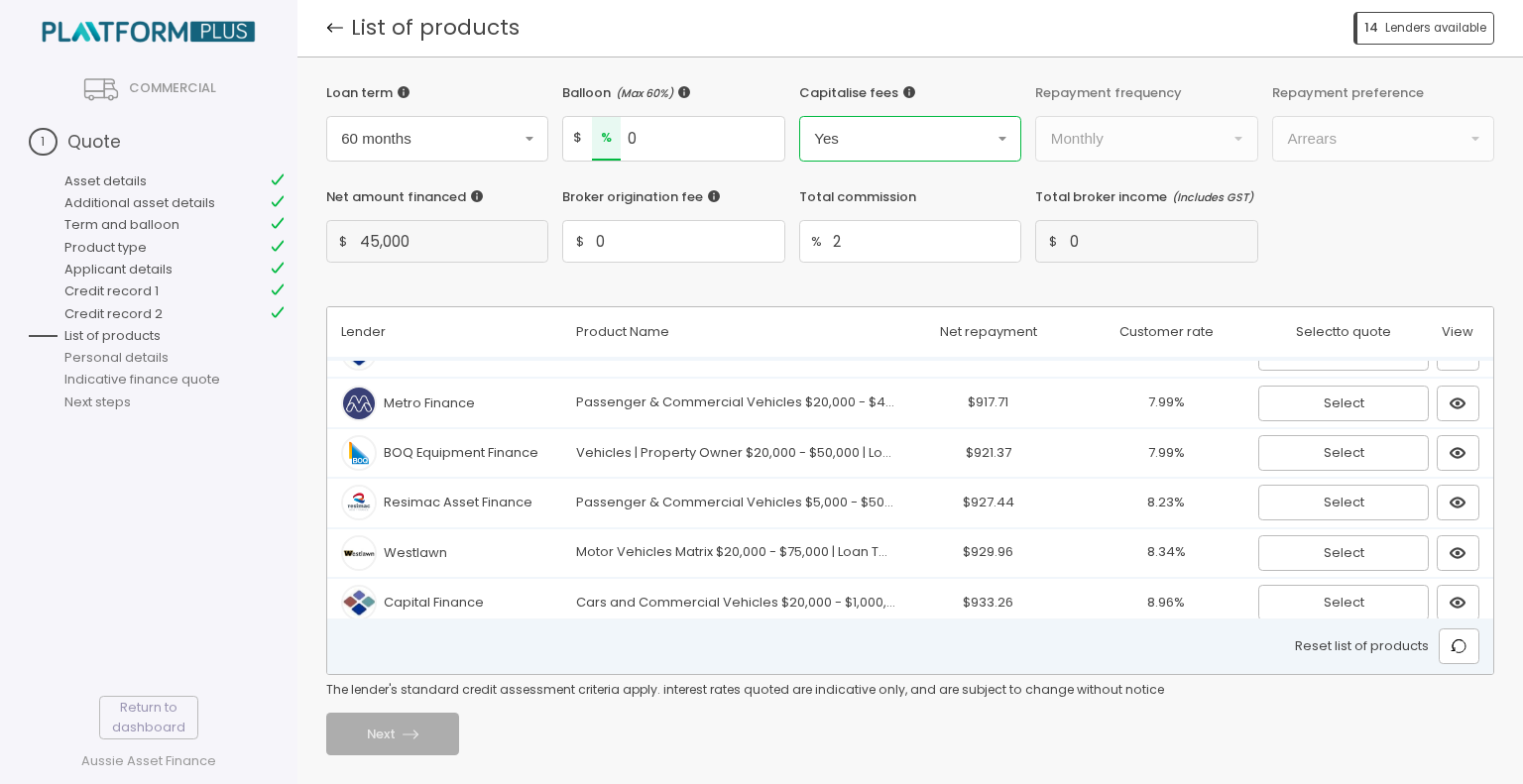 scroll, scrollTop: 0, scrollLeft: 0, axis: both 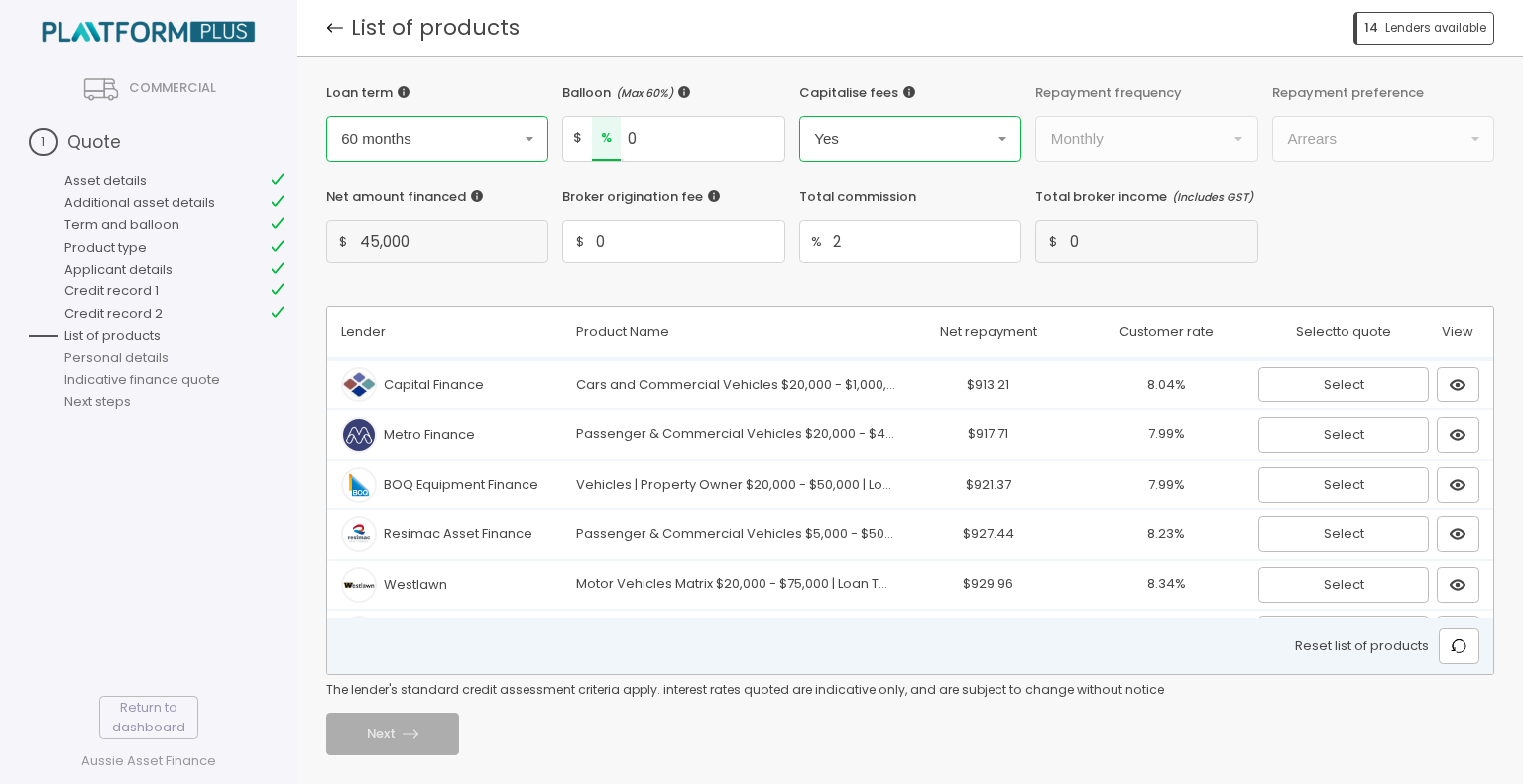 click on "60 months" at bounding box center [437, 138] 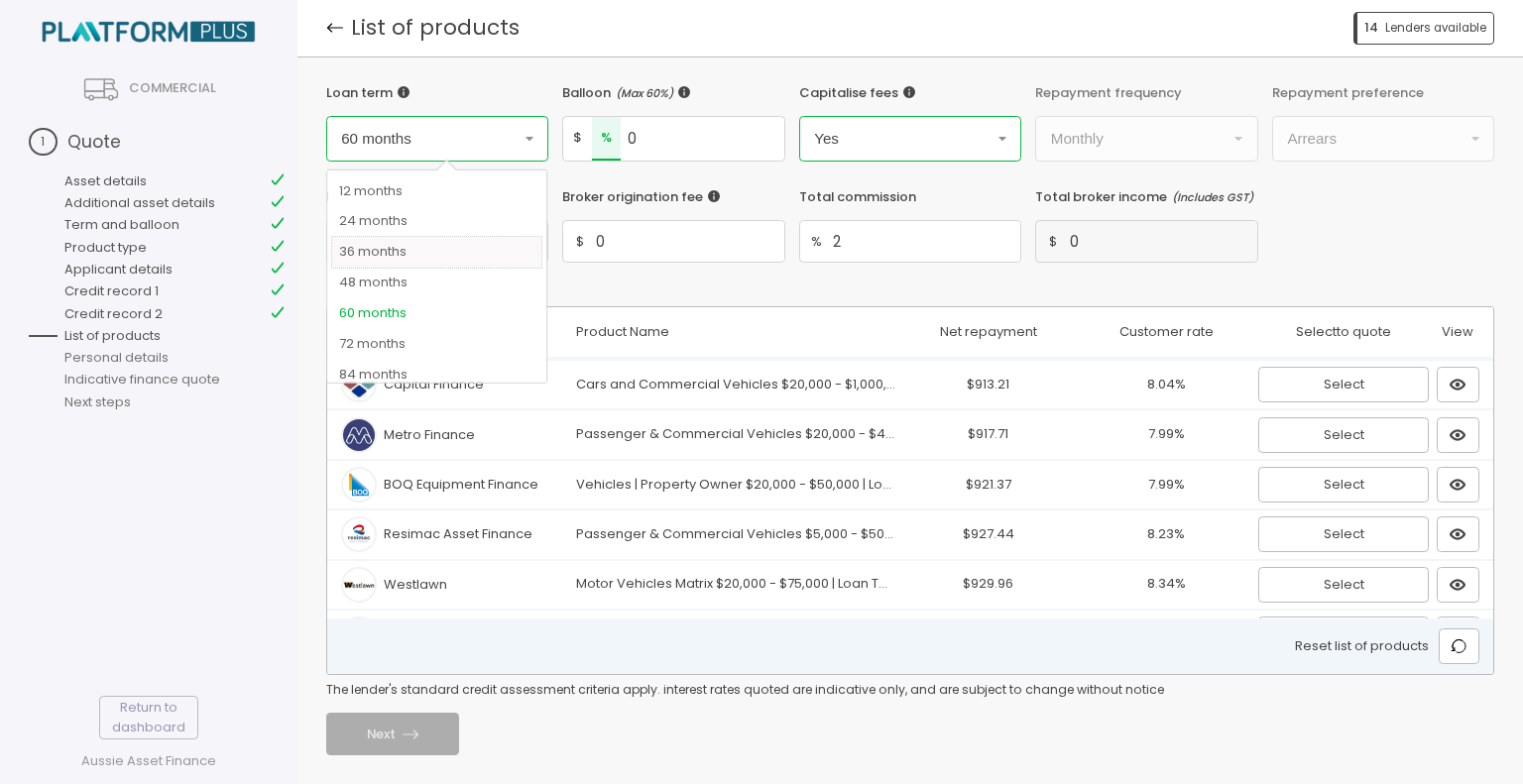 click on "36 months" at bounding box center (436, 252) 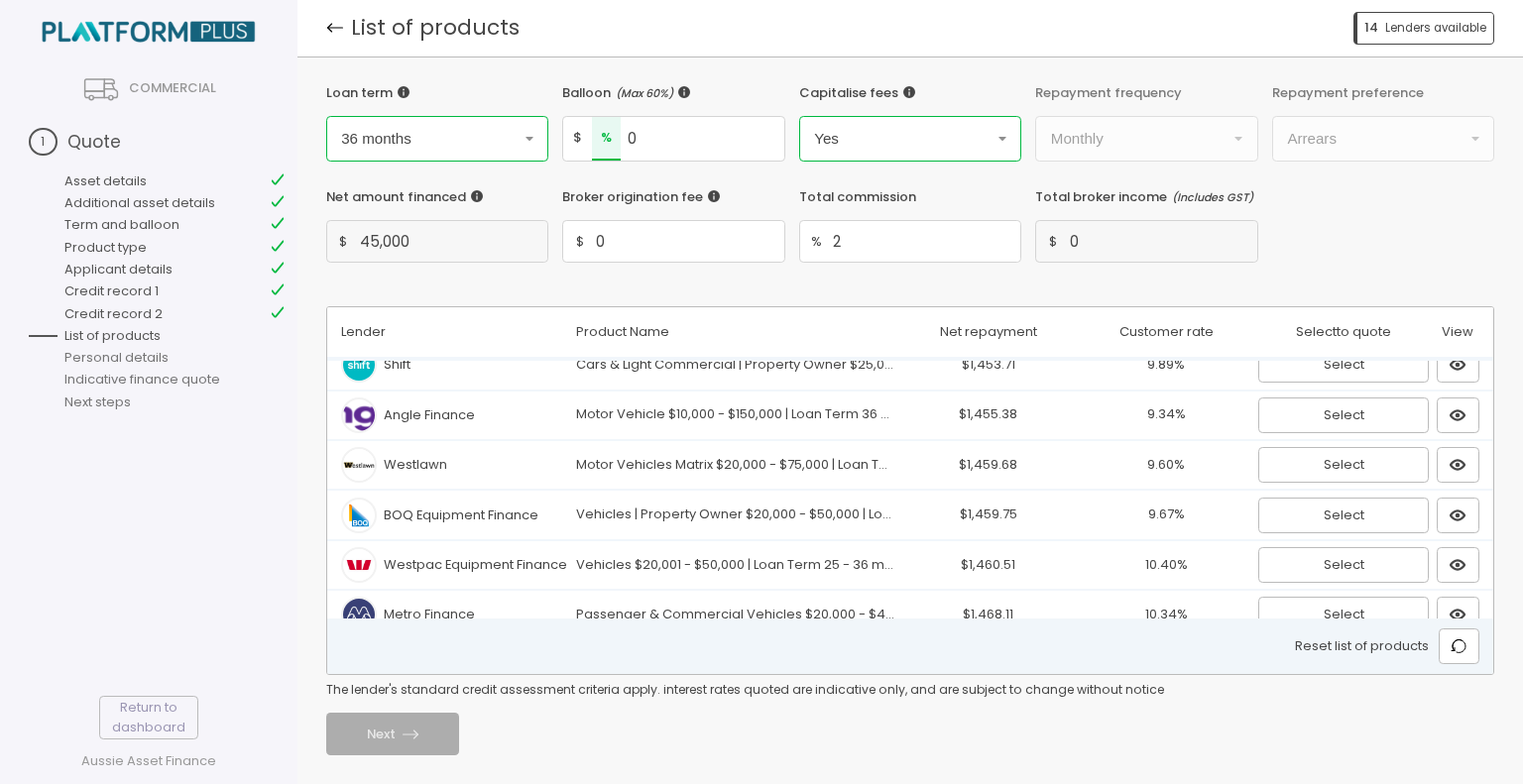 scroll, scrollTop: 0, scrollLeft: 0, axis: both 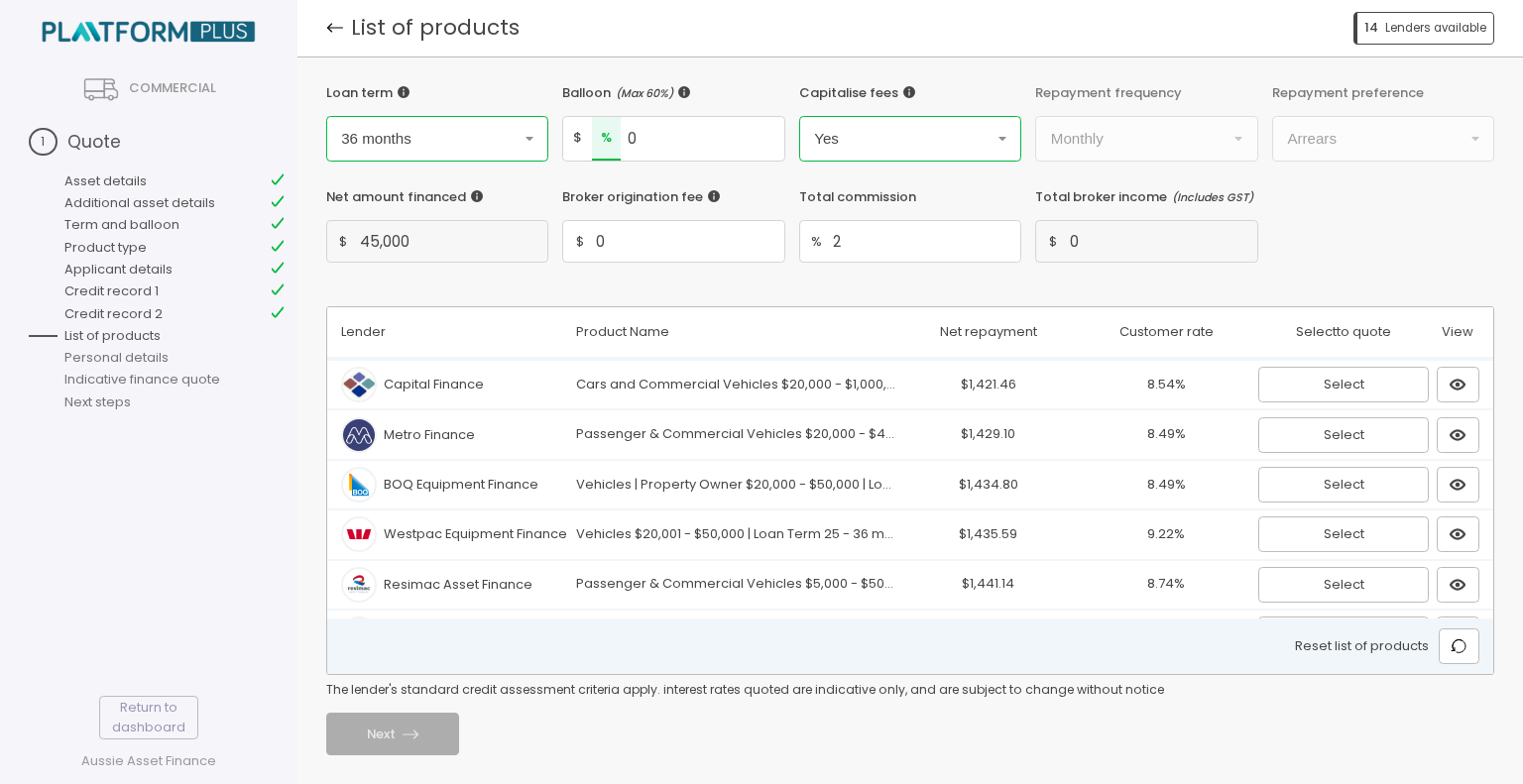 click on "36 months" at bounding box center (437, 138) 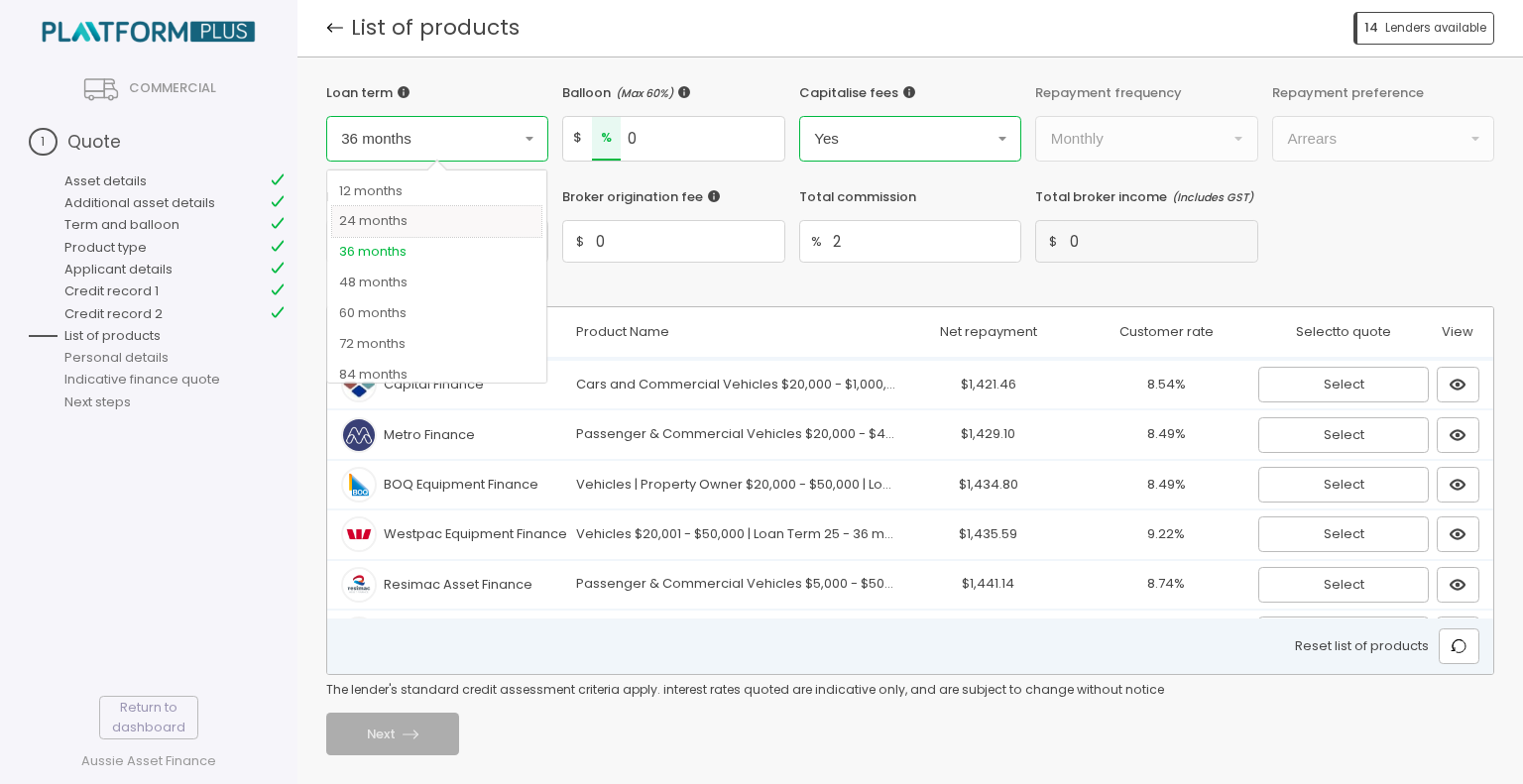 click on "24 months" at bounding box center [436, 221] 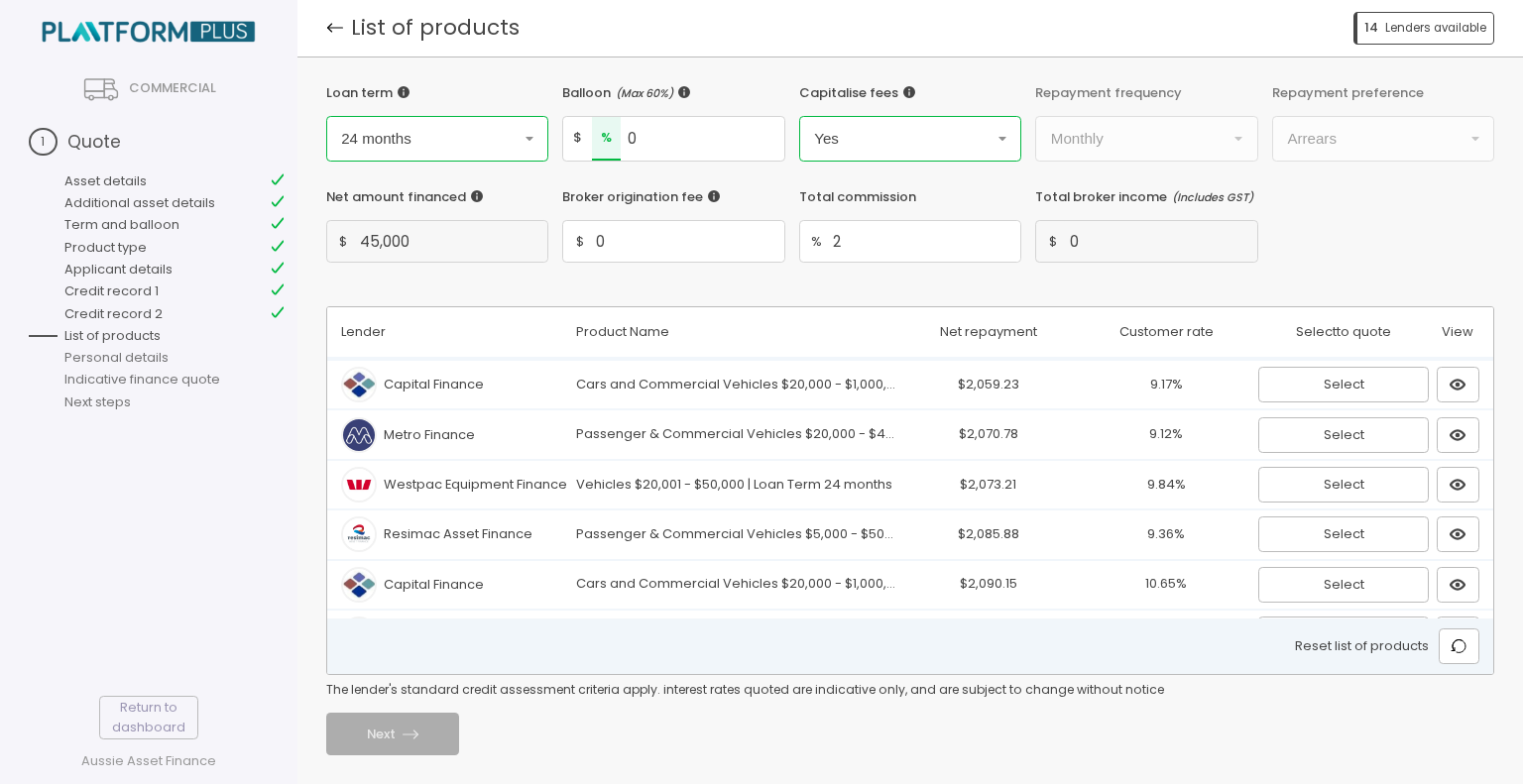 click on "24 months" at bounding box center (437, 138) 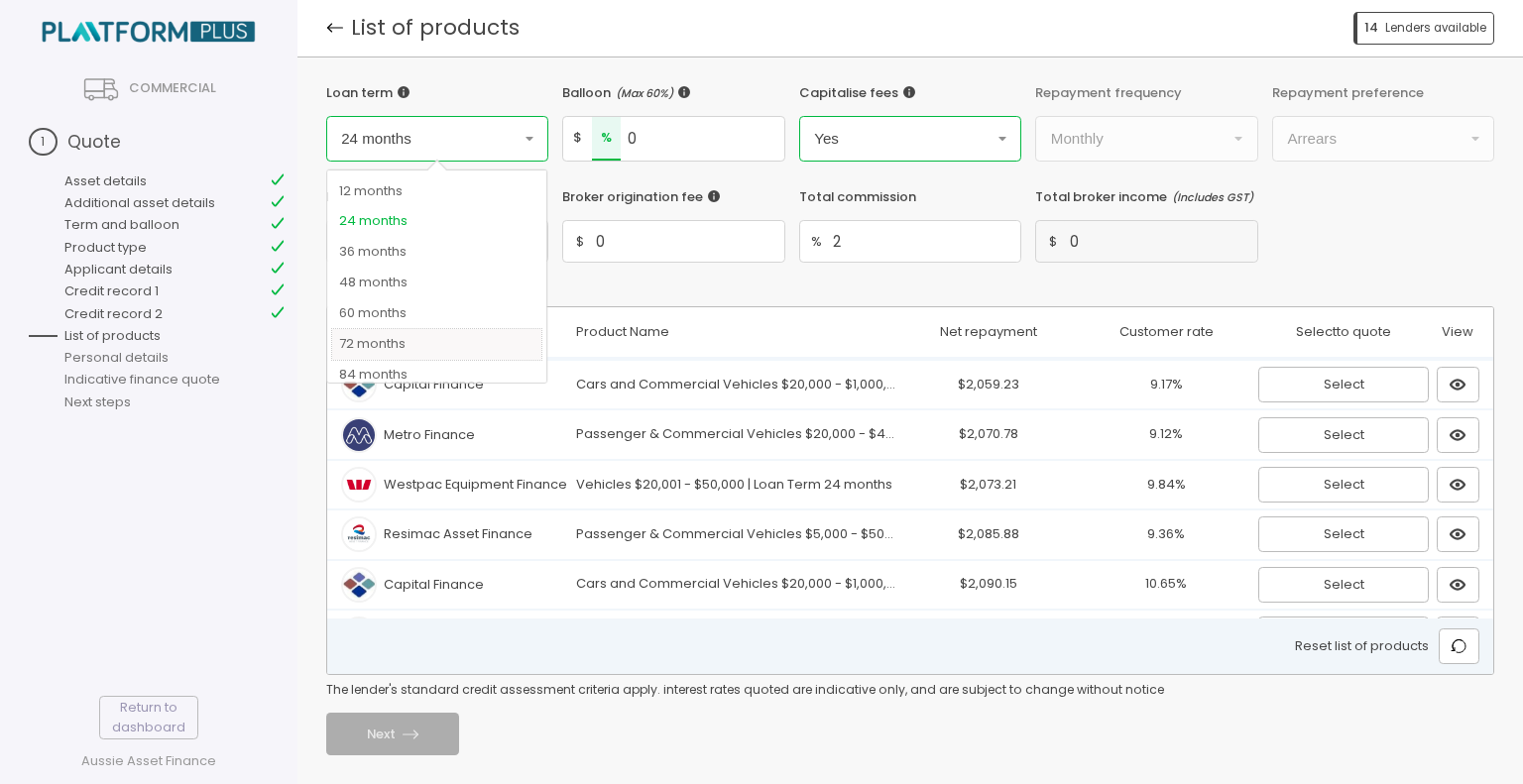 click on "72 months" at bounding box center [436, 344] 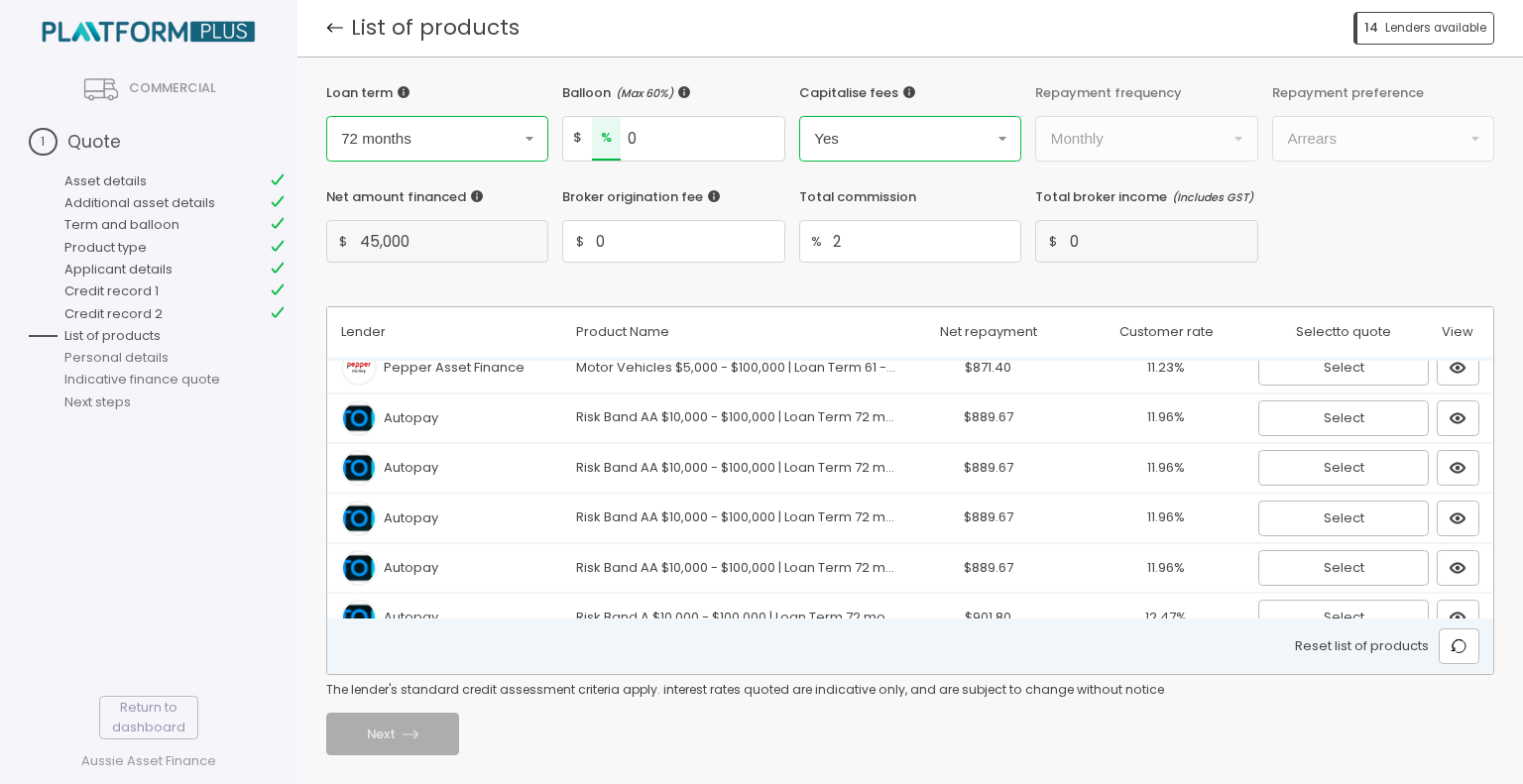 scroll, scrollTop: 0, scrollLeft: 0, axis: both 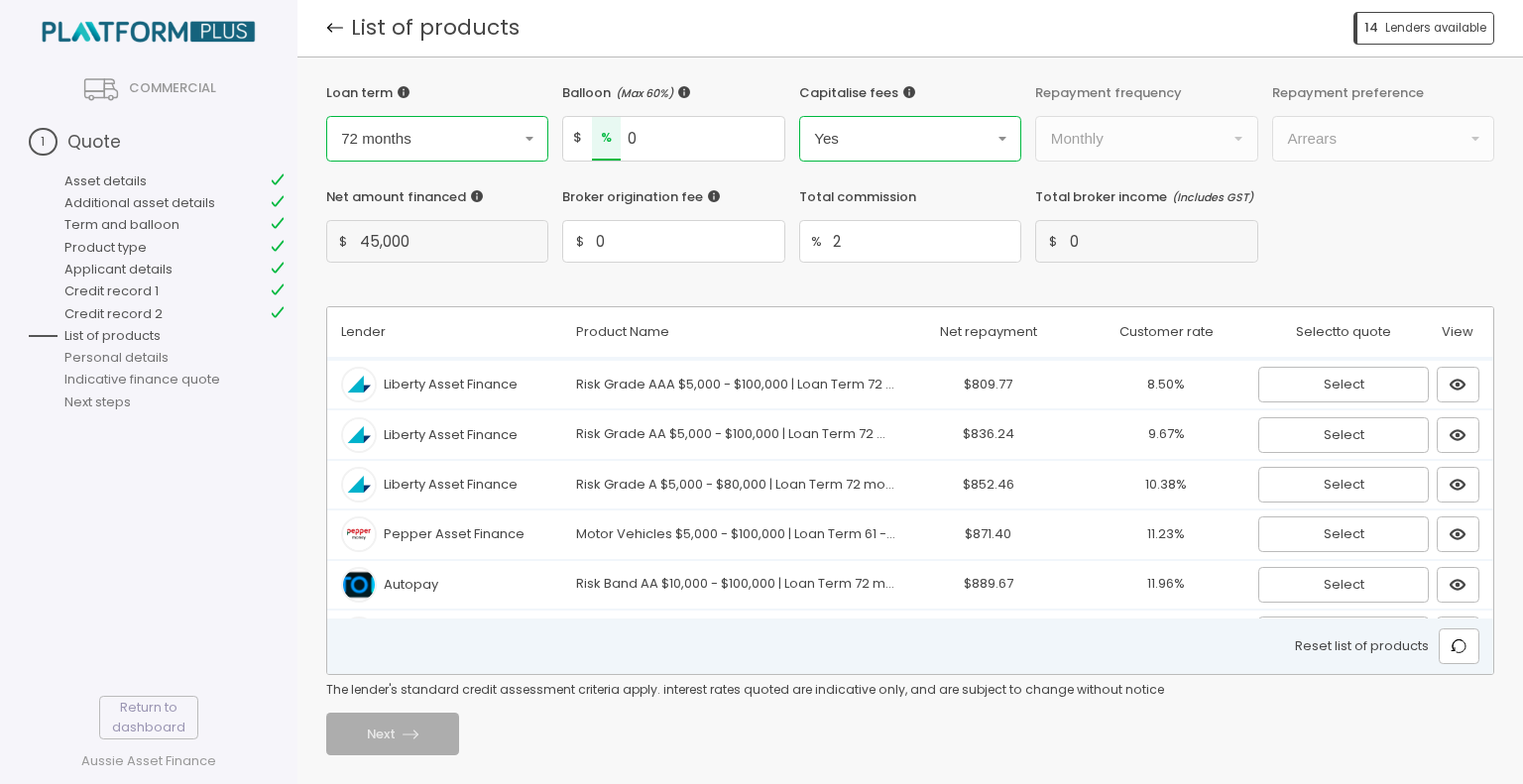 click at bounding box center [529, 139] 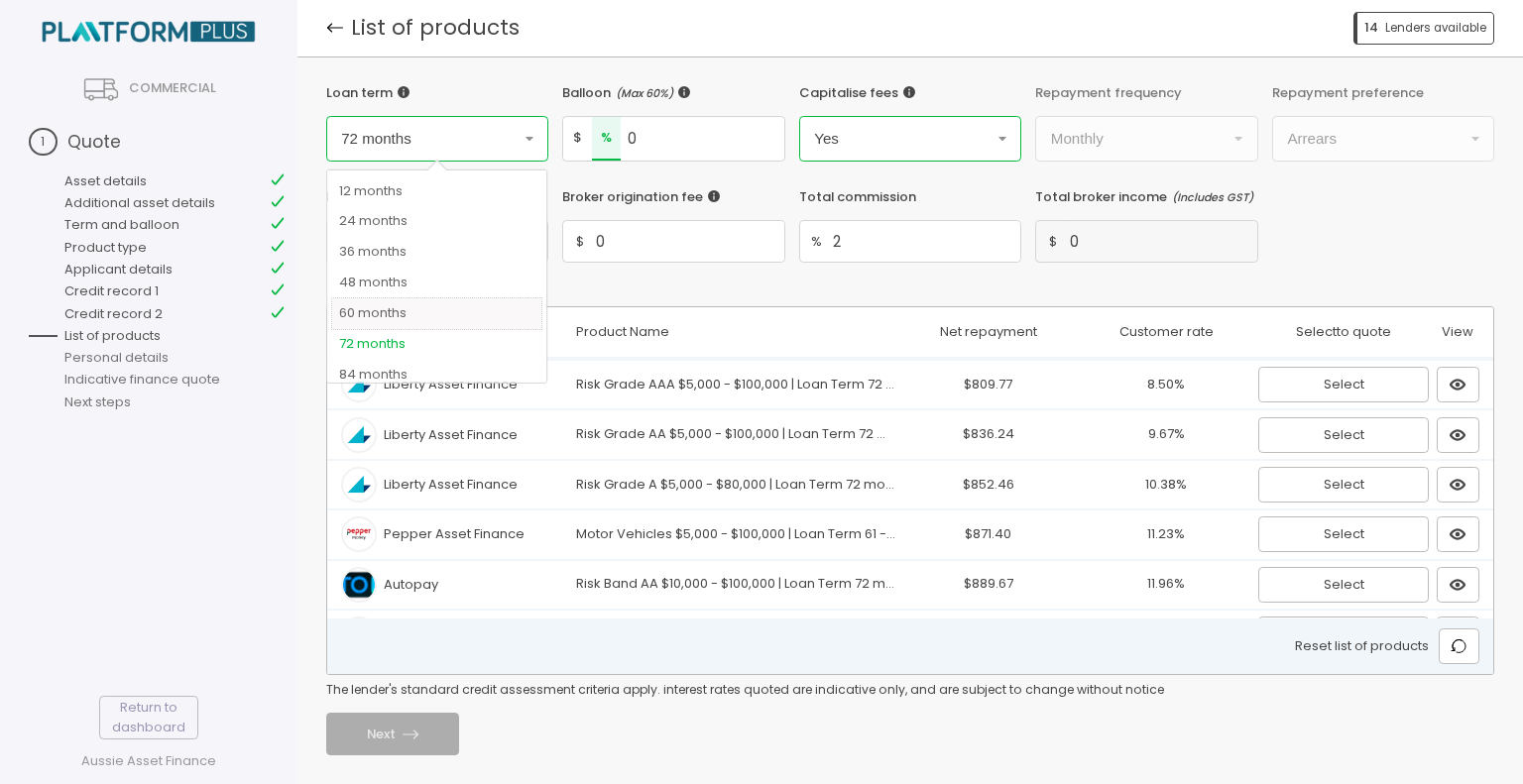 click on "60 months" at bounding box center (436, 313) 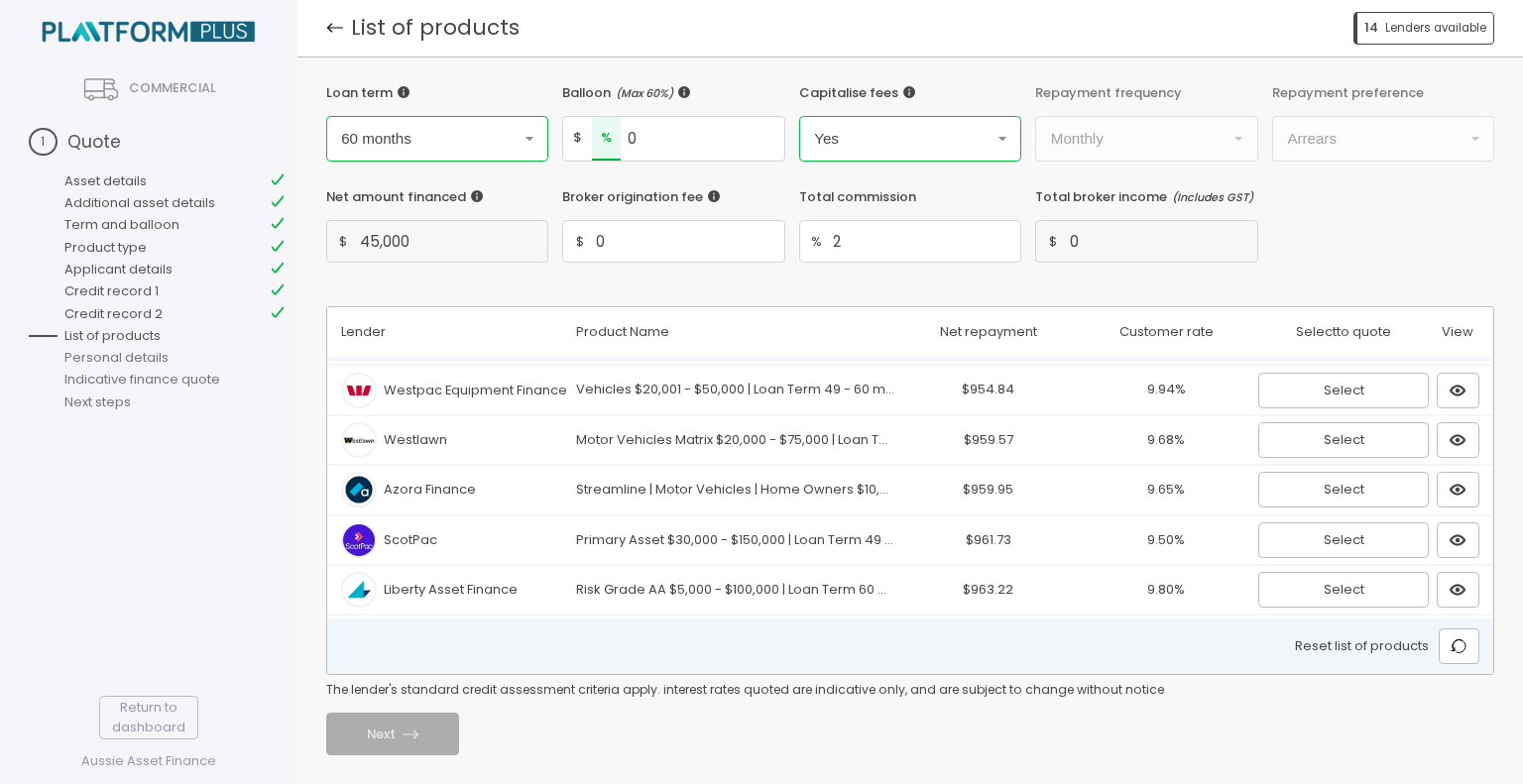 scroll, scrollTop: 0, scrollLeft: 0, axis: both 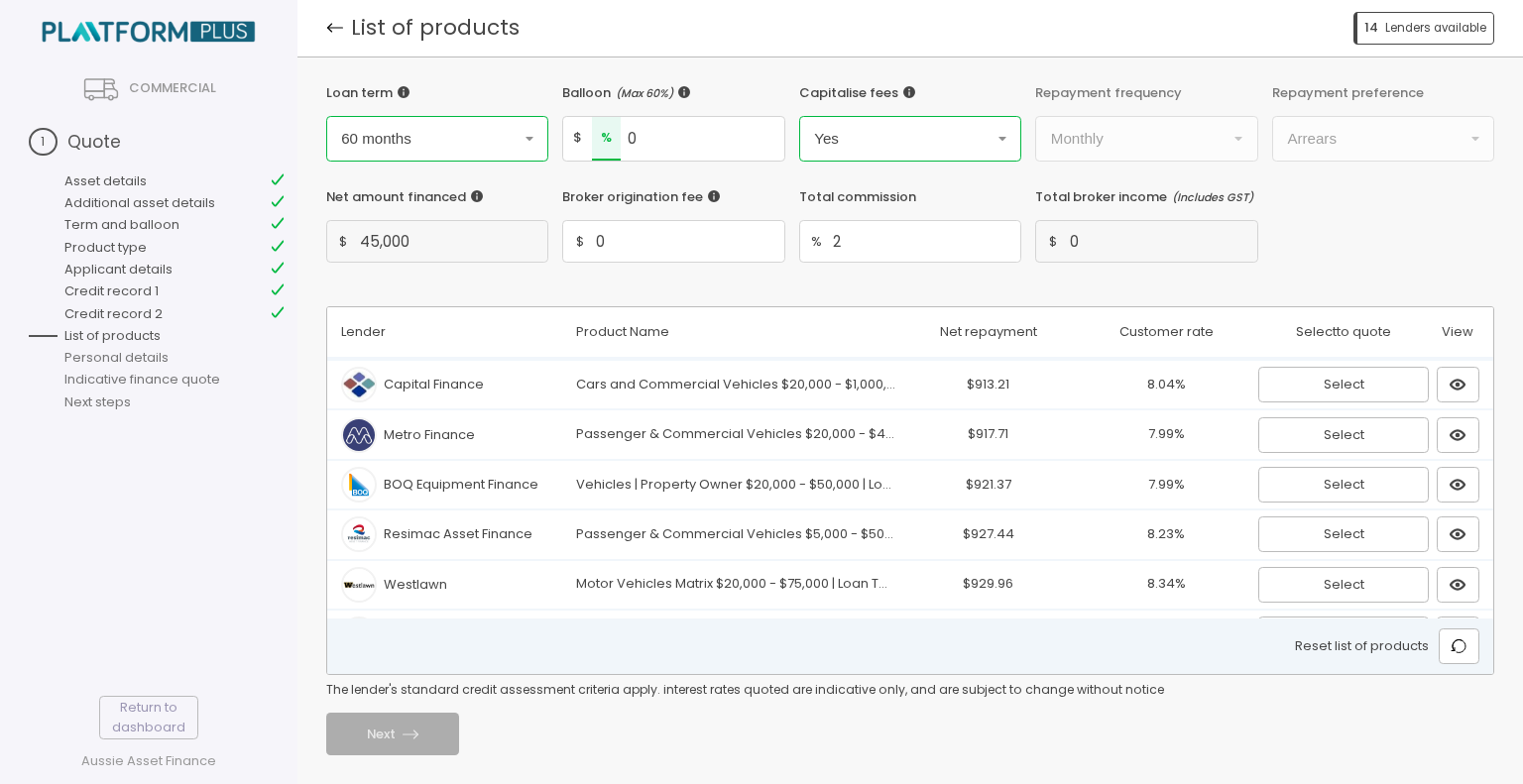 click on "Yes" at bounding box center [437, 138] 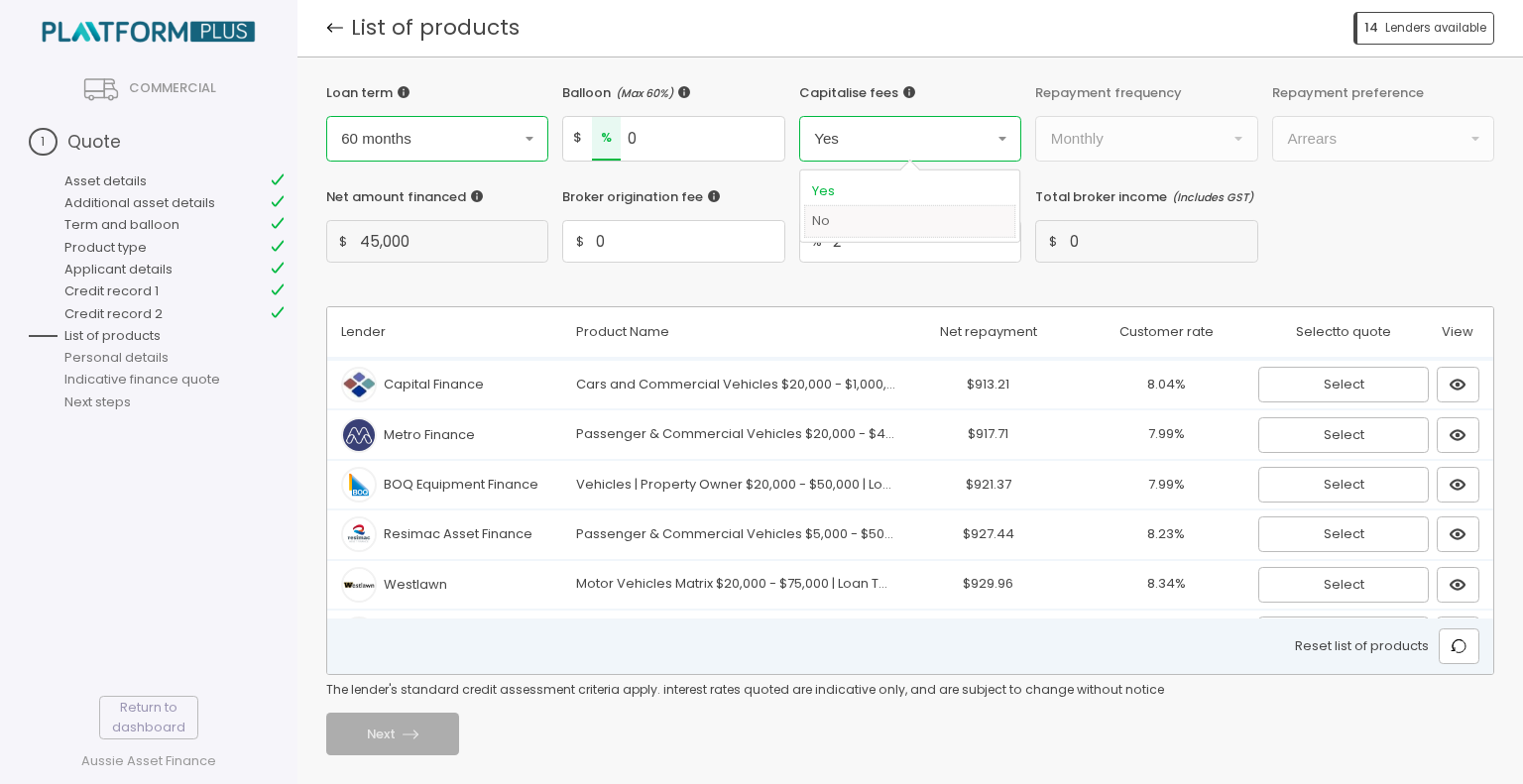click on "No" at bounding box center (909, 221) 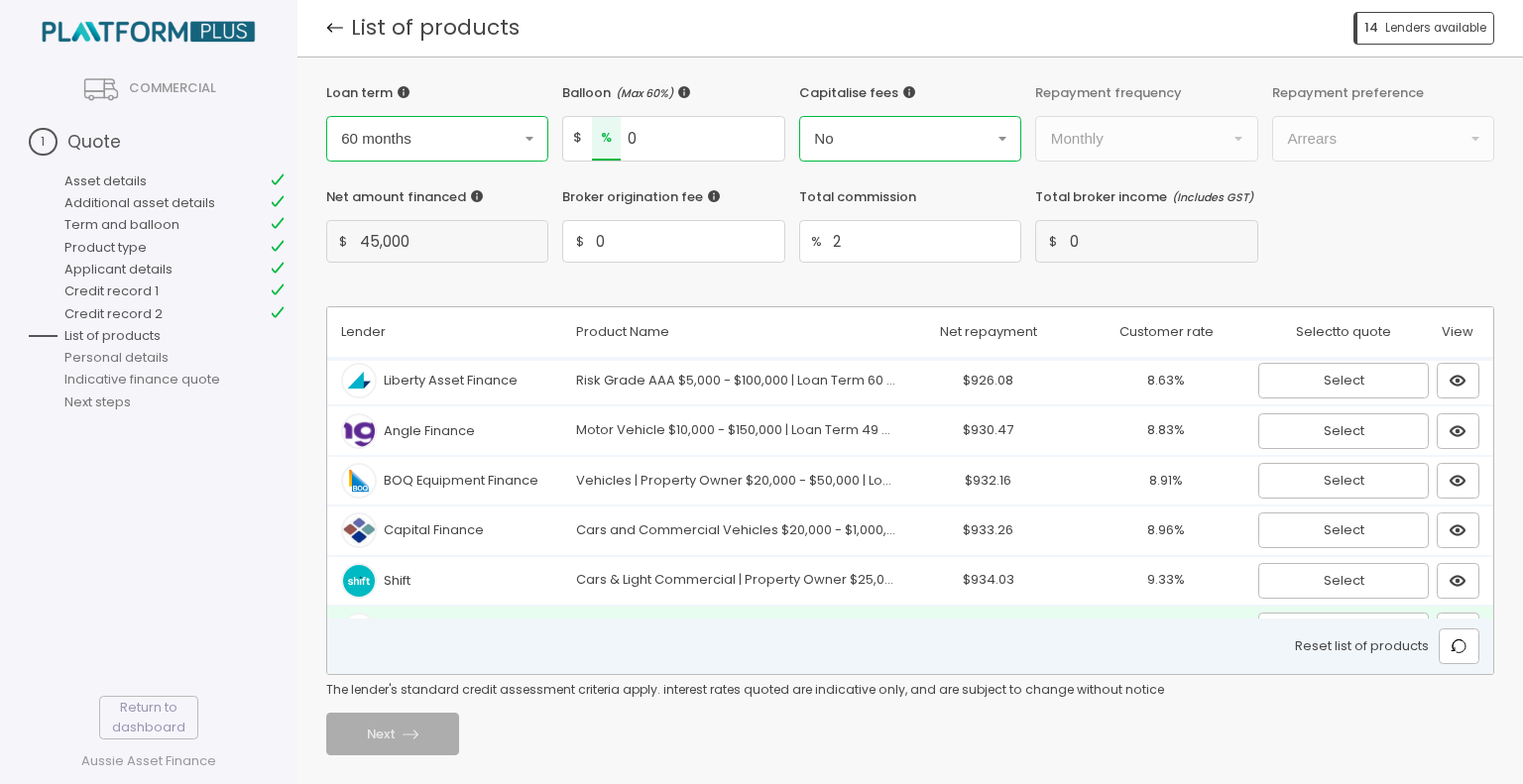 scroll, scrollTop: 0, scrollLeft: 0, axis: both 